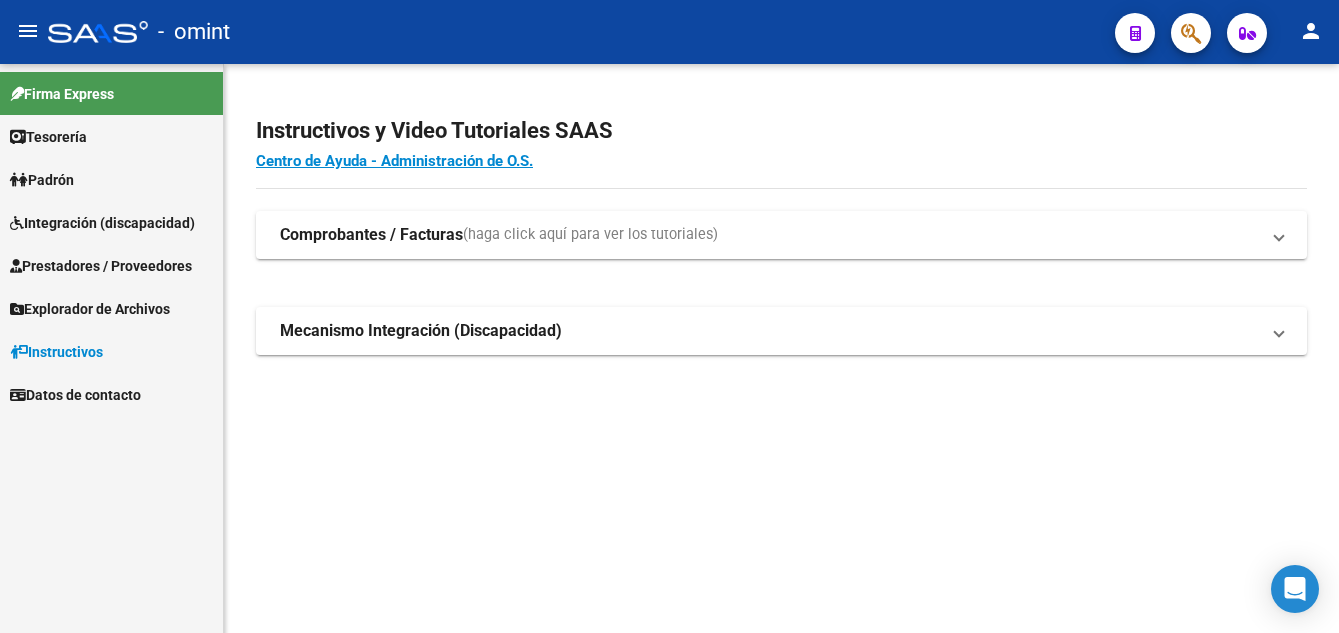 scroll, scrollTop: 0, scrollLeft: 0, axis: both 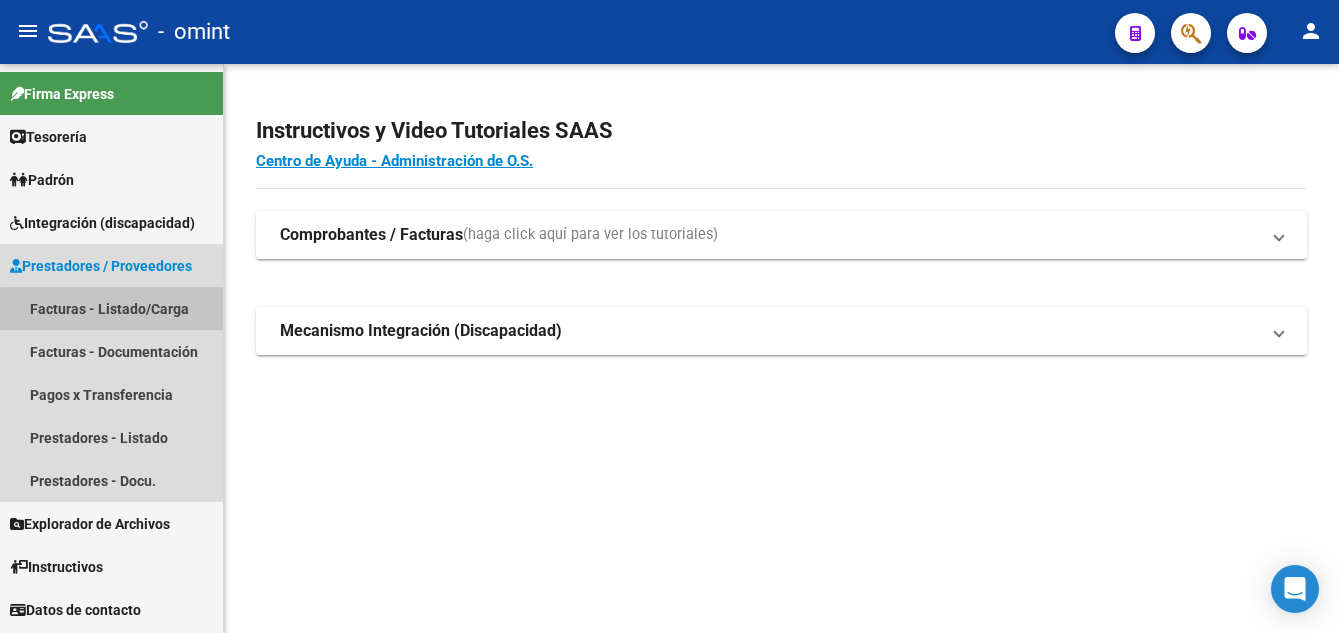 click on "Facturas - Listado/Carga" at bounding box center (111, 308) 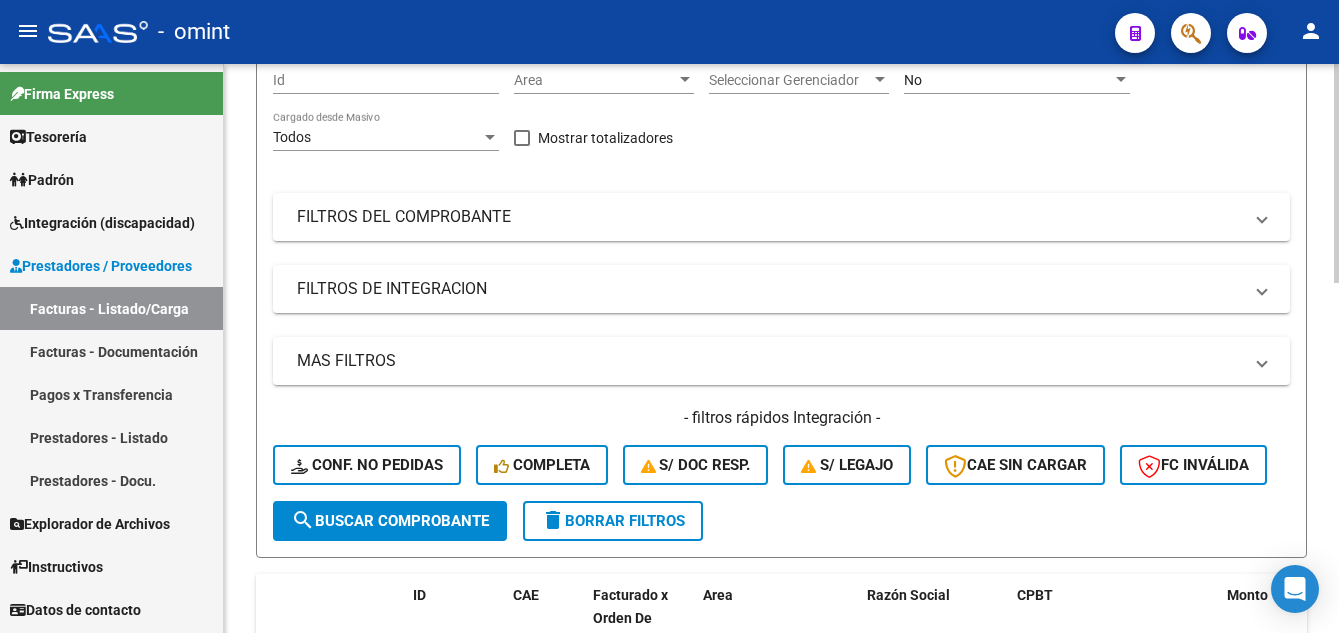 scroll, scrollTop: 300, scrollLeft: 0, axis: vertical 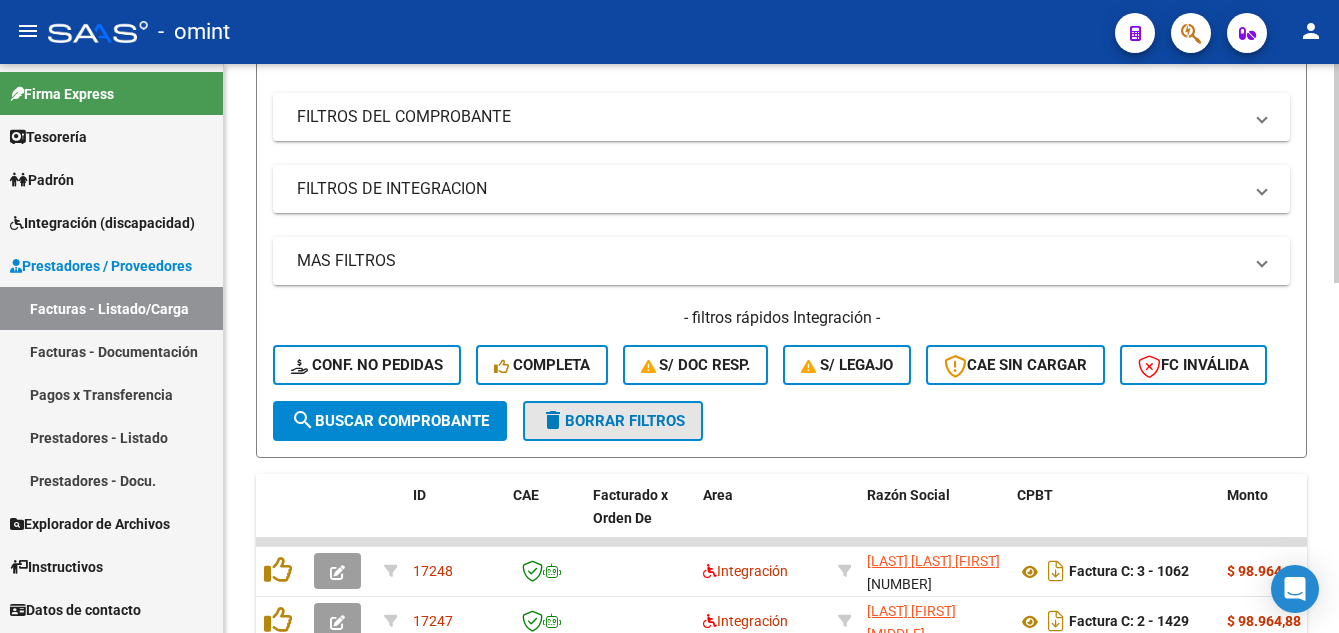 click on "delete  Borrar Filtros" 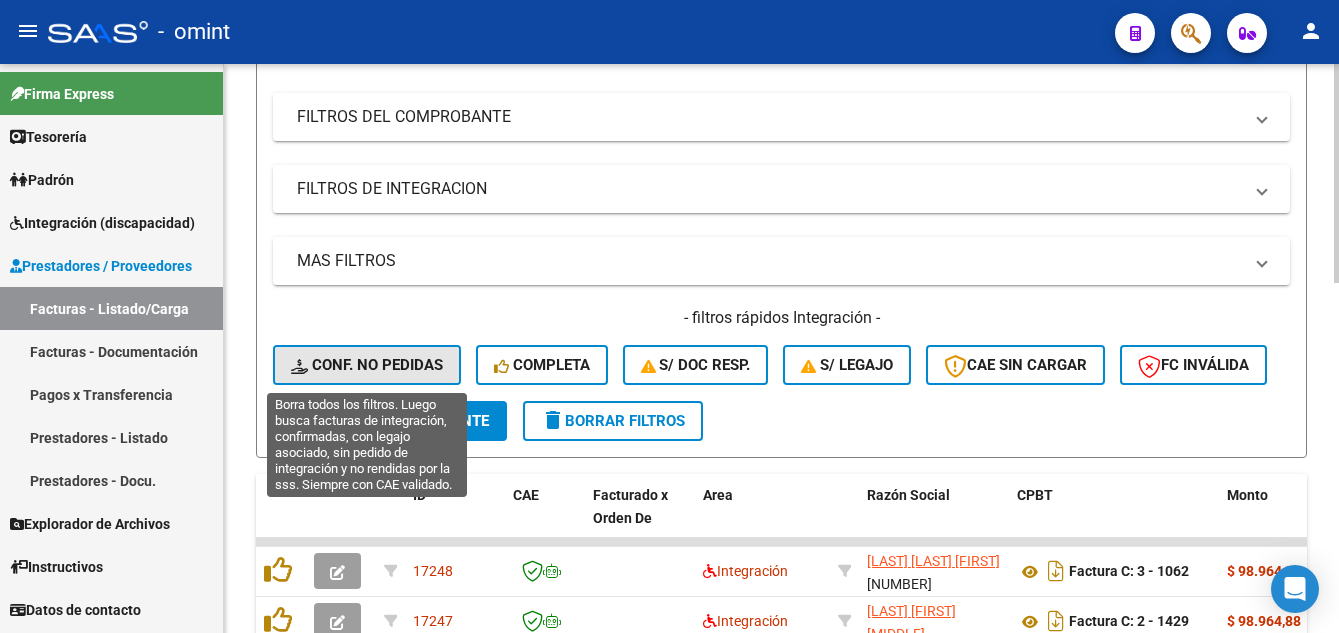 click on "Conf. no pedidas" 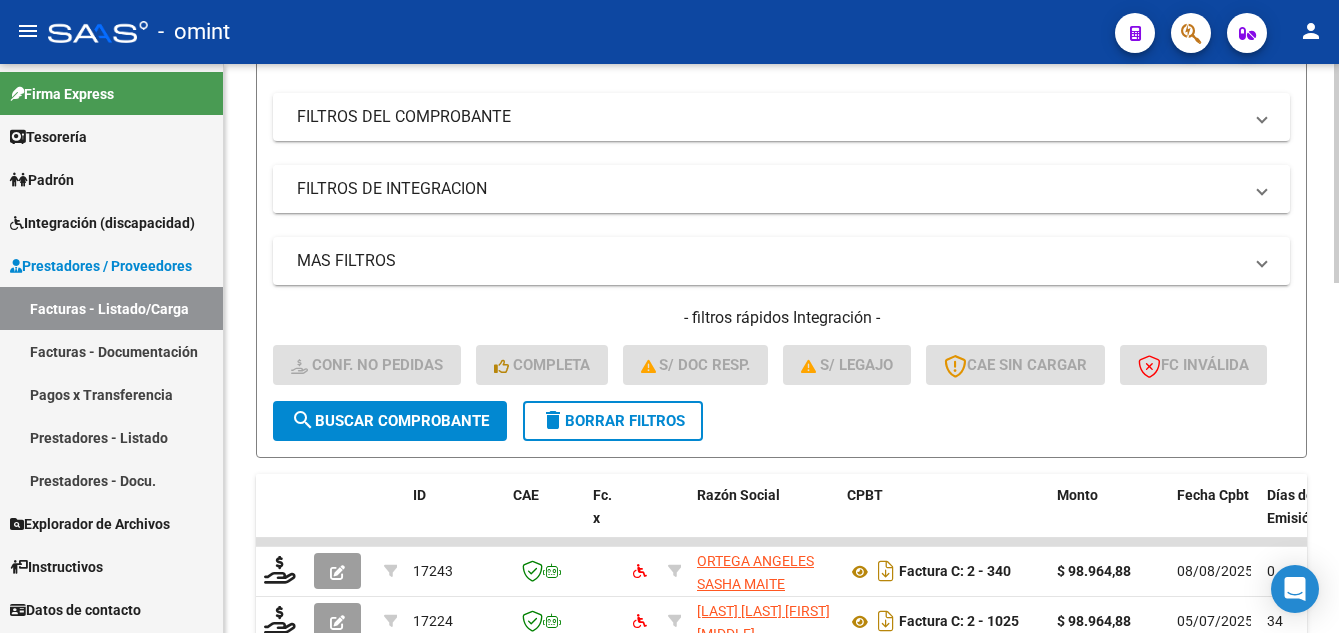 scroll, scrollTop: 0, scrollLeft: 0, axis: both 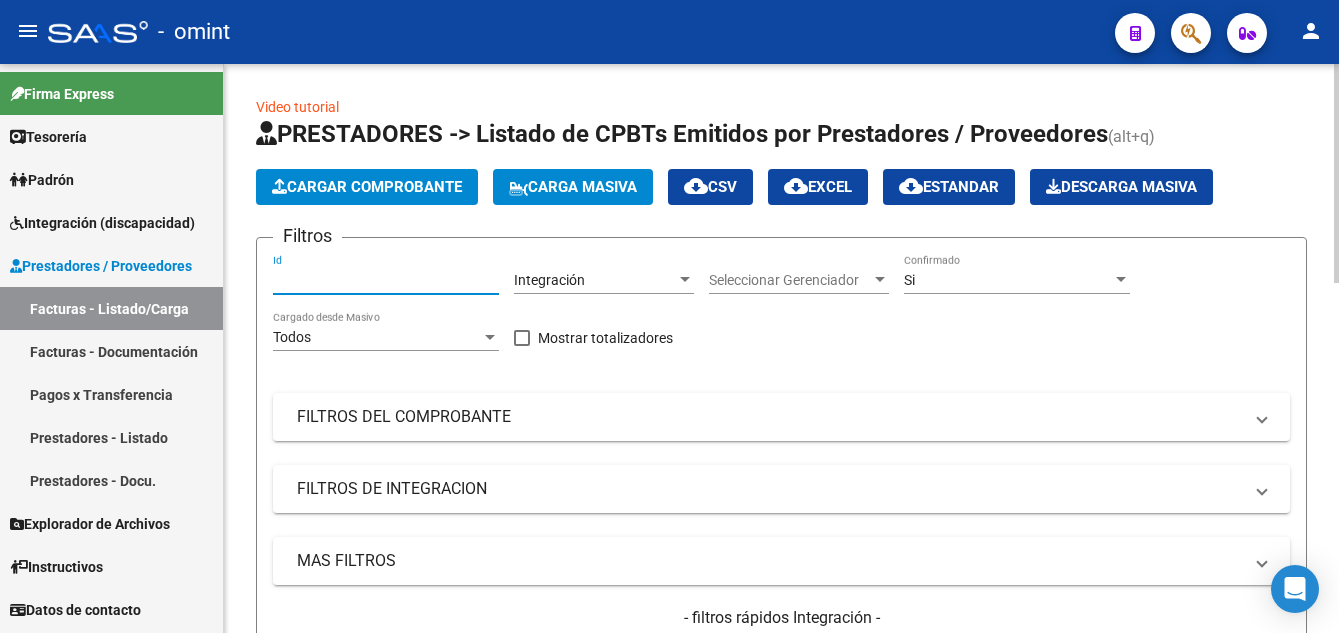 paste on "17243" 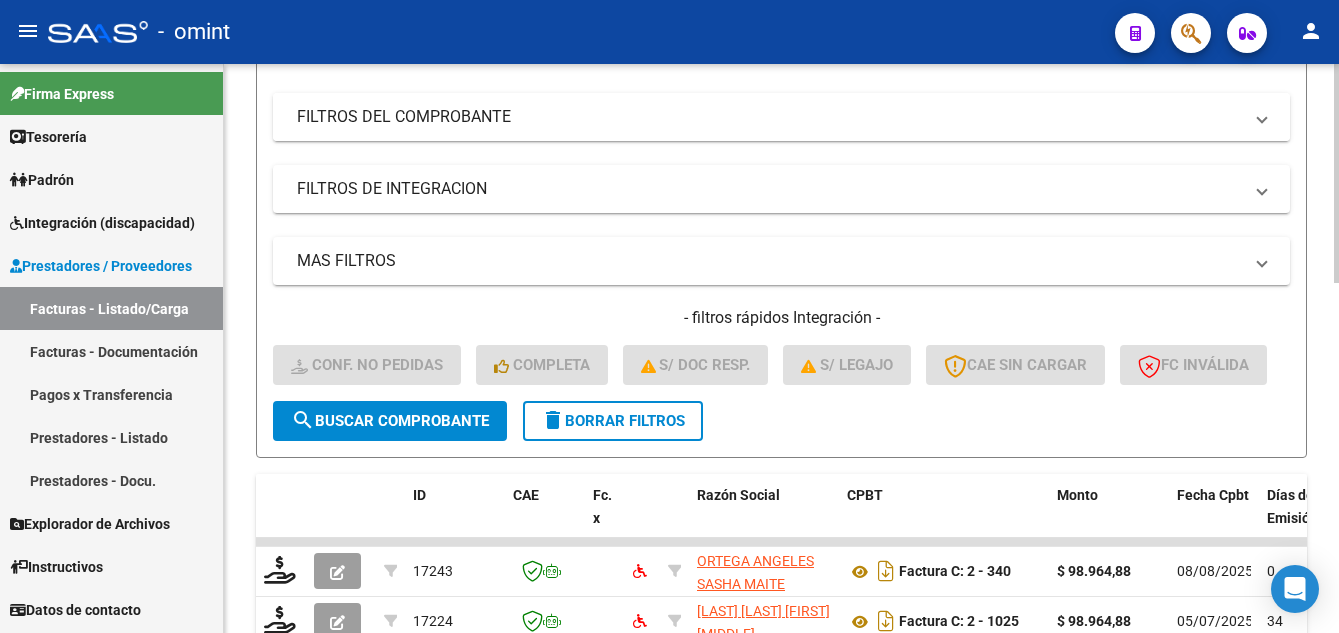 scroll, scrollTop: 500, scrollLeft: 0, axis: vertical 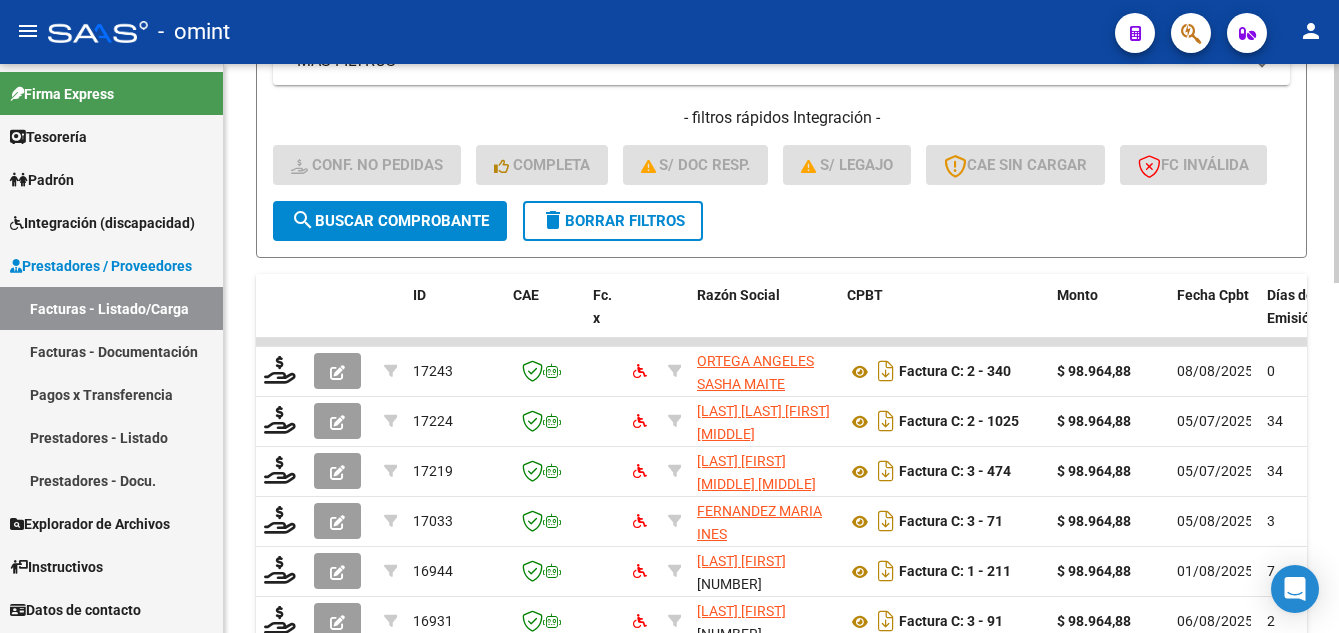 type on "17243" 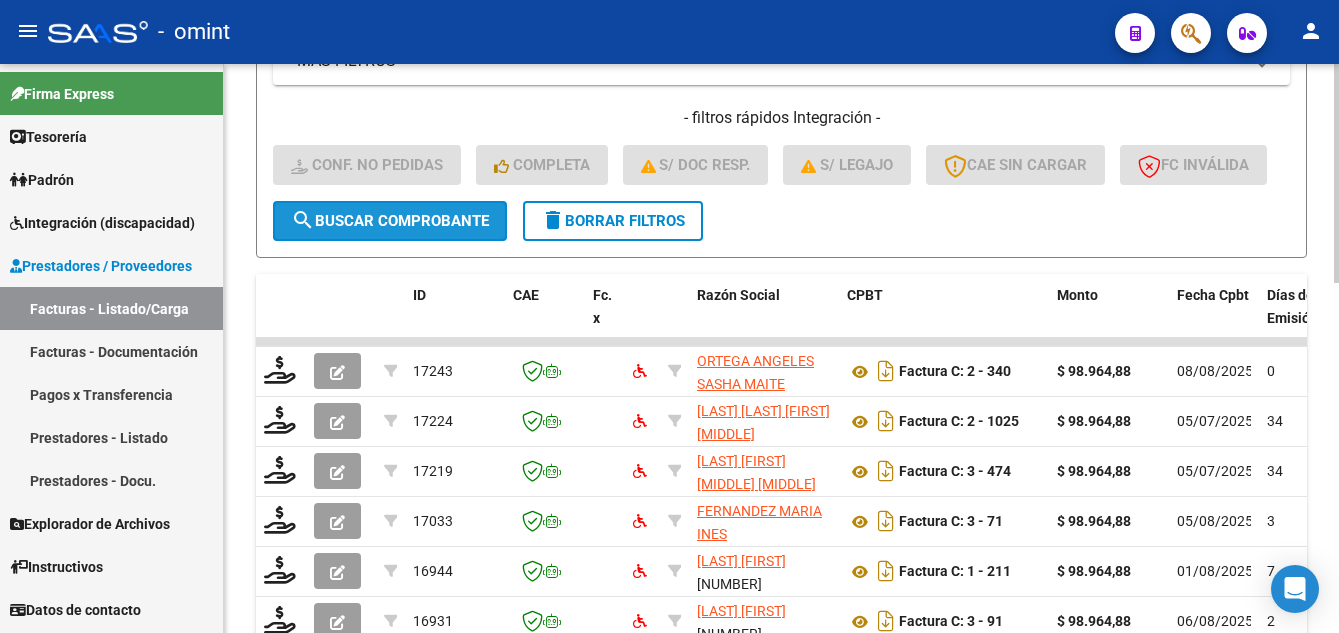 click on "search  Buscar Comprobante" 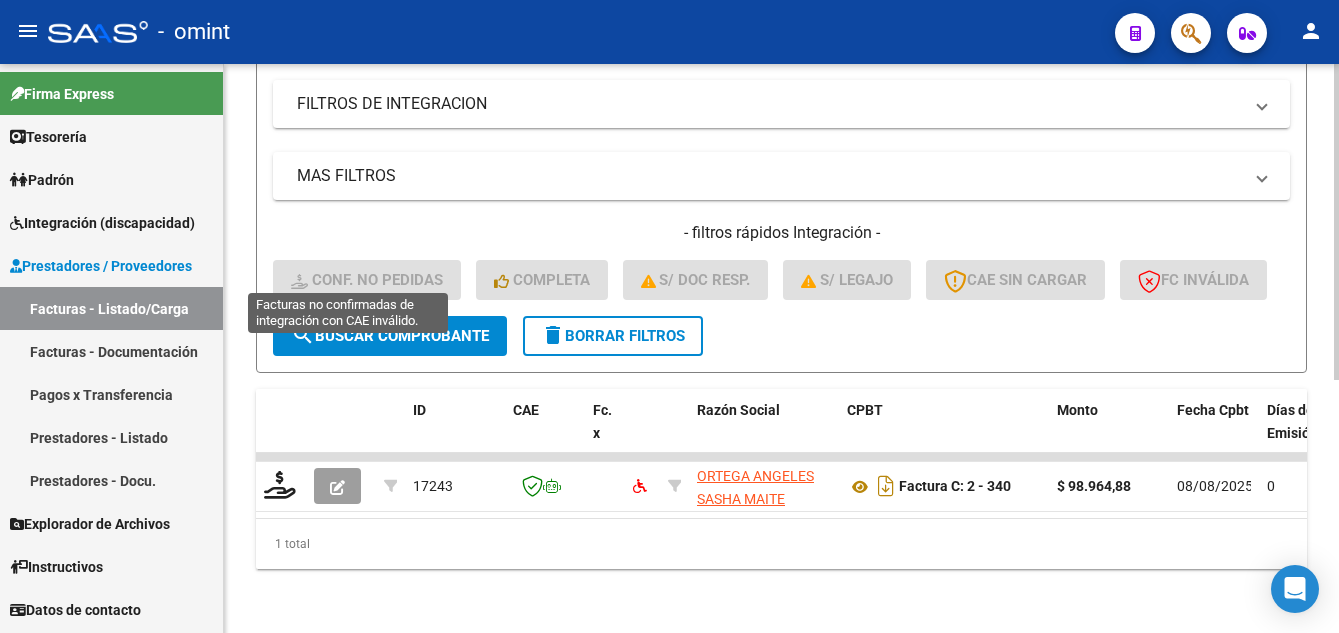 scroll, scrollTop: 456, scrollLeft: 0, axis: vertical 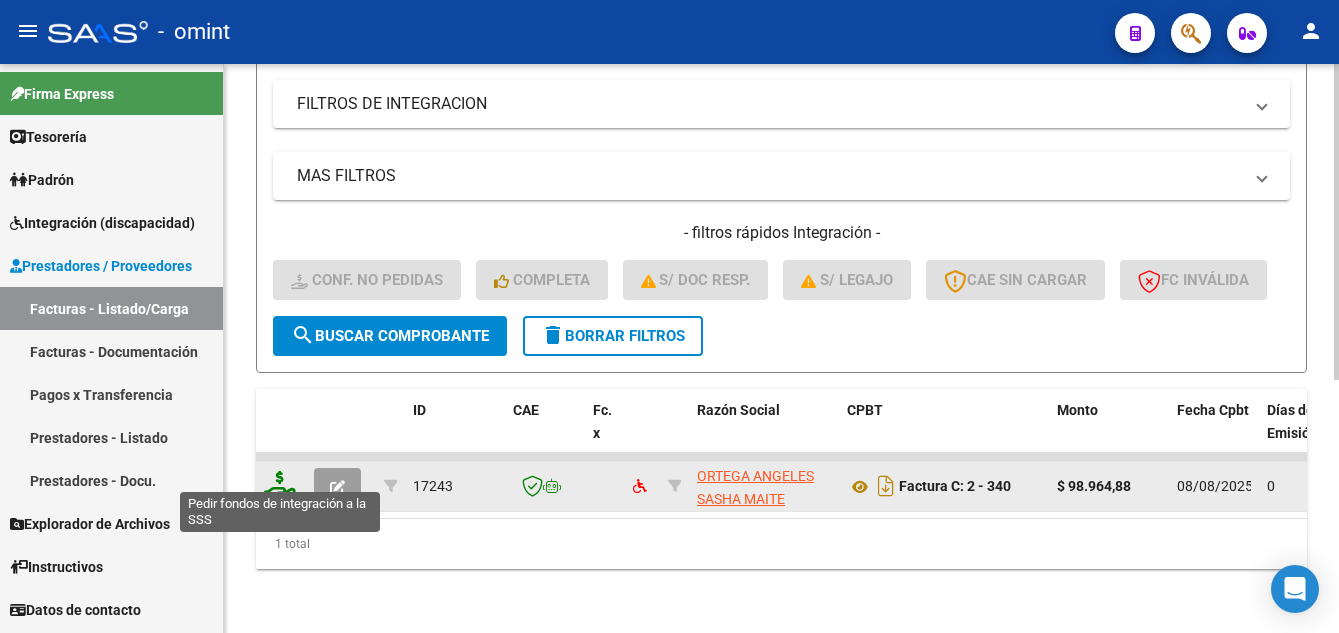click 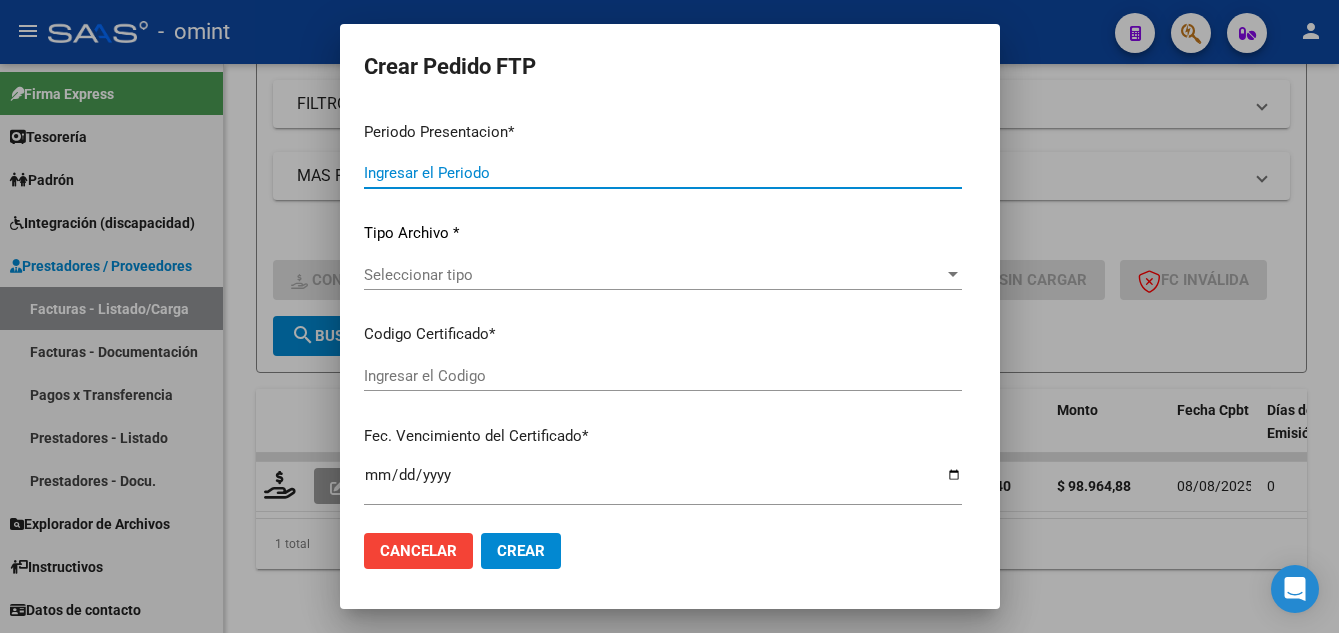 type on "202507" 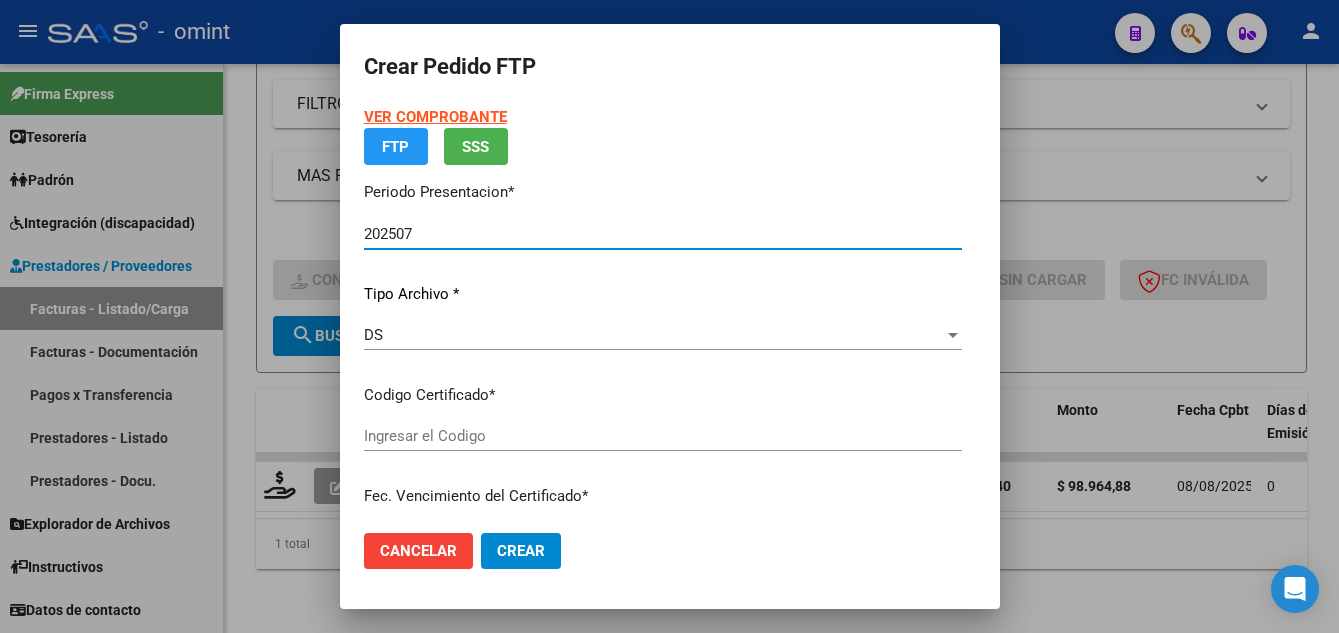 type on "1436774934" 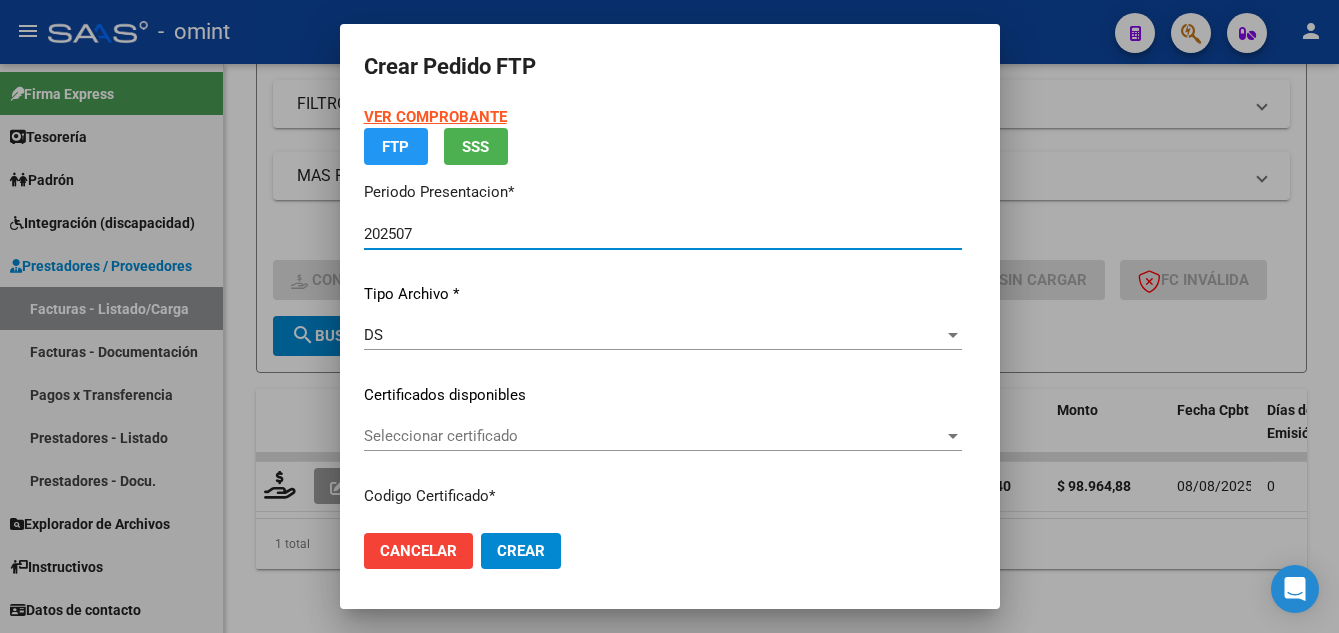 scroll, scrollTop: 200, scrollLeft: 0, axis: vertical 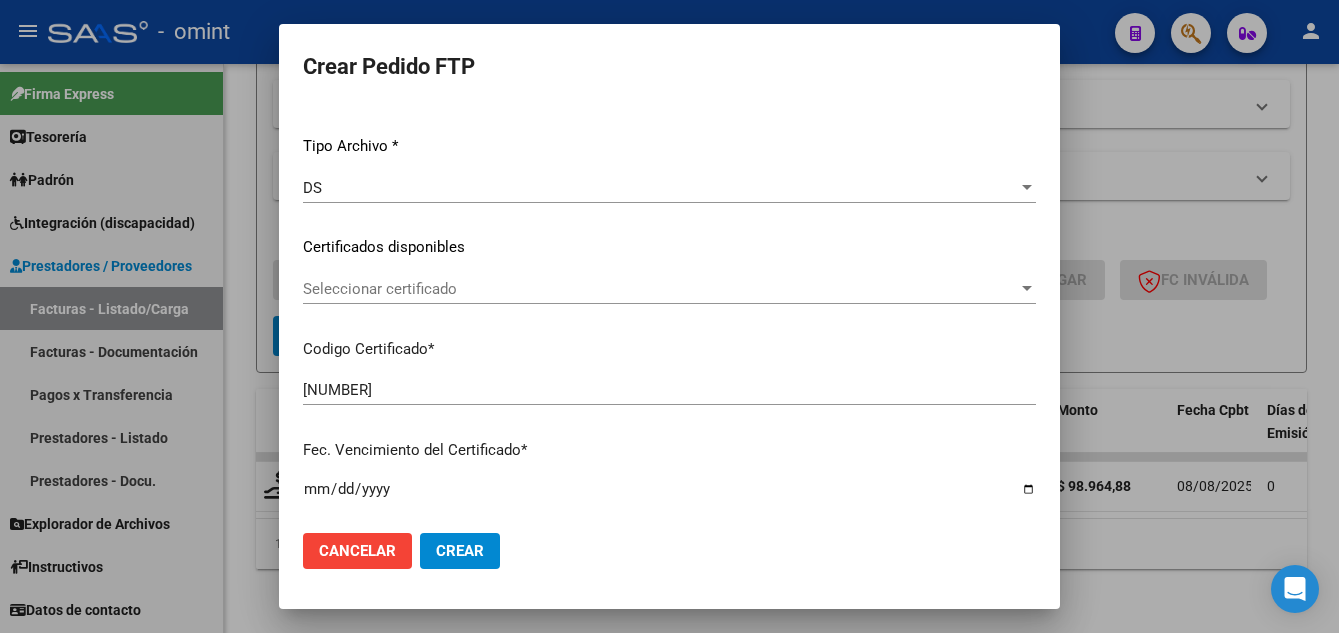 click on "Seleccionar certificado" at bounding box center (660, 289) 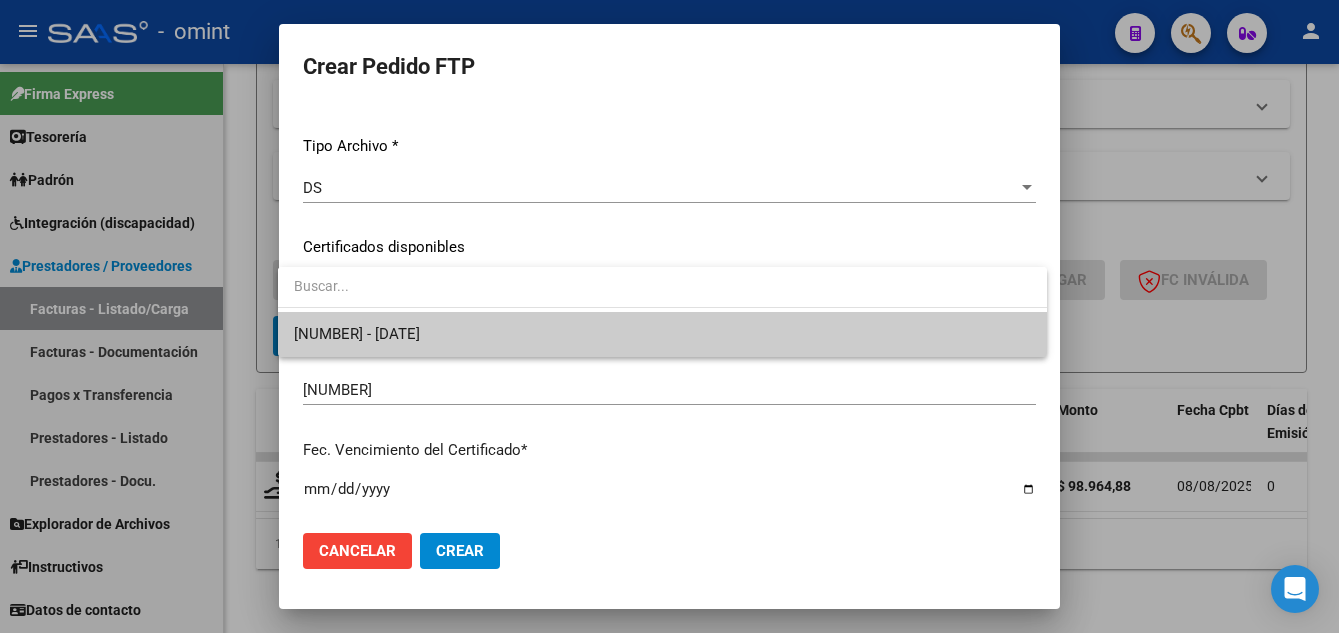 click on "1436774934 - 2028-02-09" at bounding box center (662, 334) 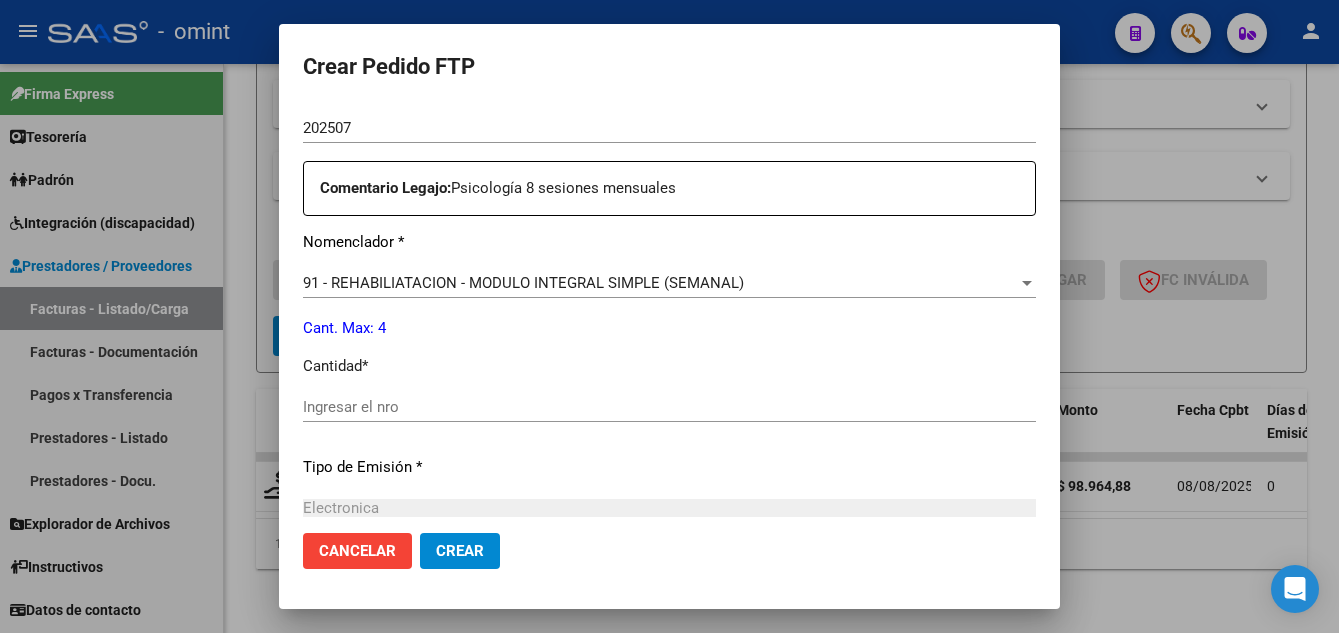 scroll, scrollTop: 800, scrollLeft: 0, axis: vertical 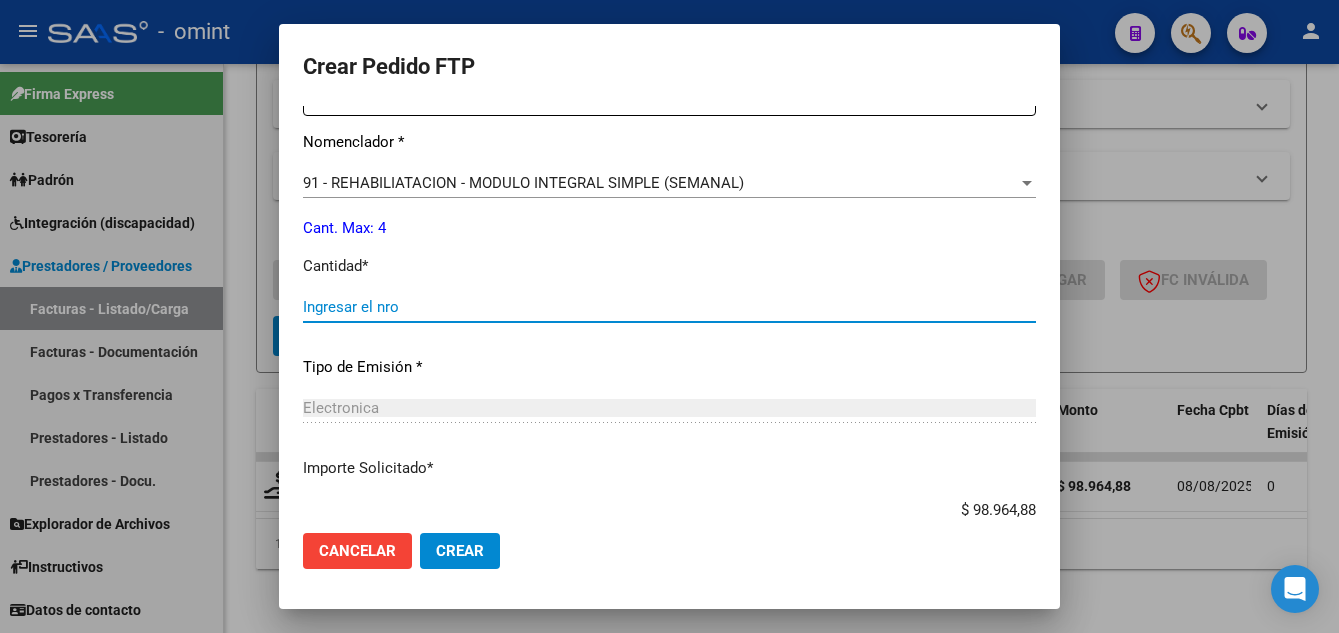 click on "Ingresar el nro" at bounding box center (669, 307) 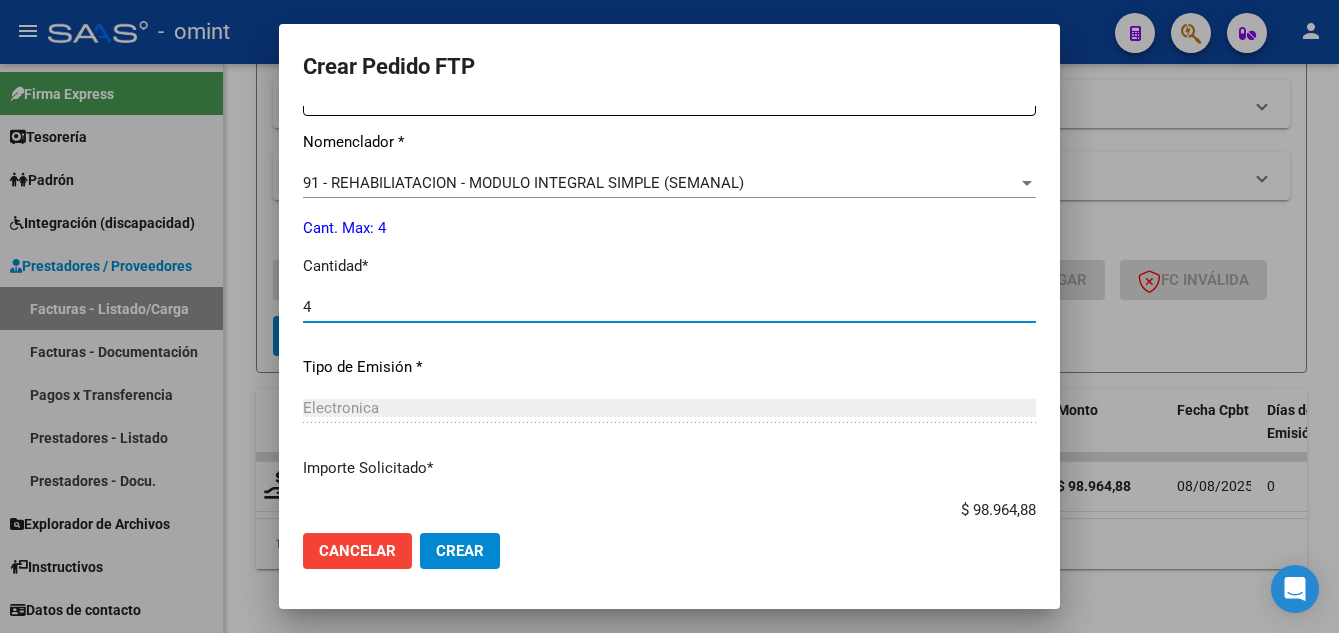 scroll, scrollTop: 928, scrollLeft: 0, axis: vertical 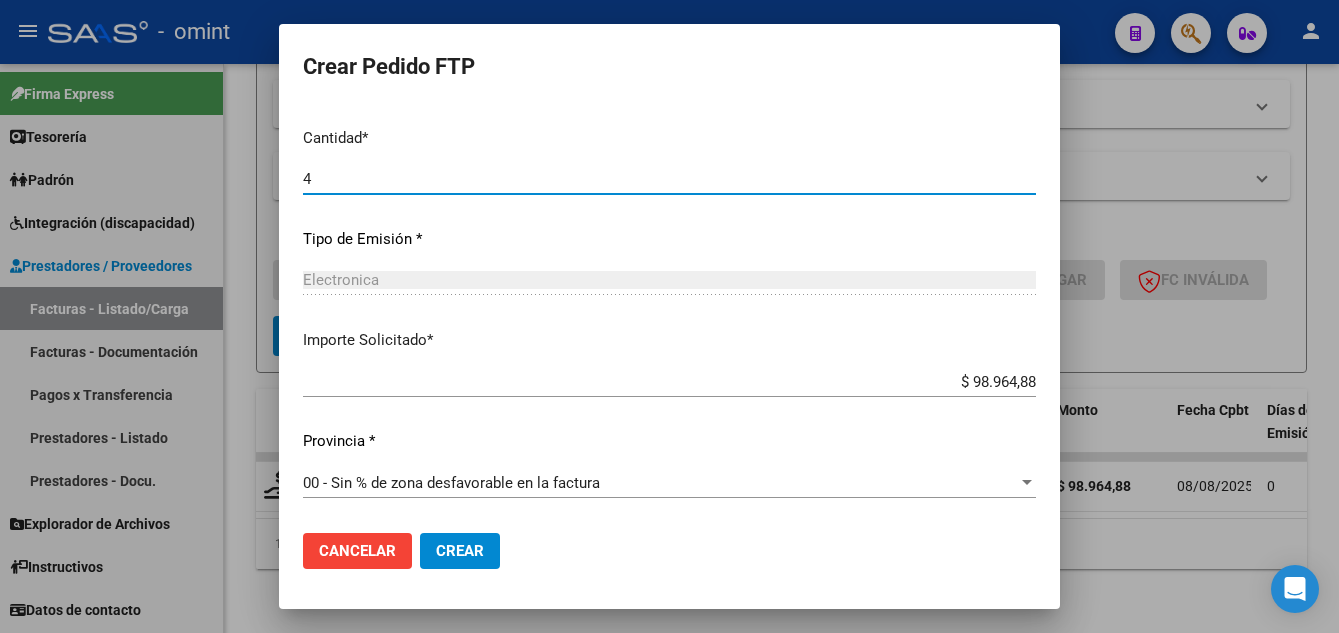 type on "4" 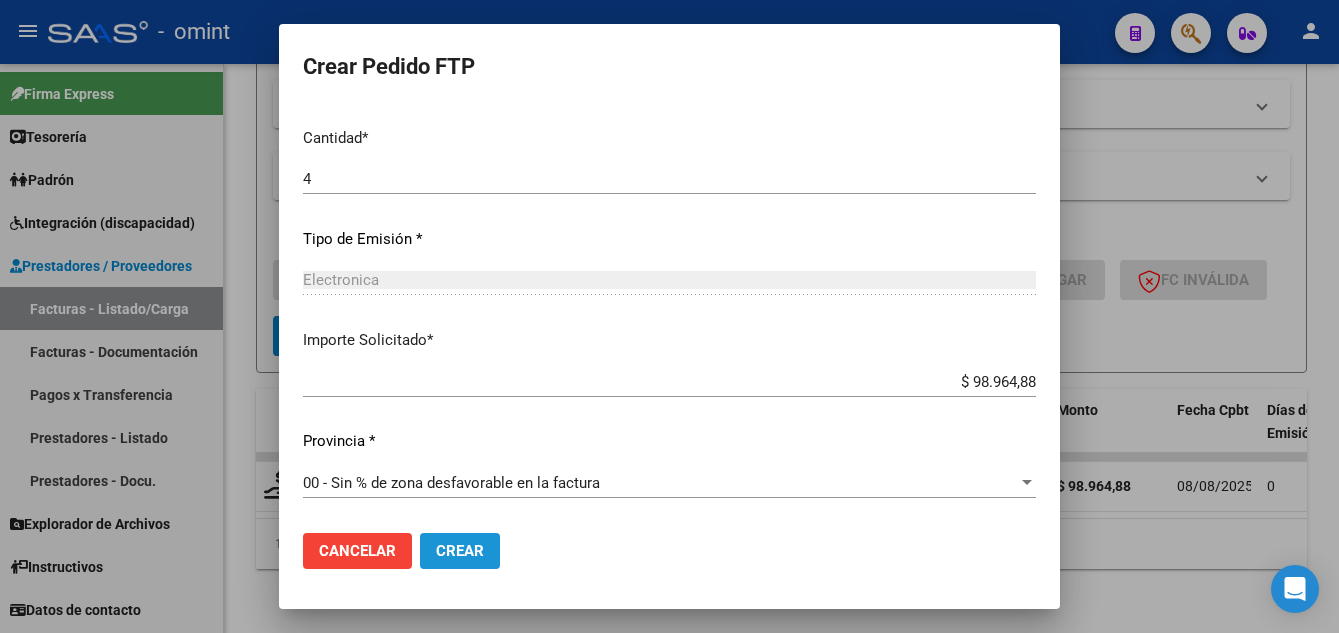 click on "Crear" 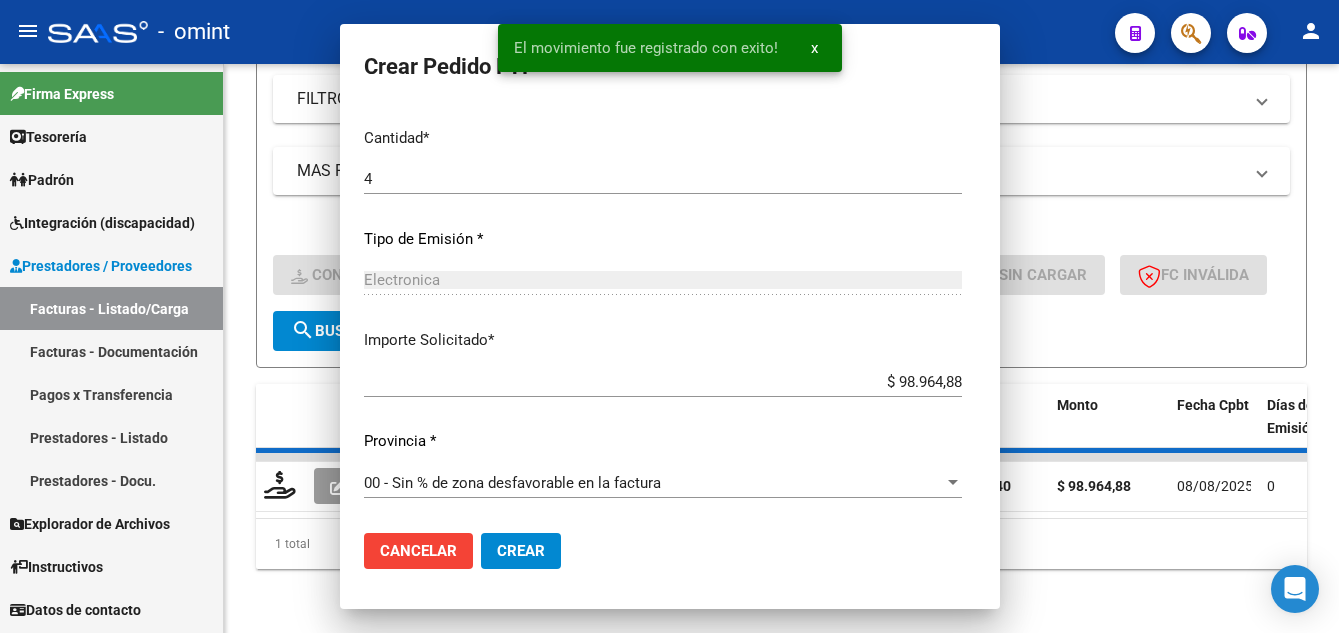 scroll, scrollTop: 0, scrollLeft: 0, axis: both 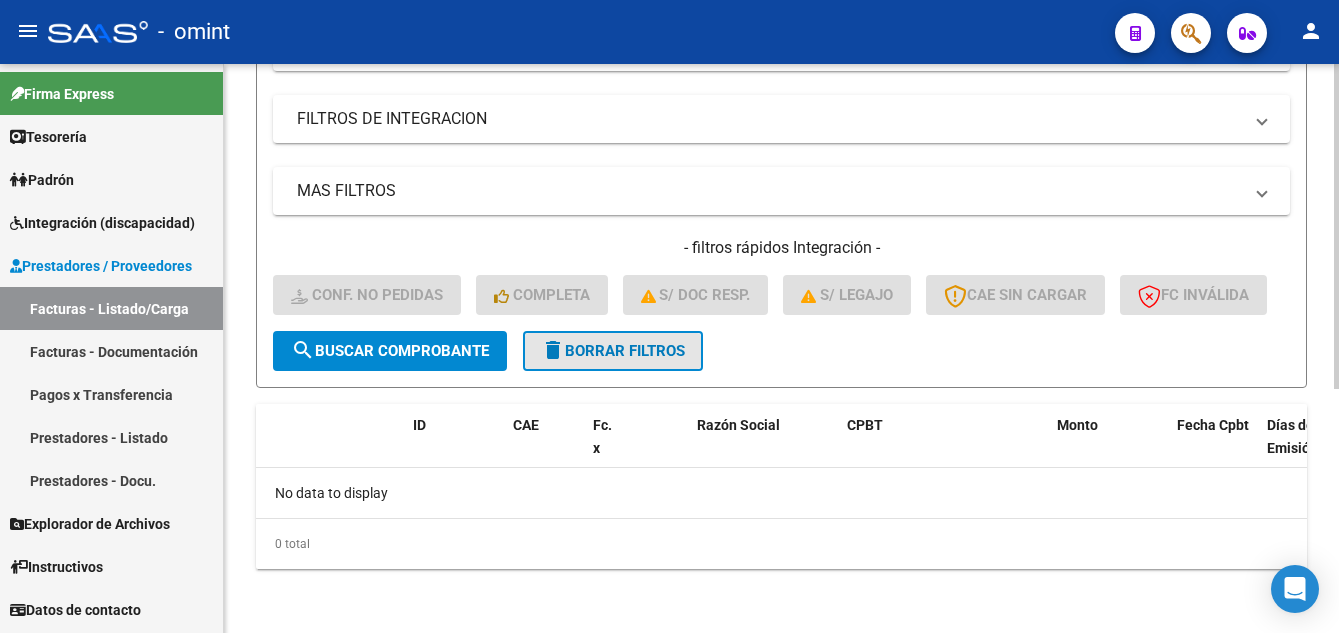 click on "delete  Borrar Filtros" 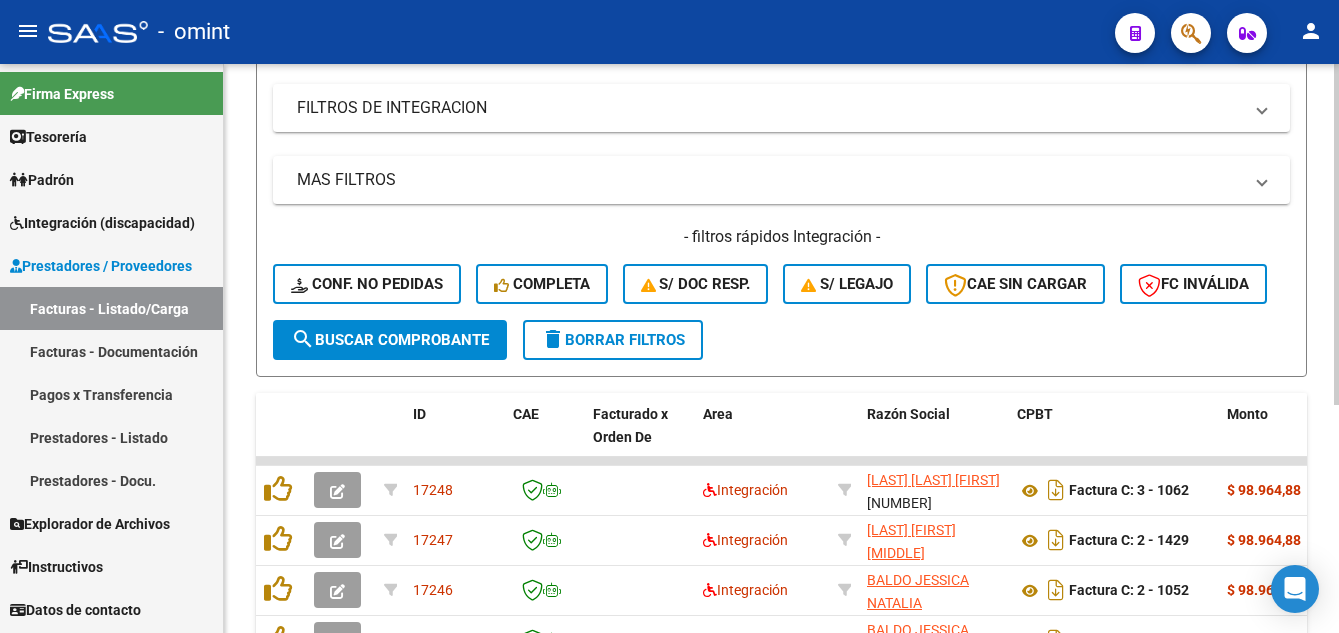 scroll, scrollTop: 426, scrollLeft: 0, axis: vertical 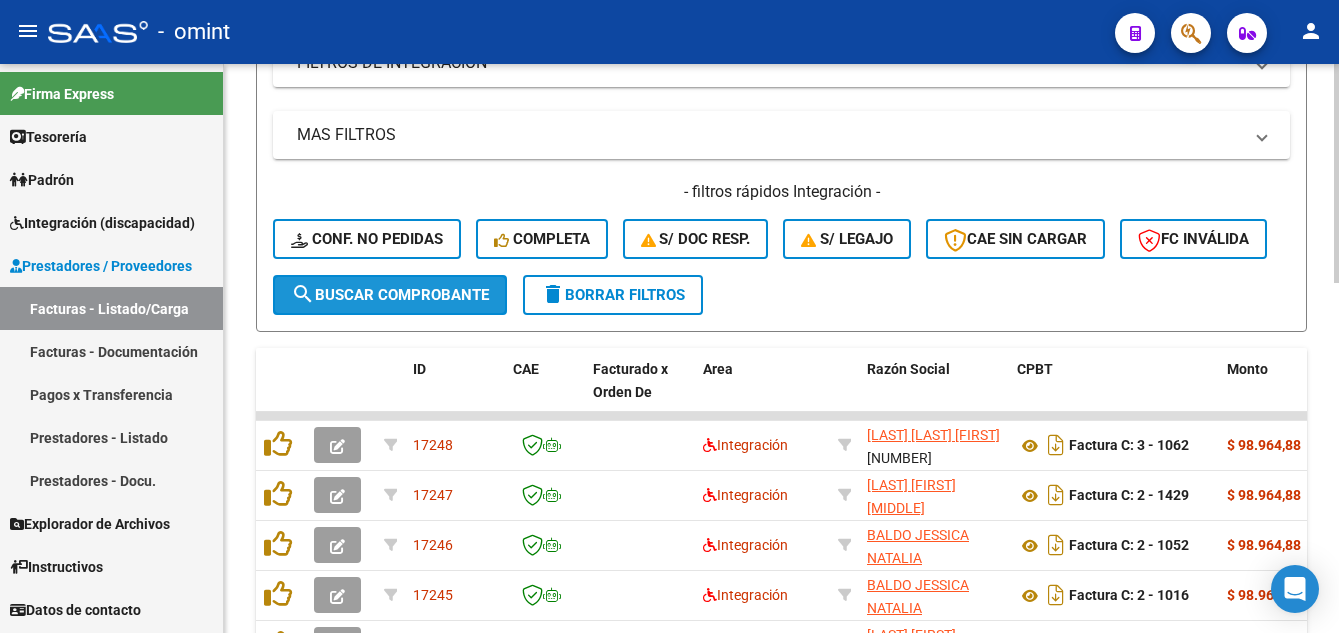 click on "search  Buscar Comprobante" 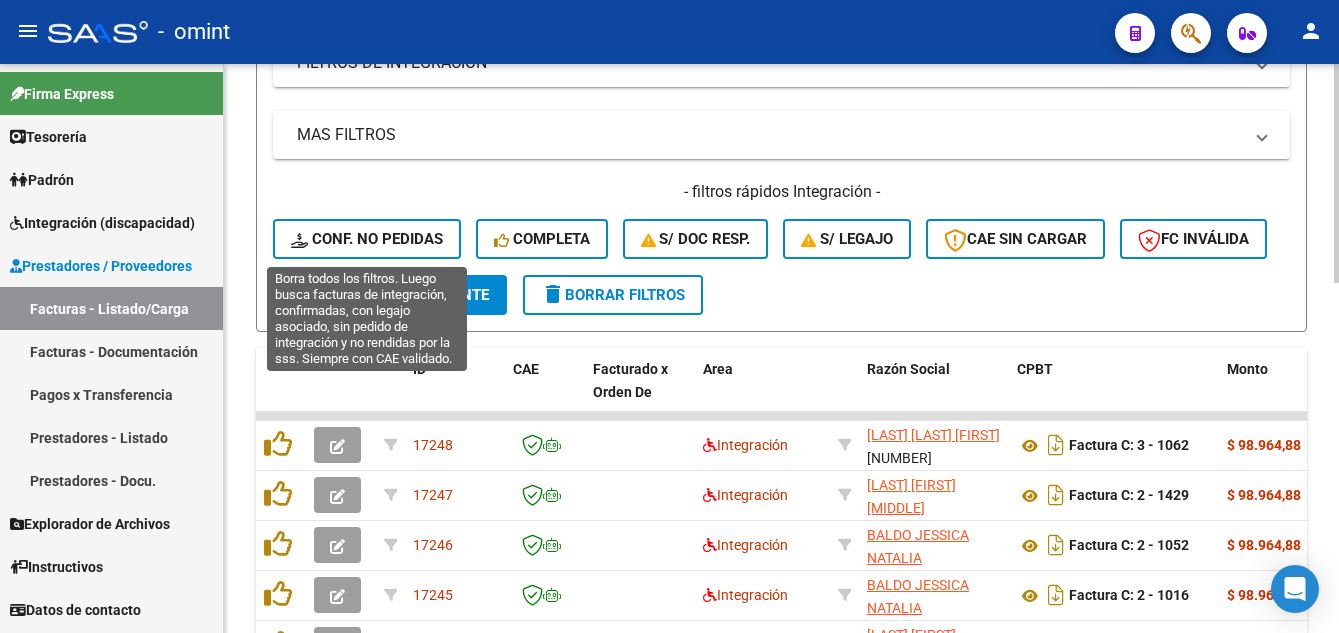 click on "Conf. no pedidas" 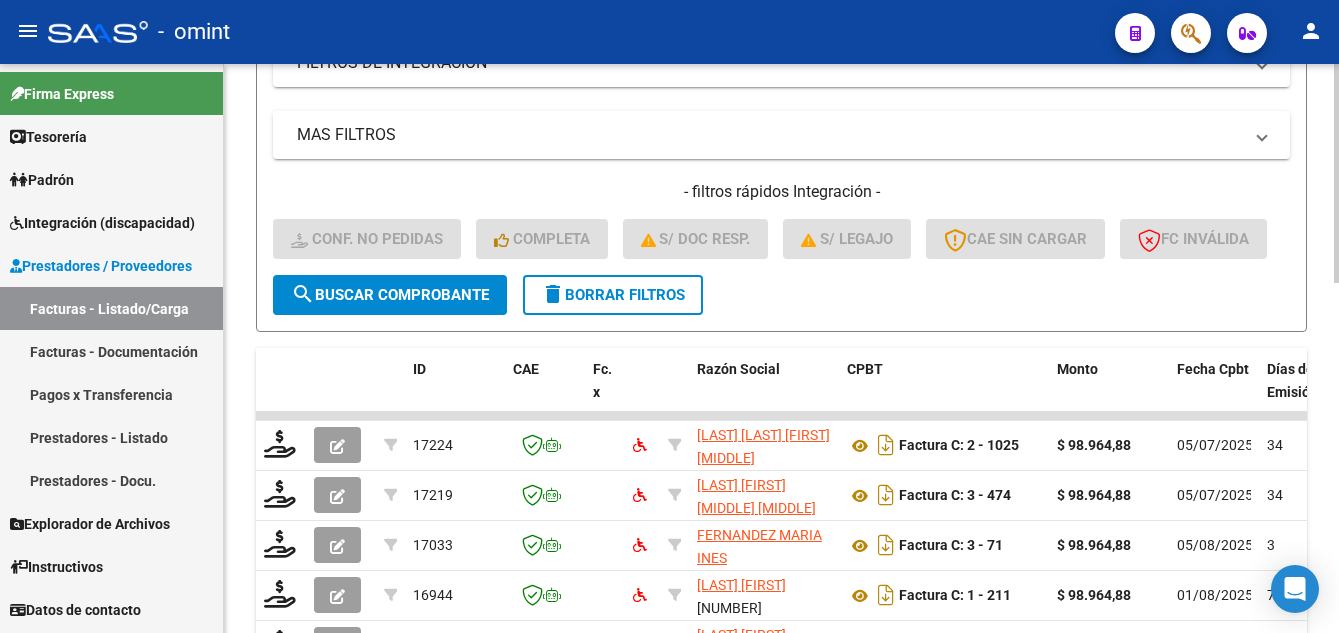 scroll, scrollTop: 126, scrollLeft: 0, axis: vertical 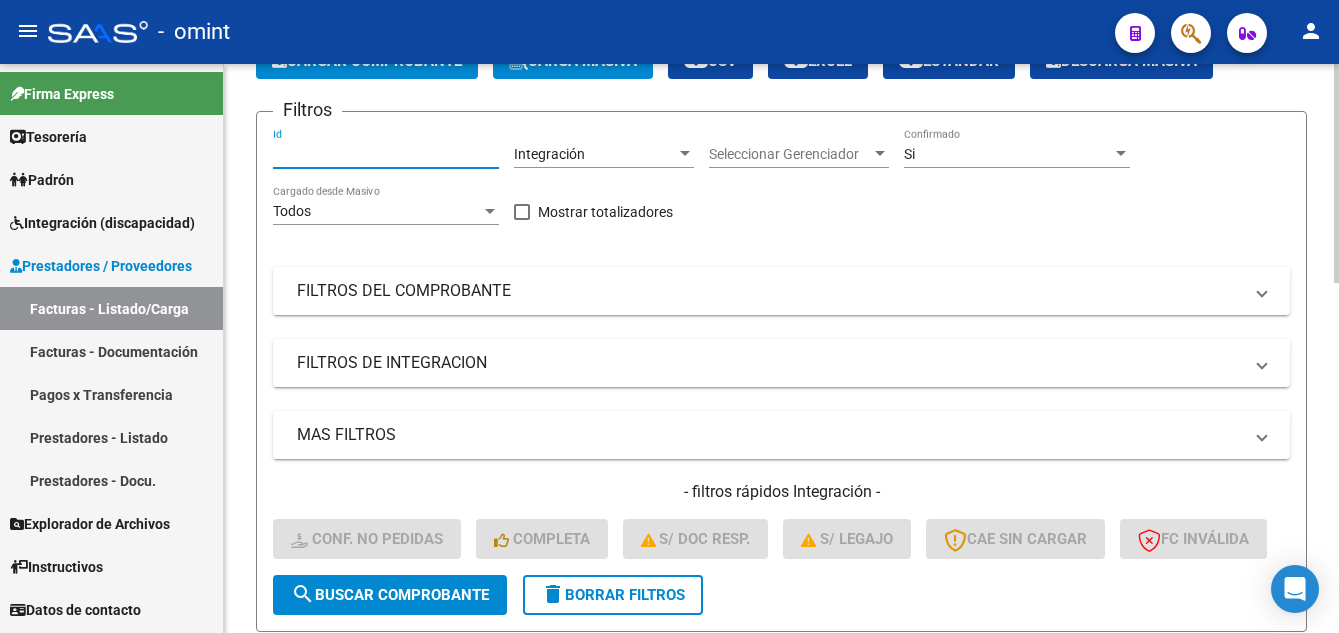 paste on "16880" 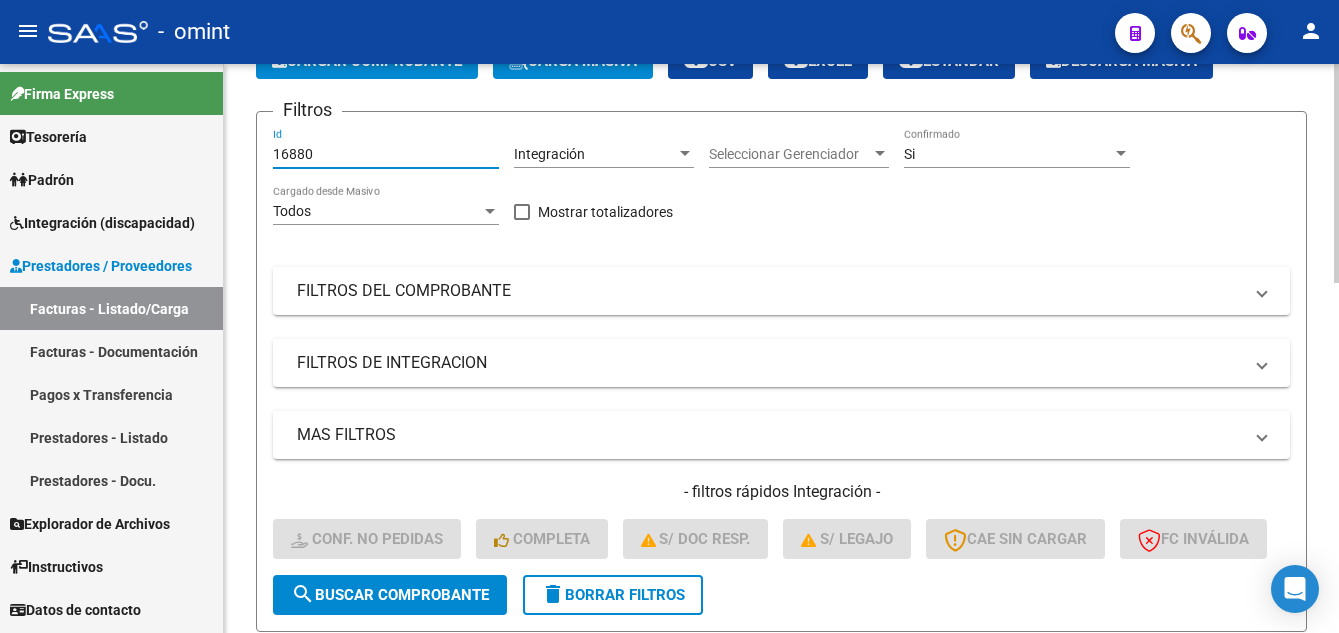 scroll, scrollTop: 426, scrollLeft: 0, axis: vertical 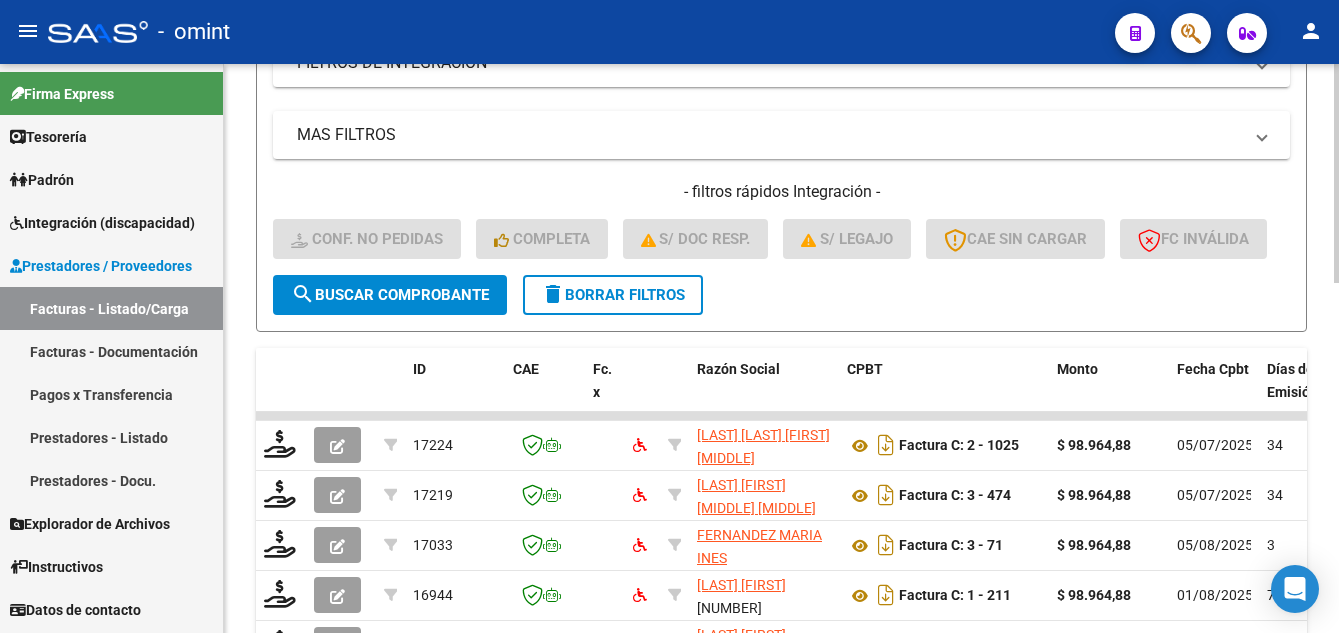 type on "16880" 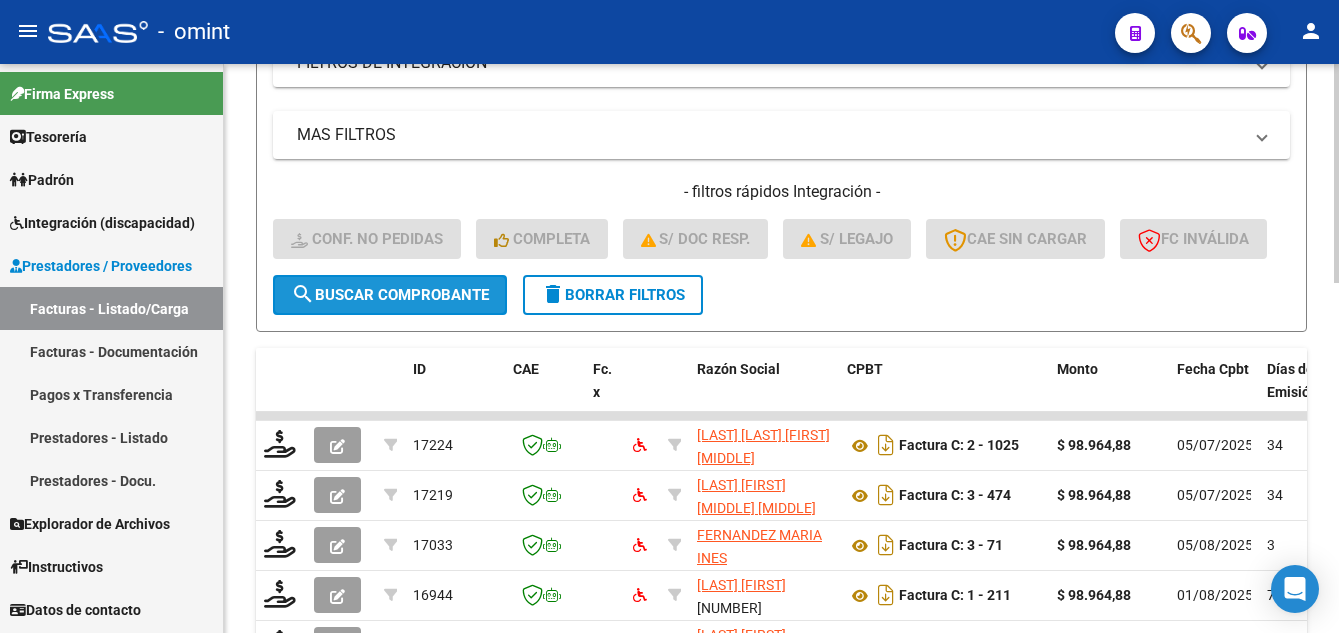 click on "search  Buscar Comprobante" 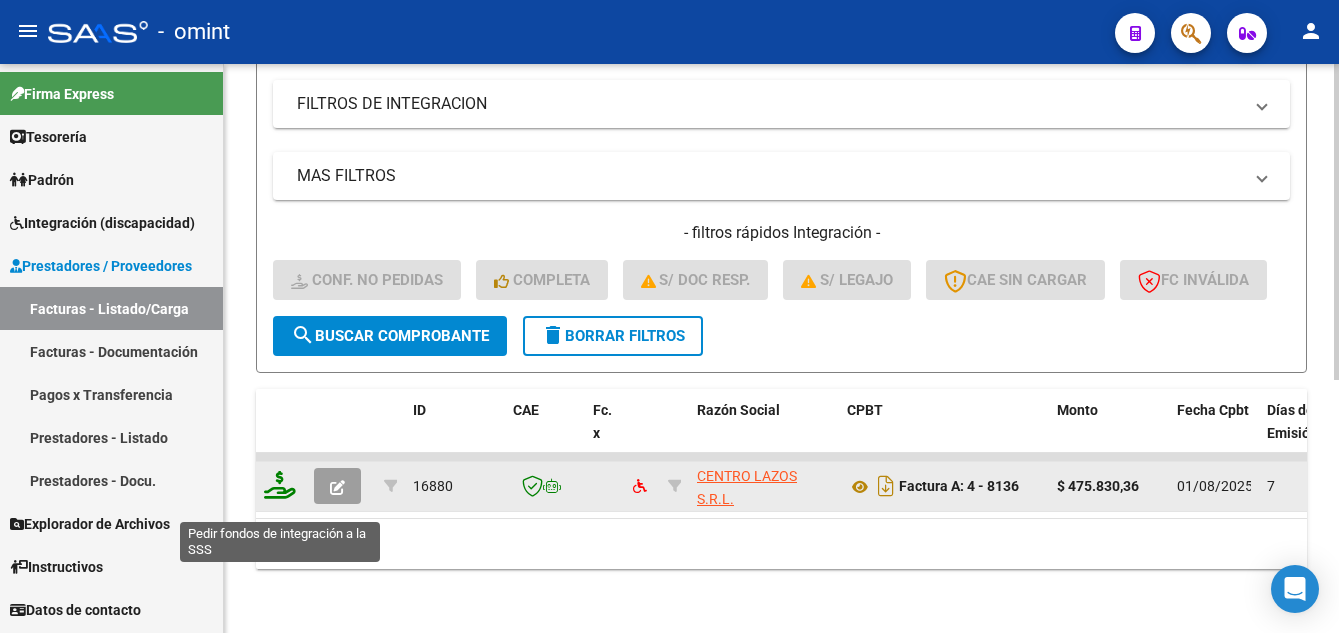 click 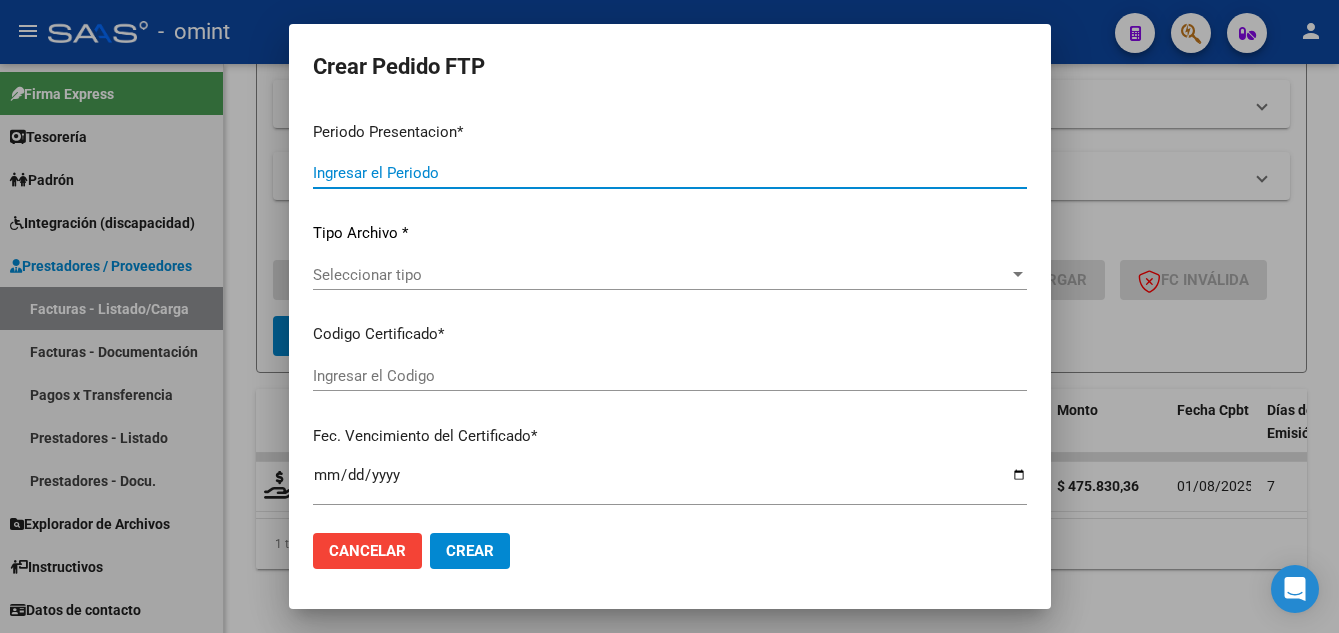 type on "202507" 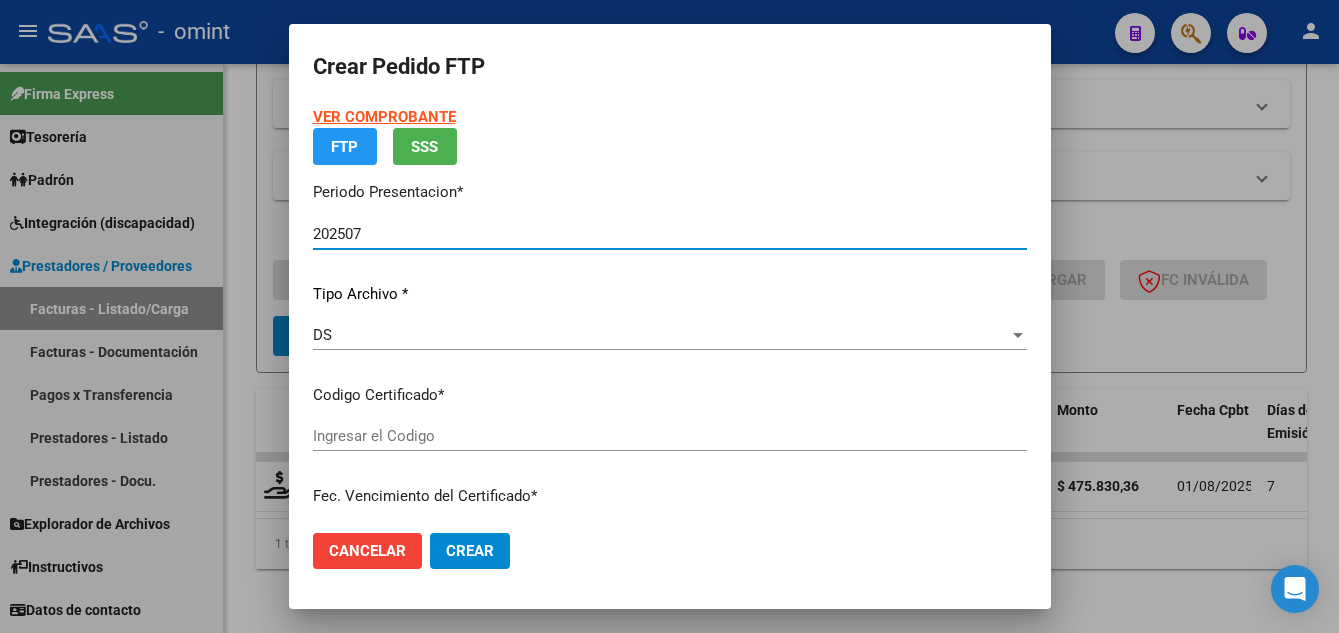 type on "8331148378" 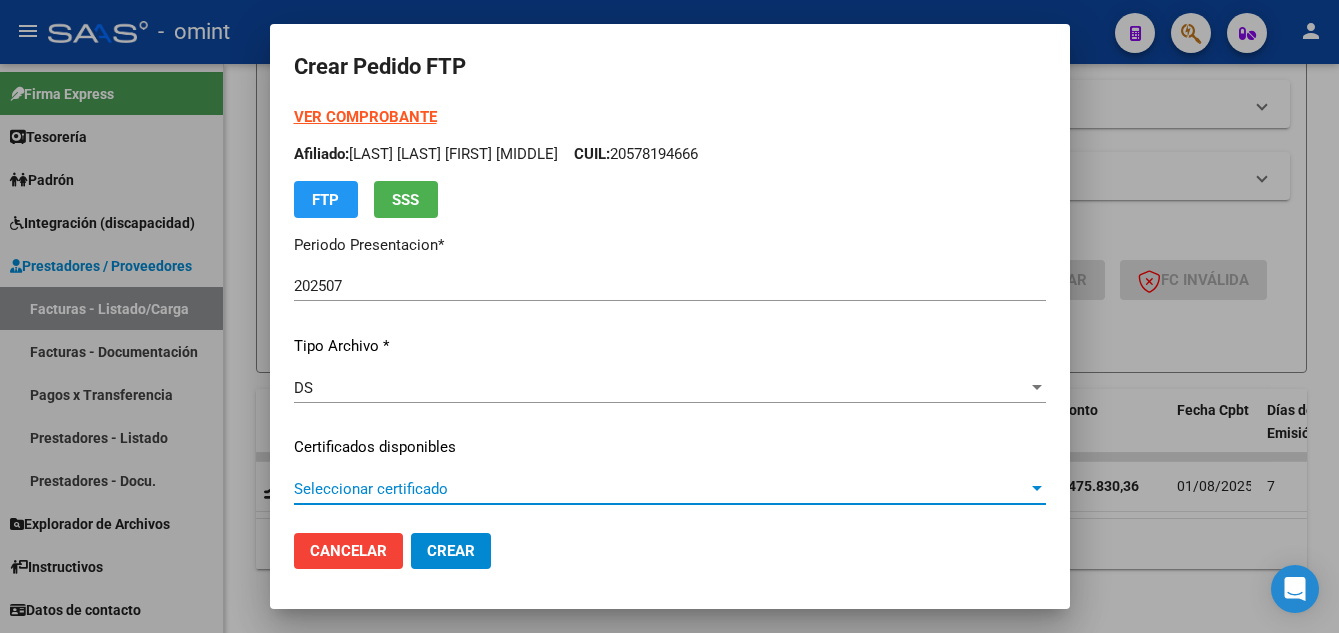 click on "Seleccionar certificado" at bounding box center [661, 489] 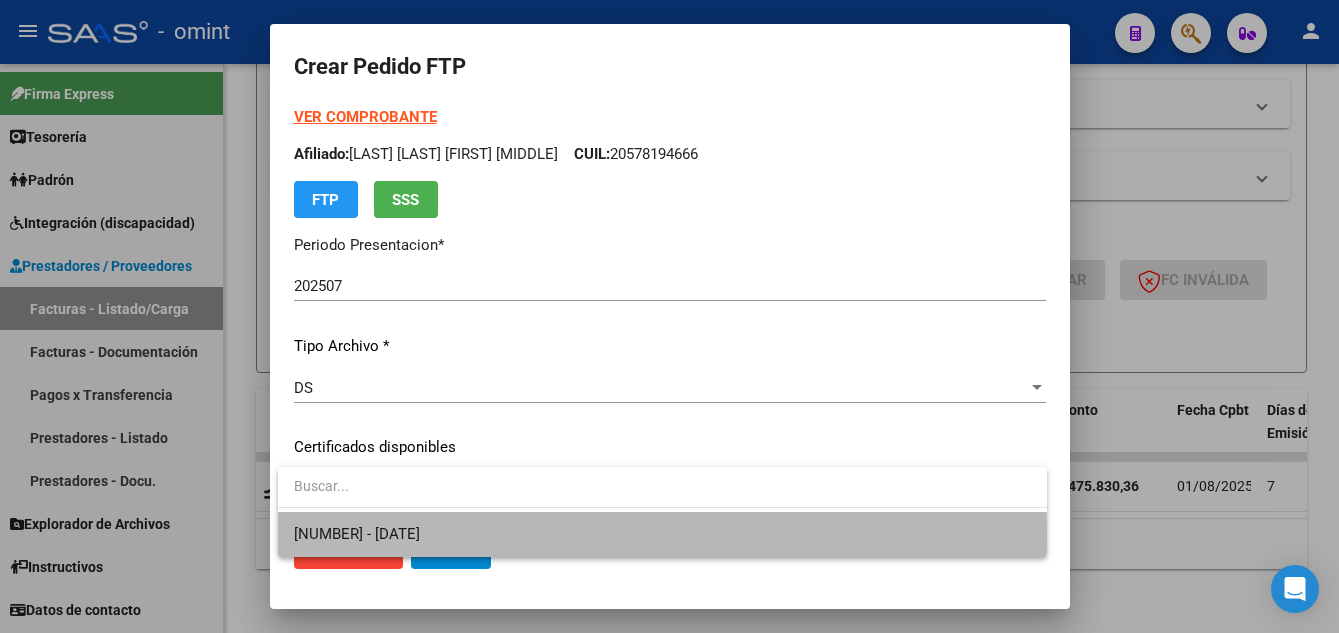 drag, startPoint x: 486, startPoint y: 536, endPoint x: 487, endPoint y: 518, distance: 18.027756 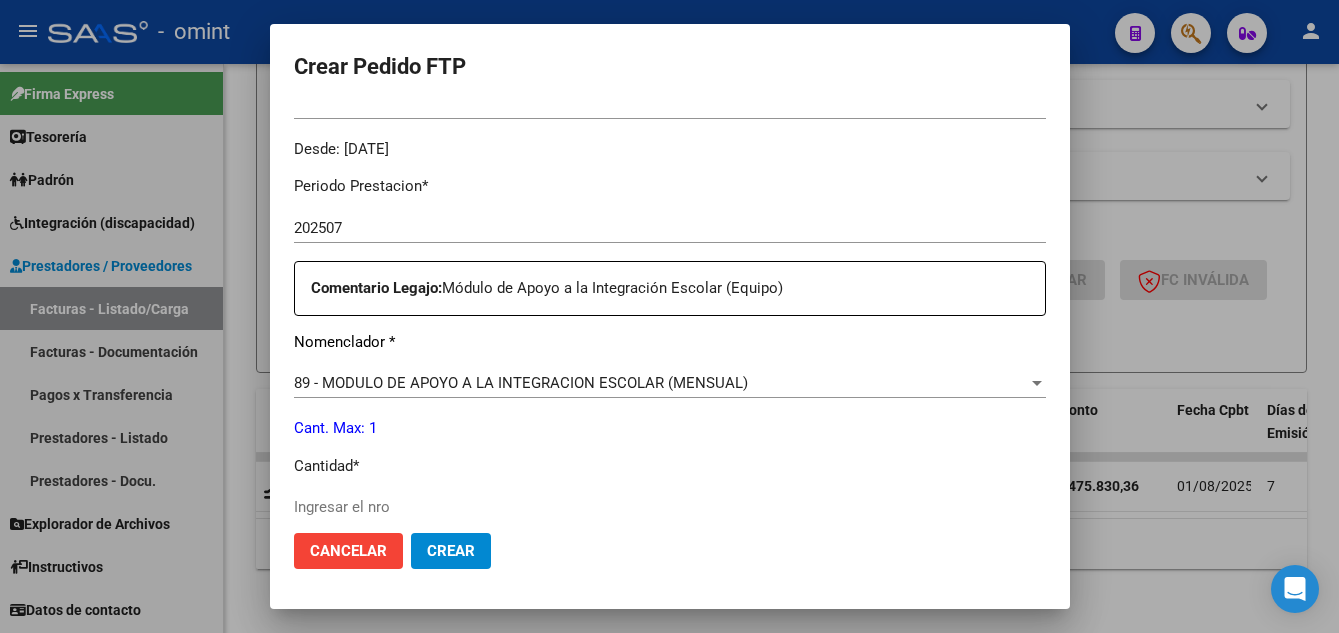 scroll, scrollTop: 800, scrollLeft: 0, axis: vertical 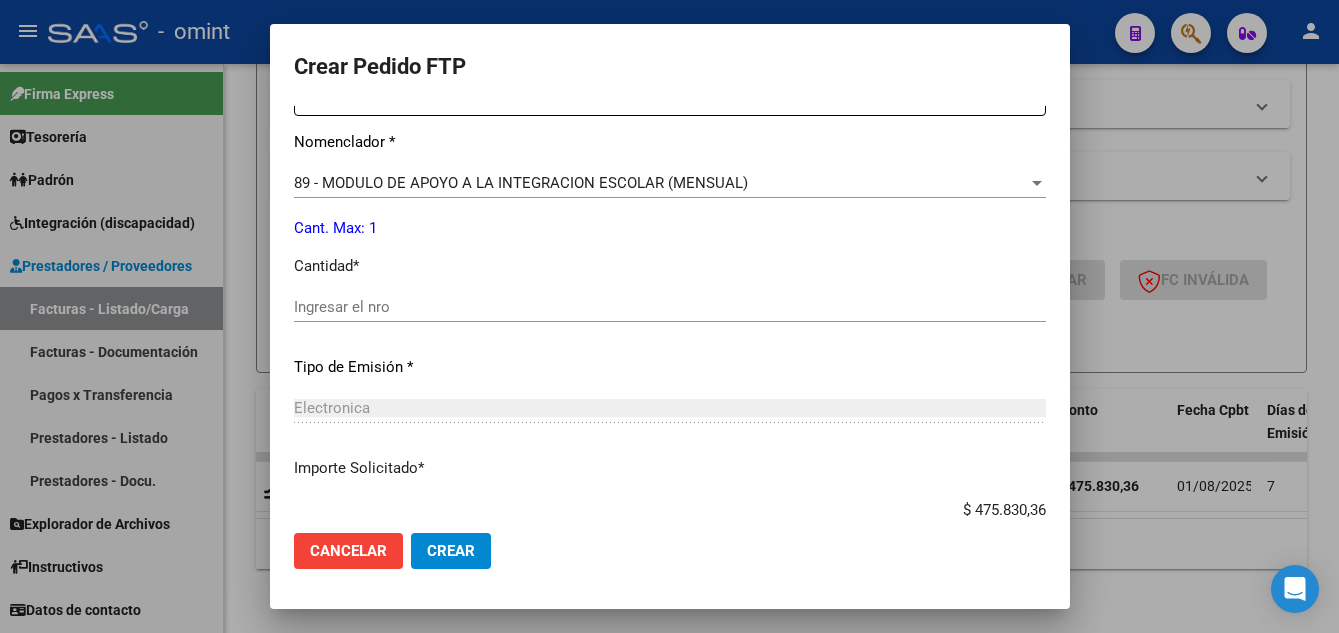 click on "Ingresar el nro" at bounding box center [670, 307] 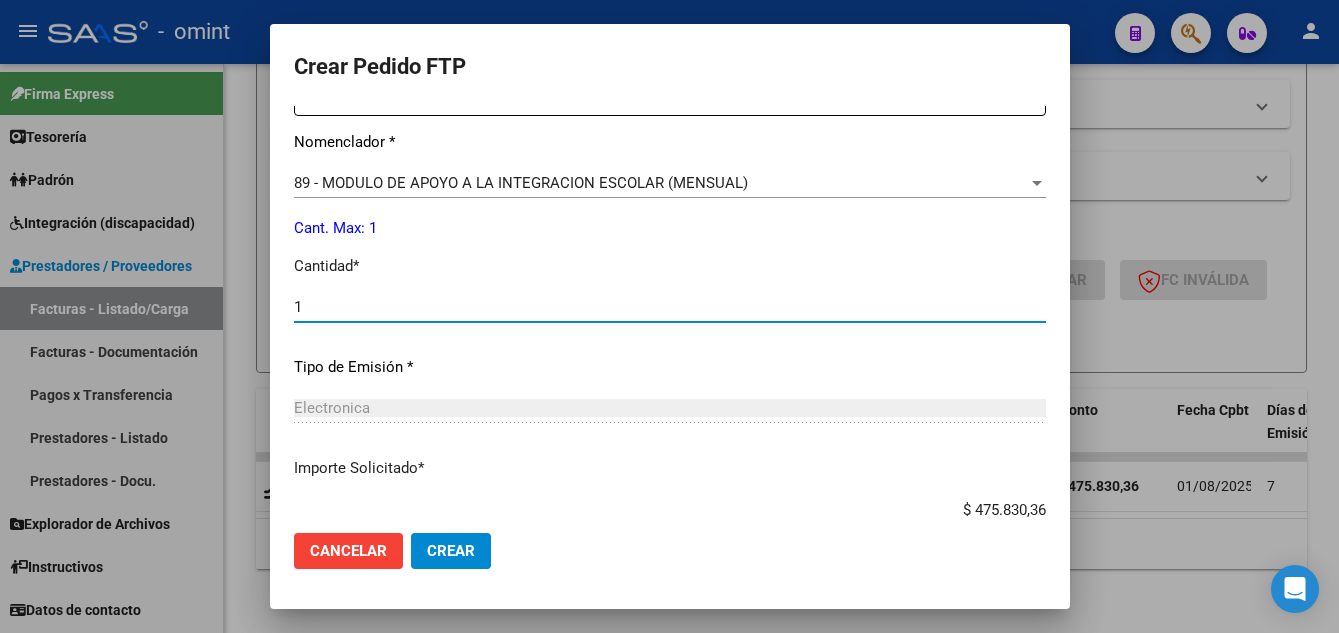 type on "1" 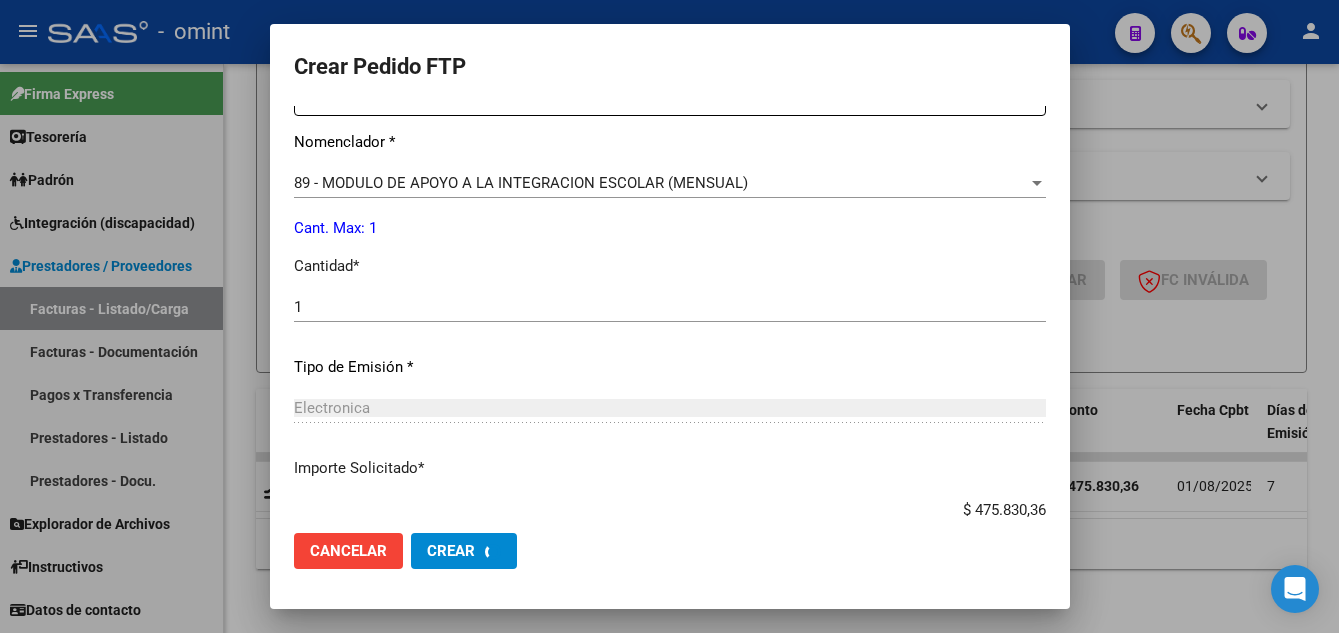 scroll, scrollTop: 0, scrollLeft: 0, axis: both 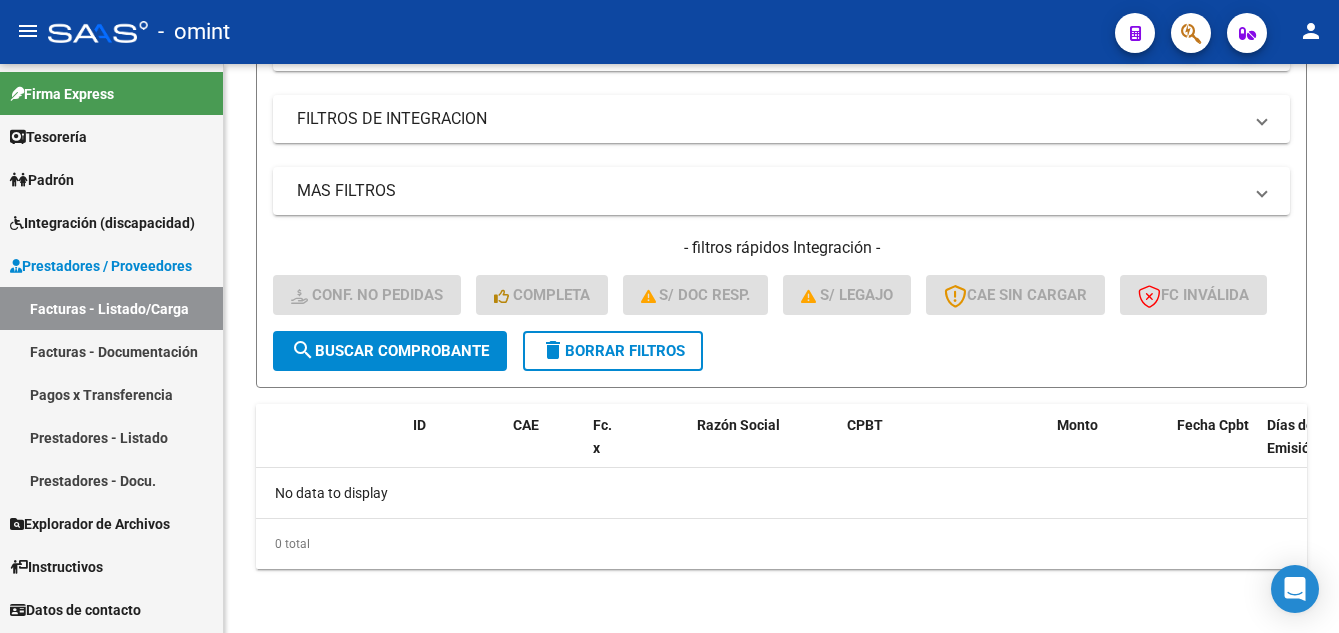 click on "Padrón" at bounding box center [42, 180] 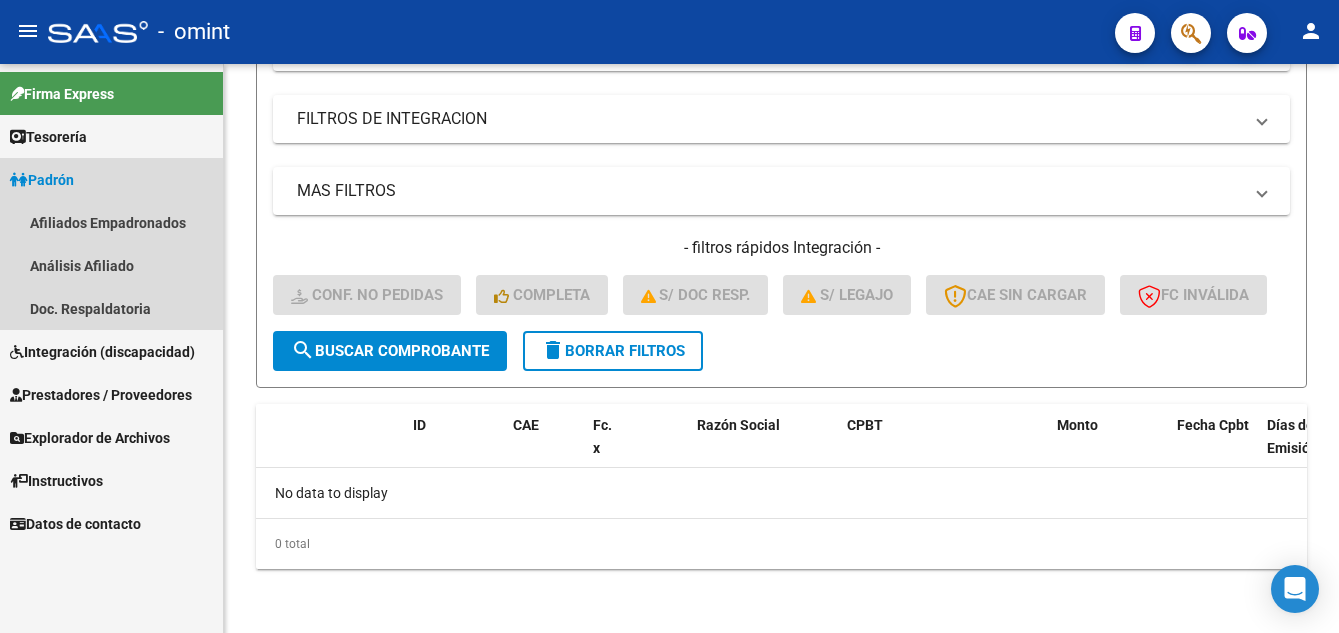 click on "Padrón" at bounding box center (42, 180) 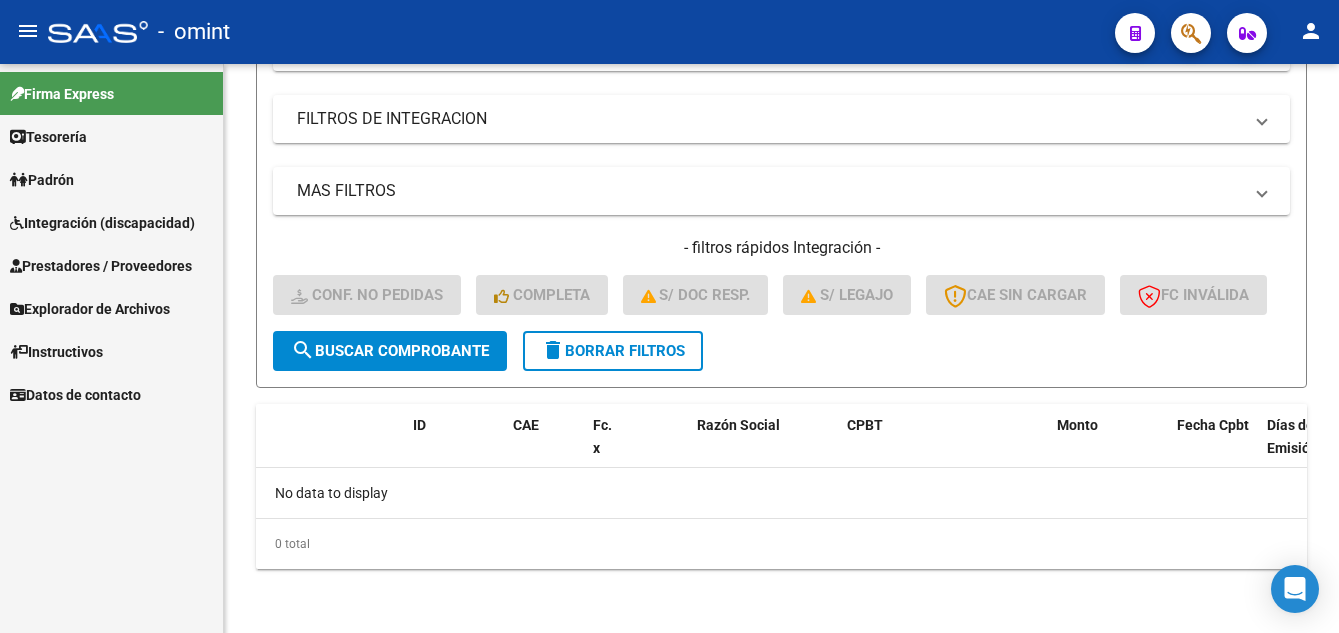 click on "Integración (discapacidad)" at bounding box center [102, 223] 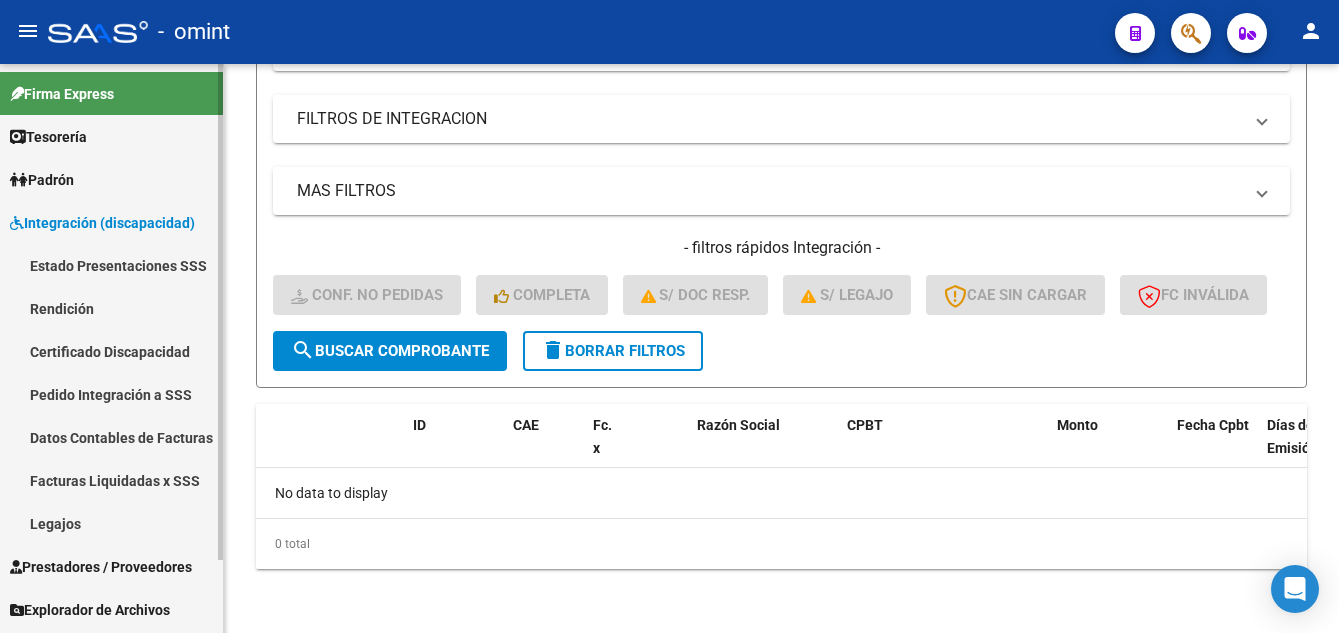 scroll, scrollTop: 84, scrollLeft: 0, axis: vertical 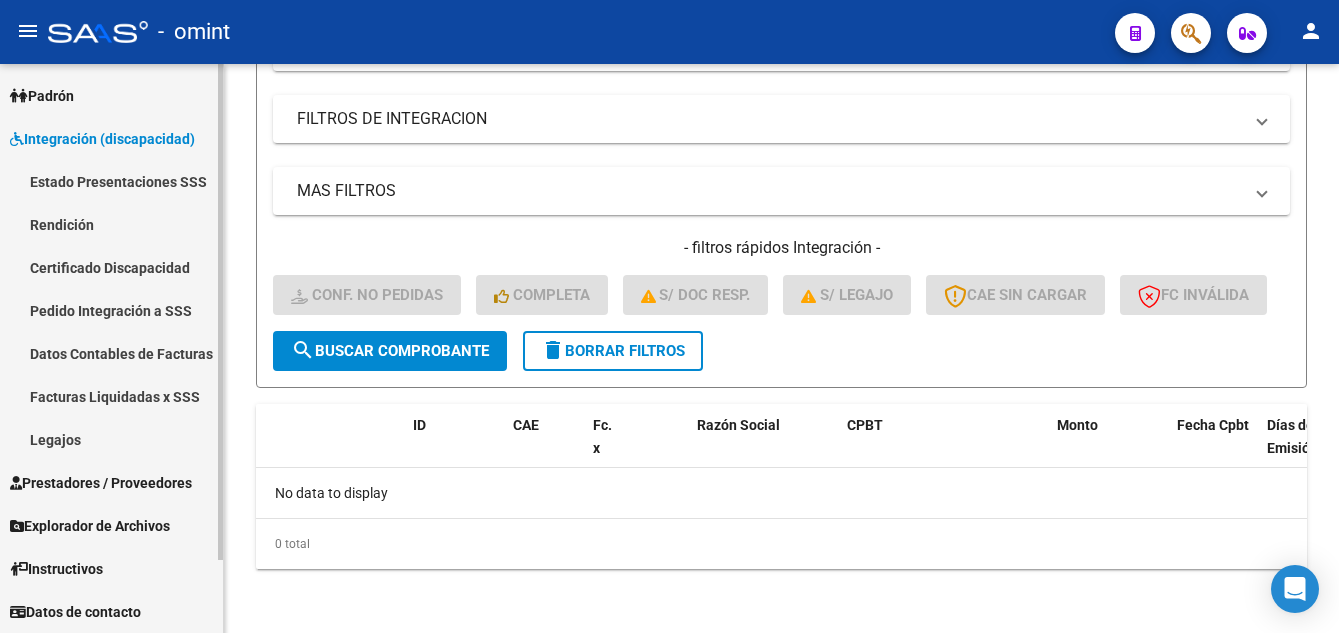click on "Legajos" at bounding box center [111, 439] 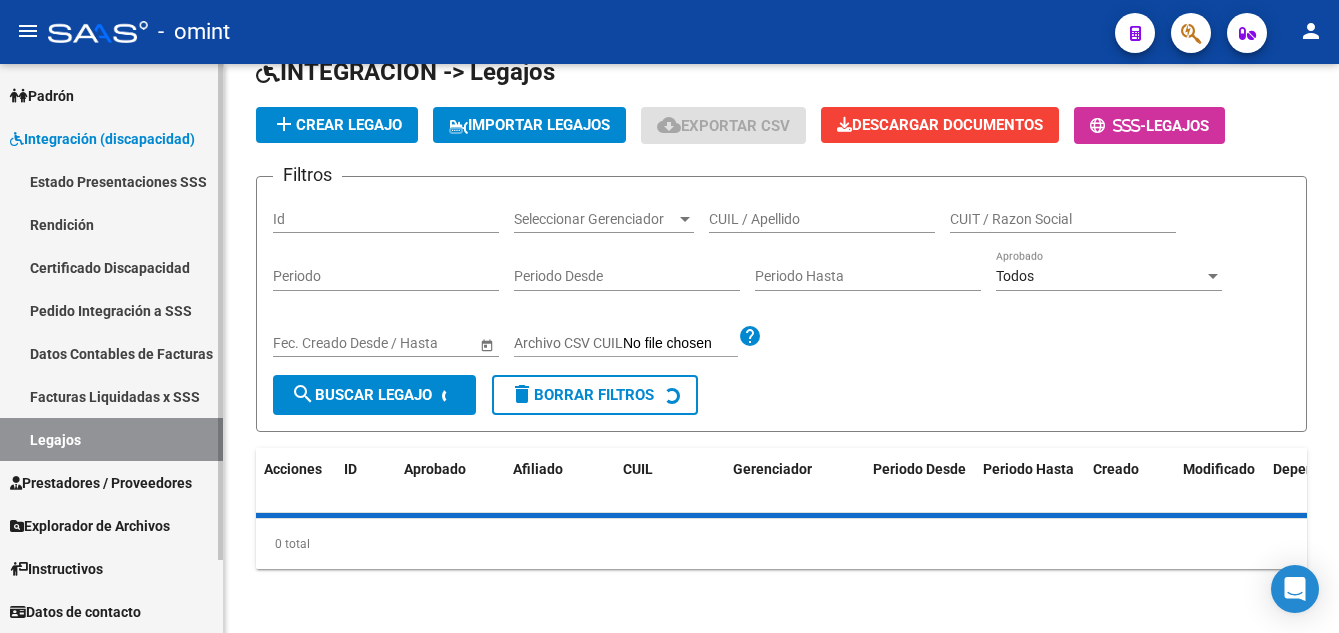 scroll, scrollTop: 0, scrollLeft: 0, axis: both 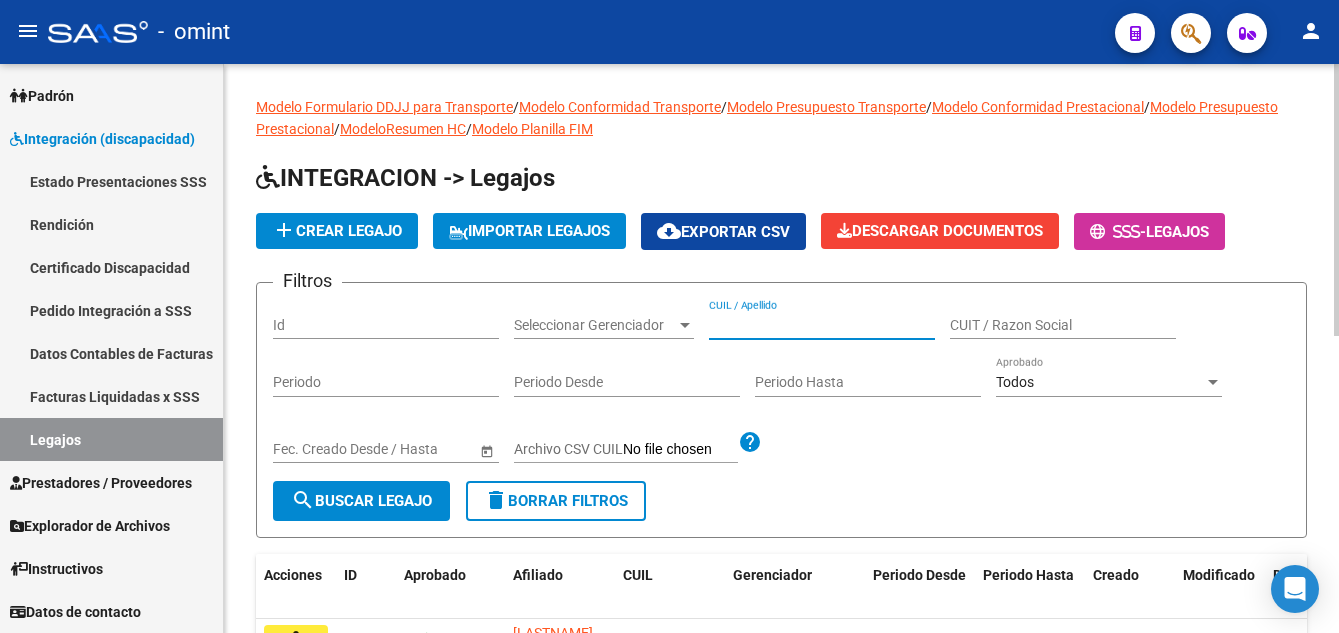 paste on "RODRIGUEZ SOSA, EMILIA" 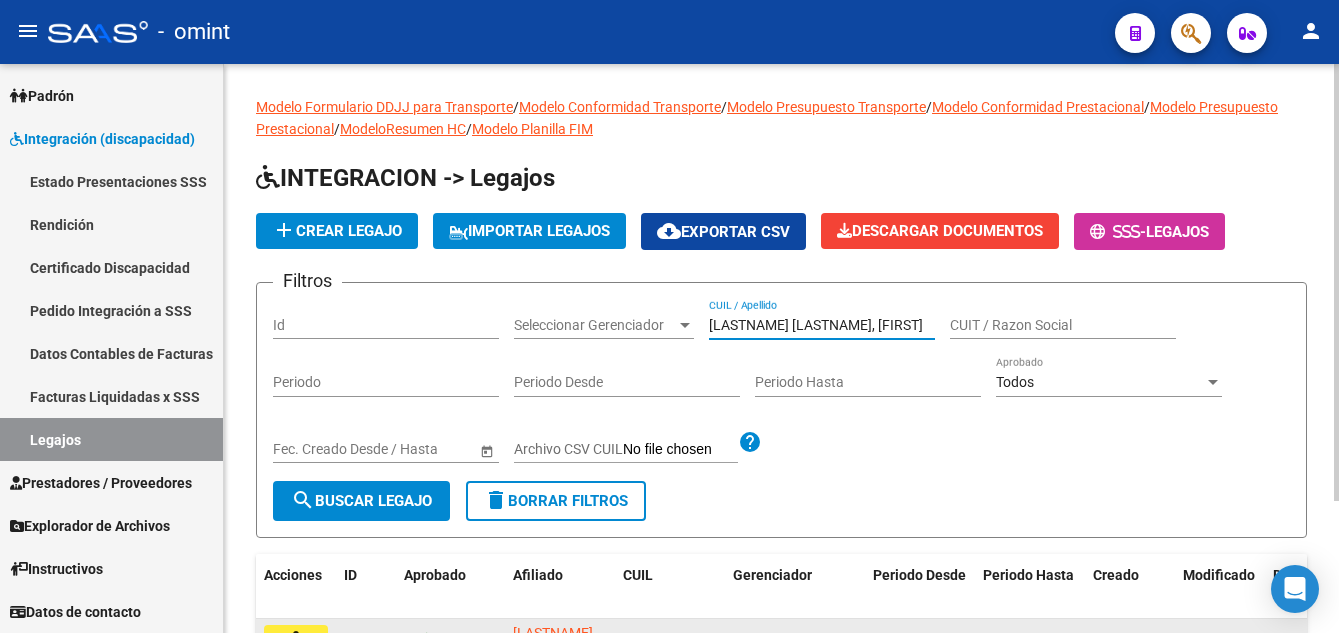 type on "RODRIGUEZ SOSA, EMILIA" 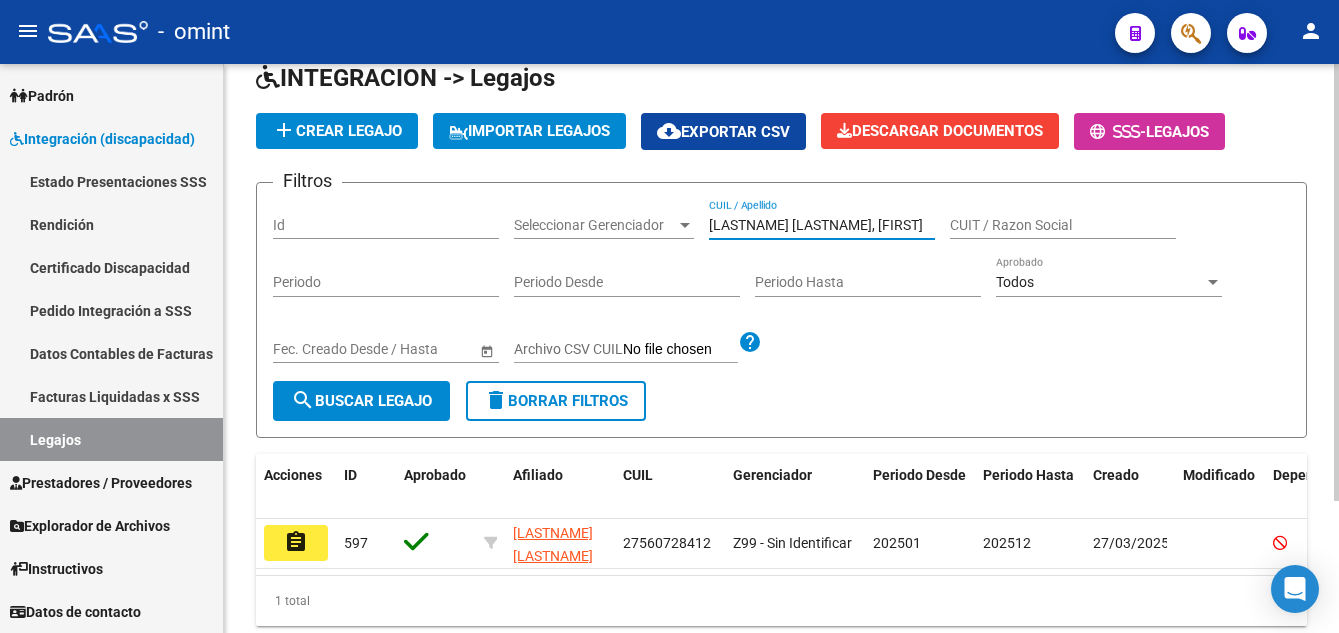 scroll, scrollTop: 172, scrollLeft: 0, axis: vertical 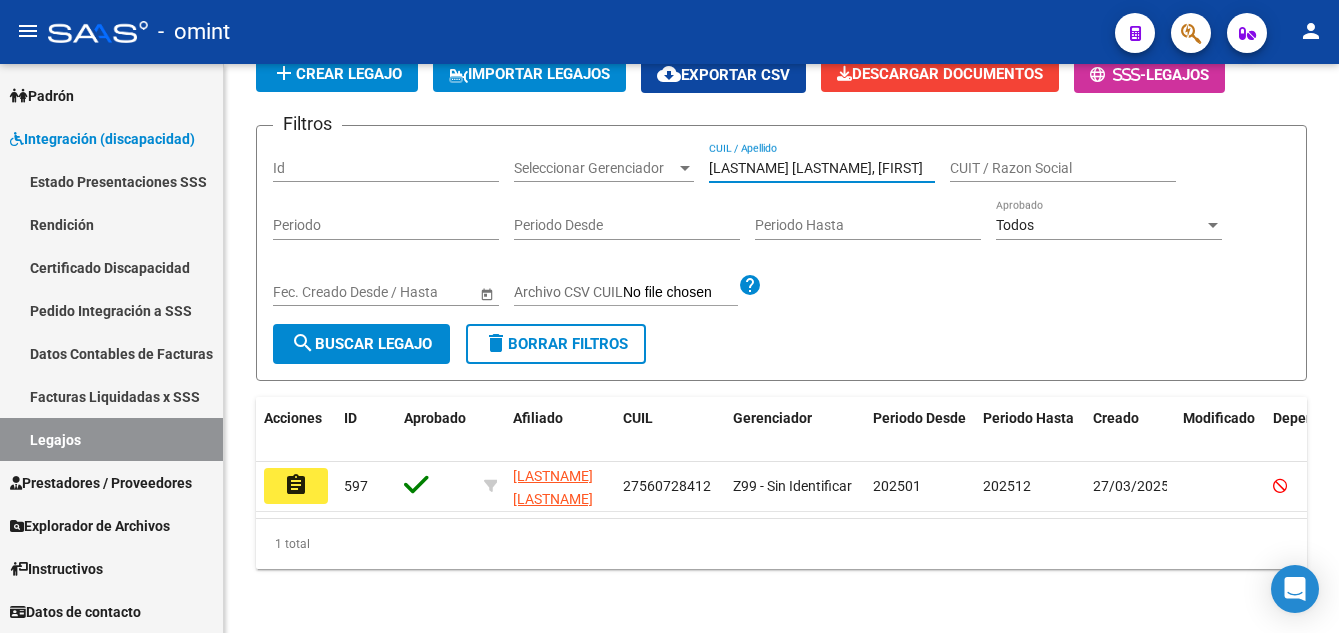 click on "assignment" 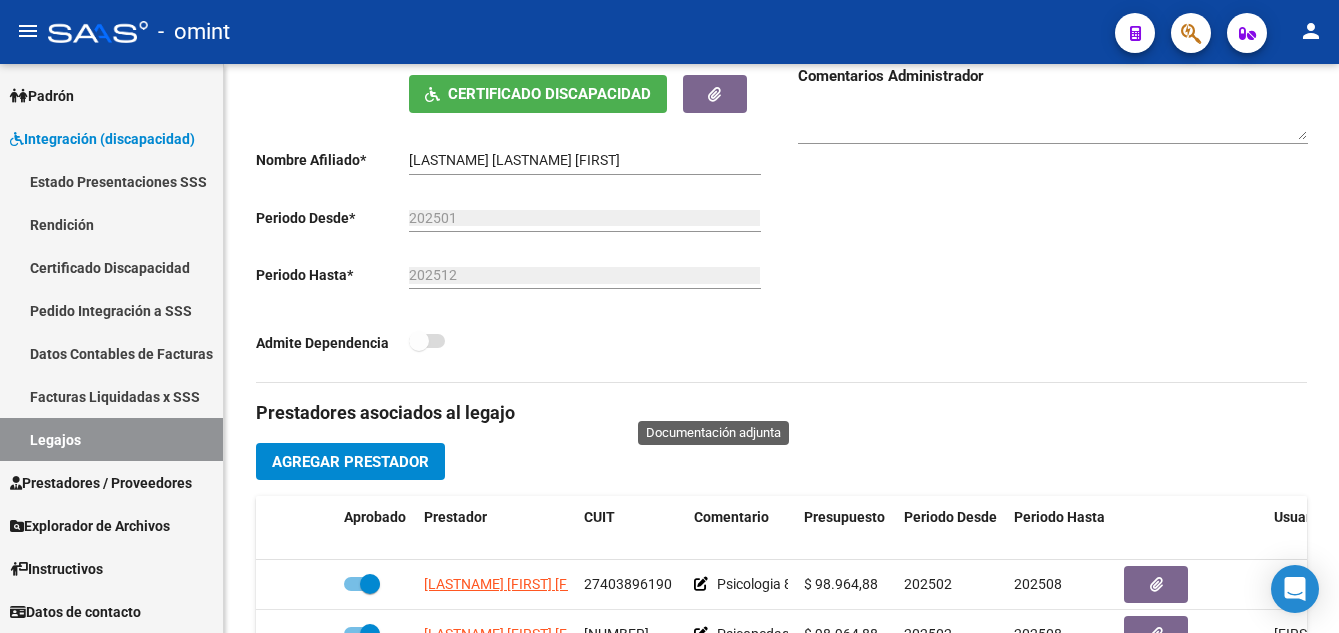 scroll, scrollTop: 600, scrollLeft: 0, axis: vertical 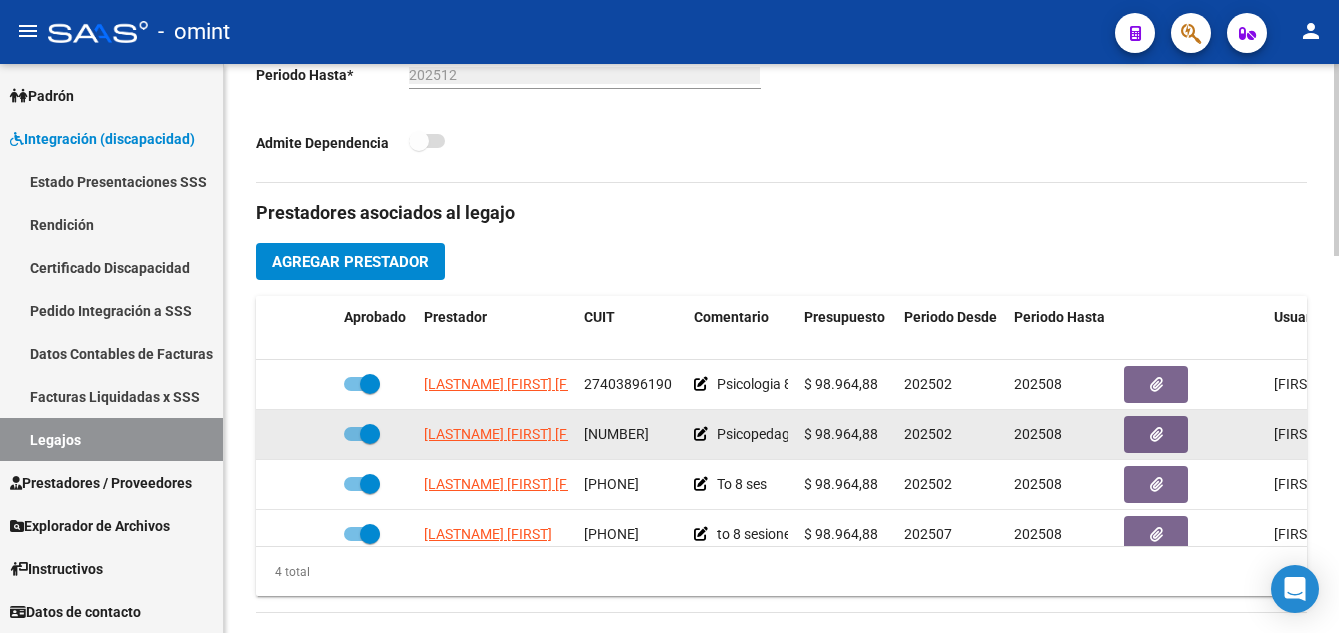drag, startPoint x: 583, startPoint y: 436, endPoint x: 673, endPoint y: 437, distance: 90.005554 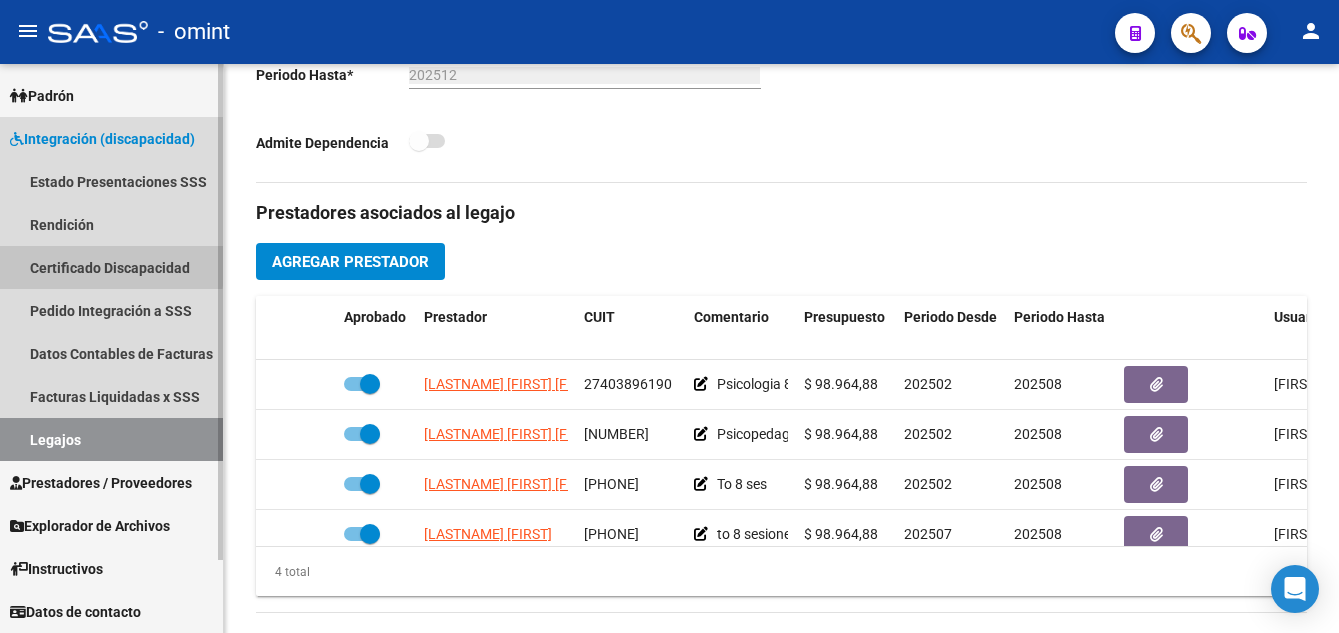 click on "Certificado Discapacidad" at bounding box center (111, 267) 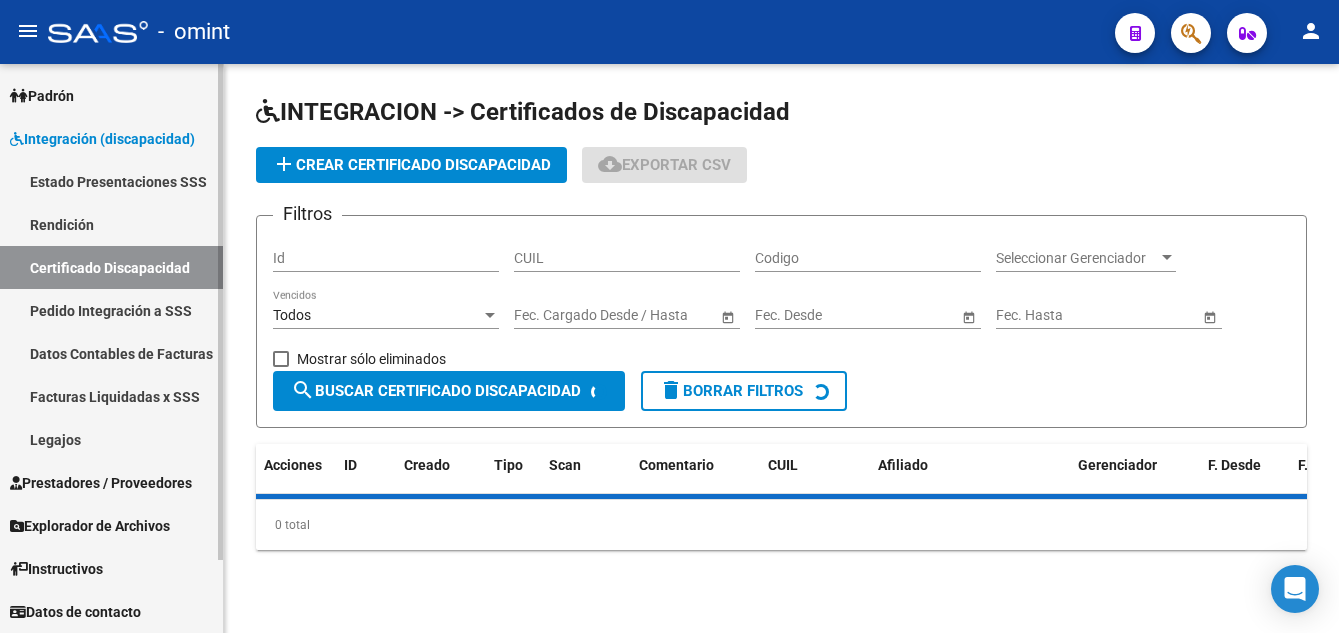 scroll, scrollTop: 0, scrollLeft: 0, axis: both 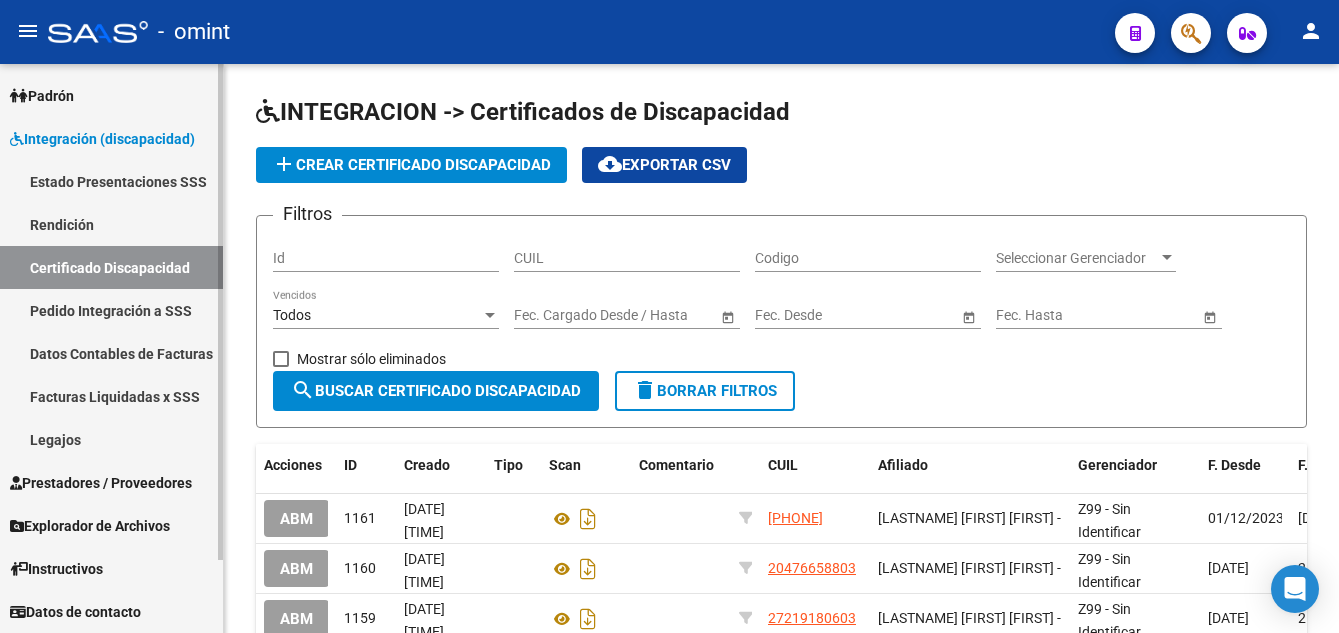click on "Facturas Liquidadas x SSS" at bounding box center [111, 396] 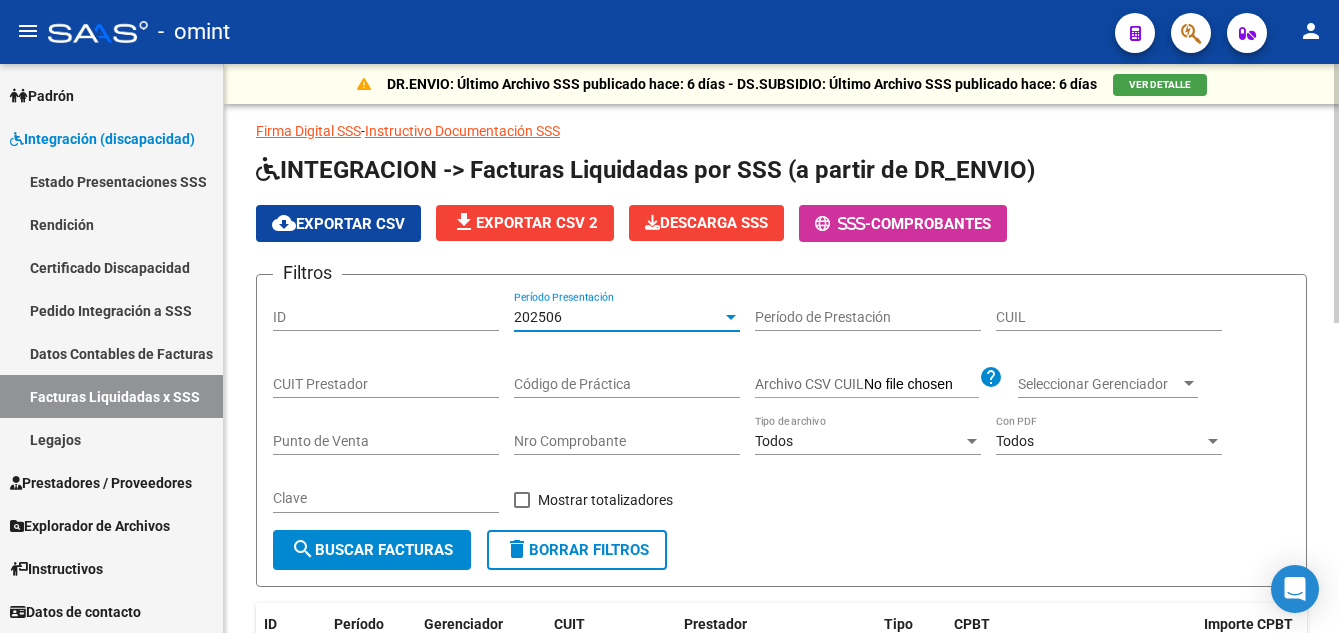 click on "202506" at bounding box center (618, 317) 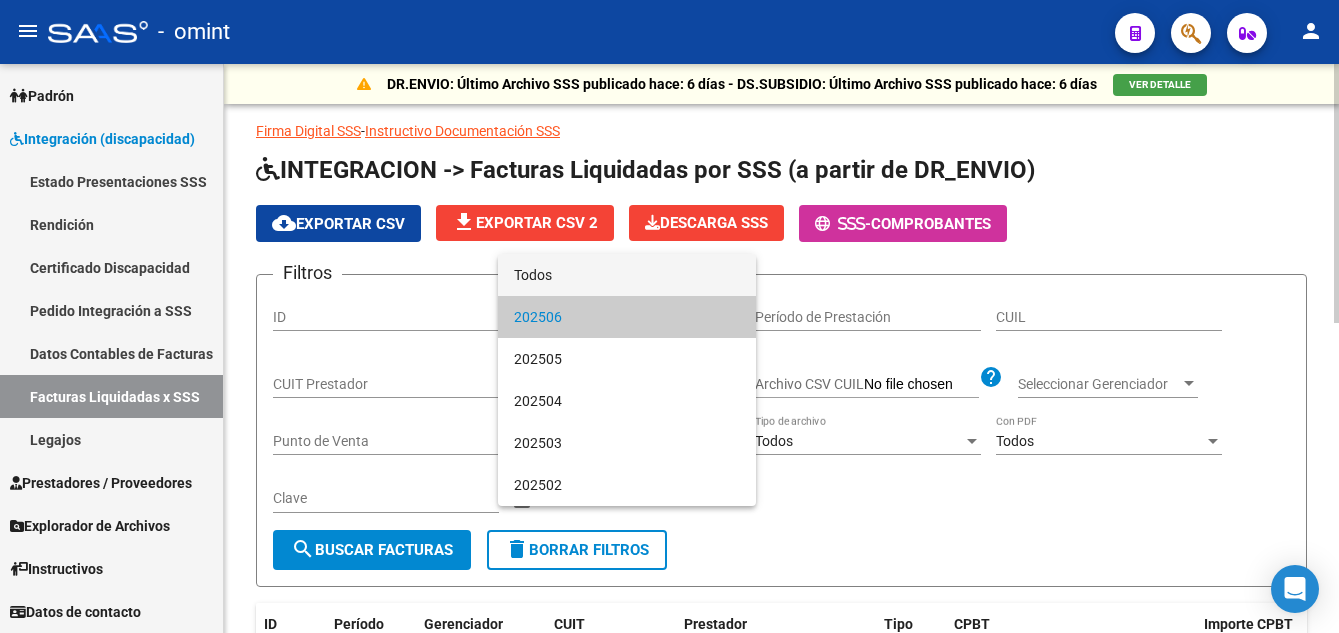 click on "Todos" at bounding box center [627, 275] 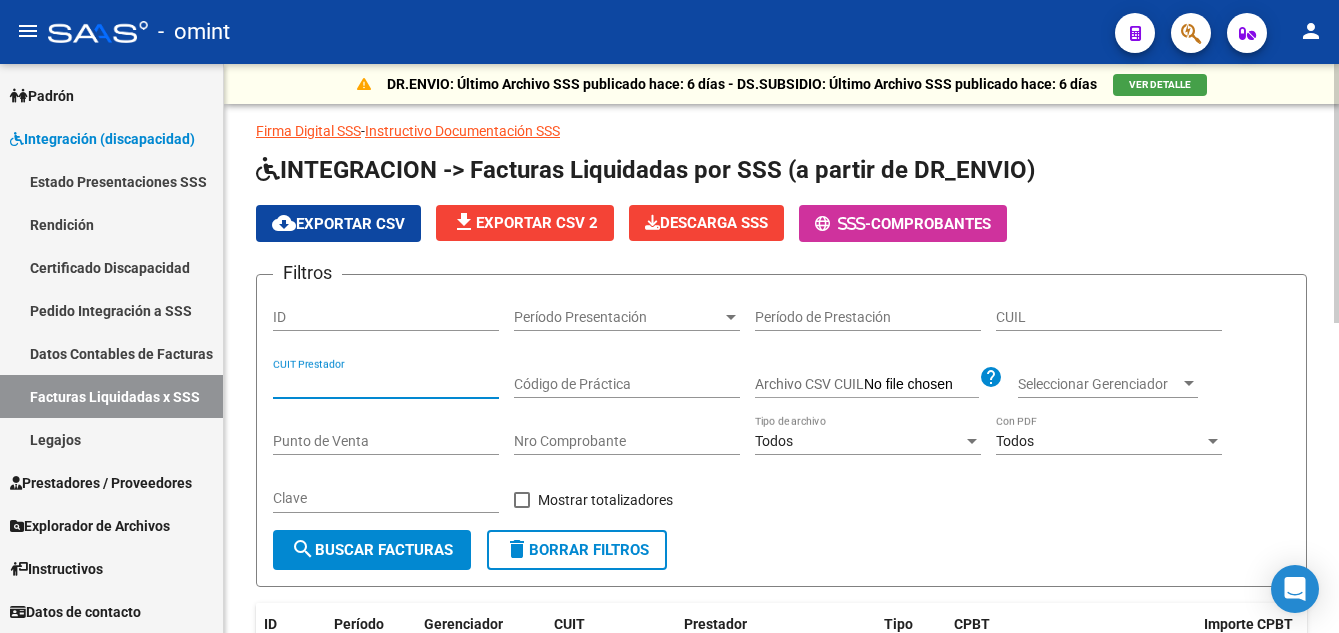 paste on "27-39657519-7" 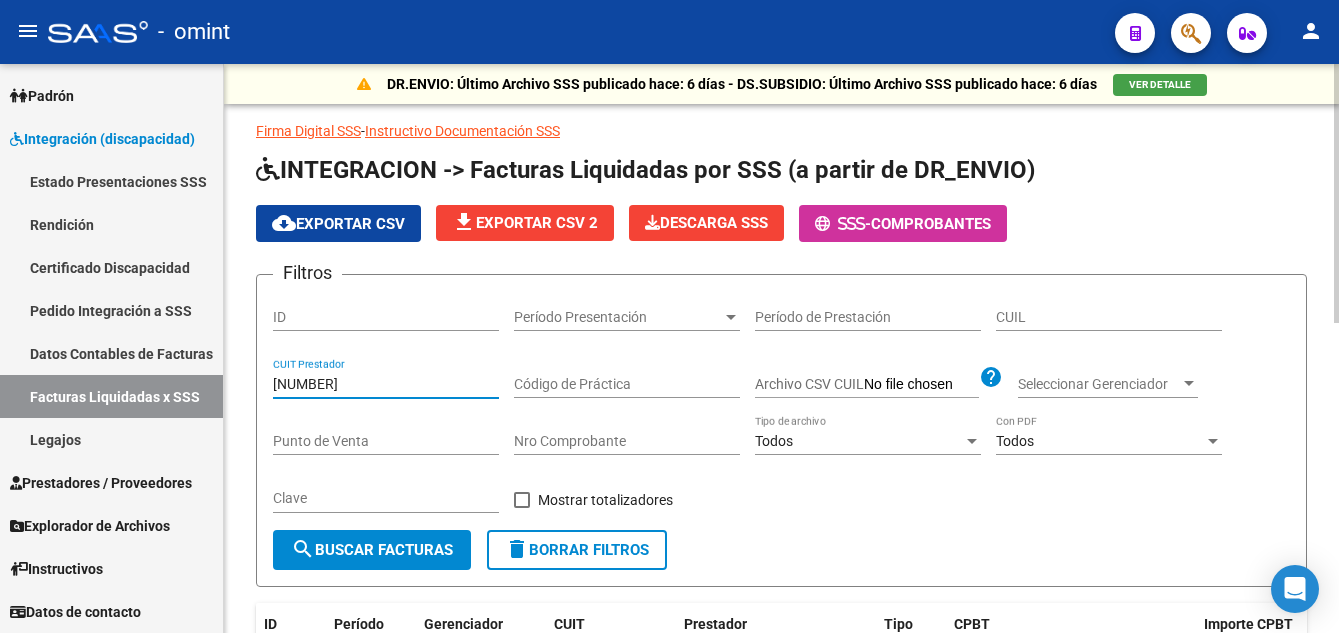type on "27-39657519-7" 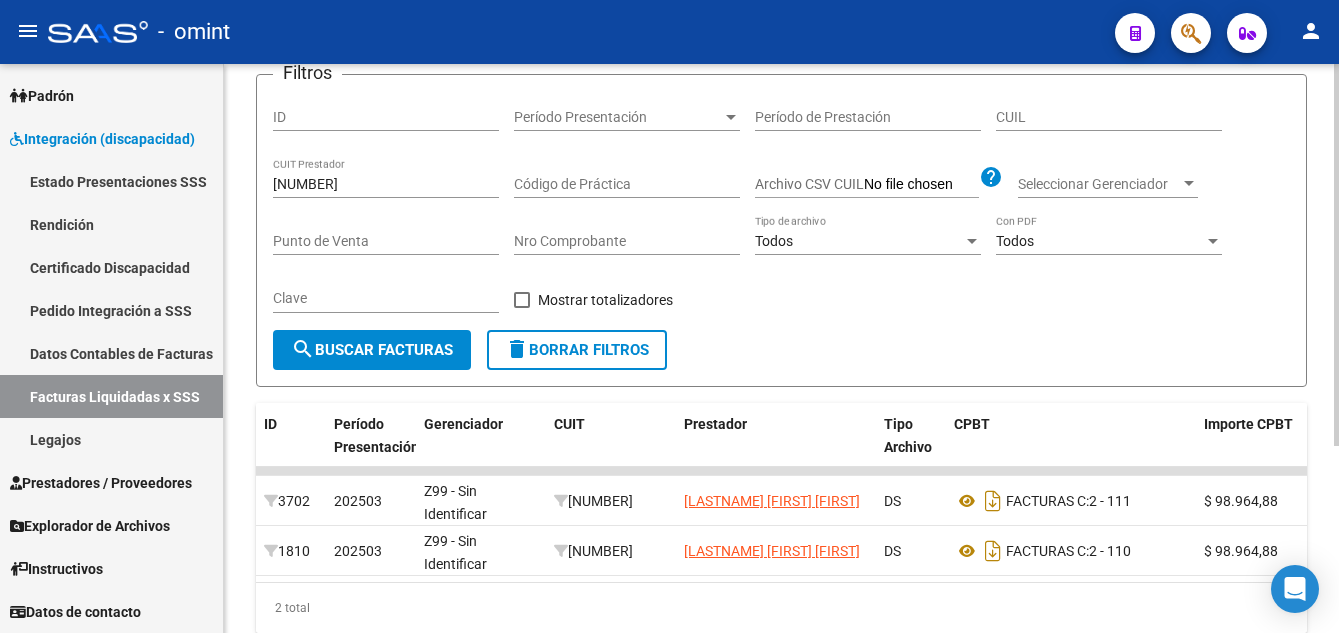 scroll, scrollTop: 279, scrollLeft: 0, axis: vertical 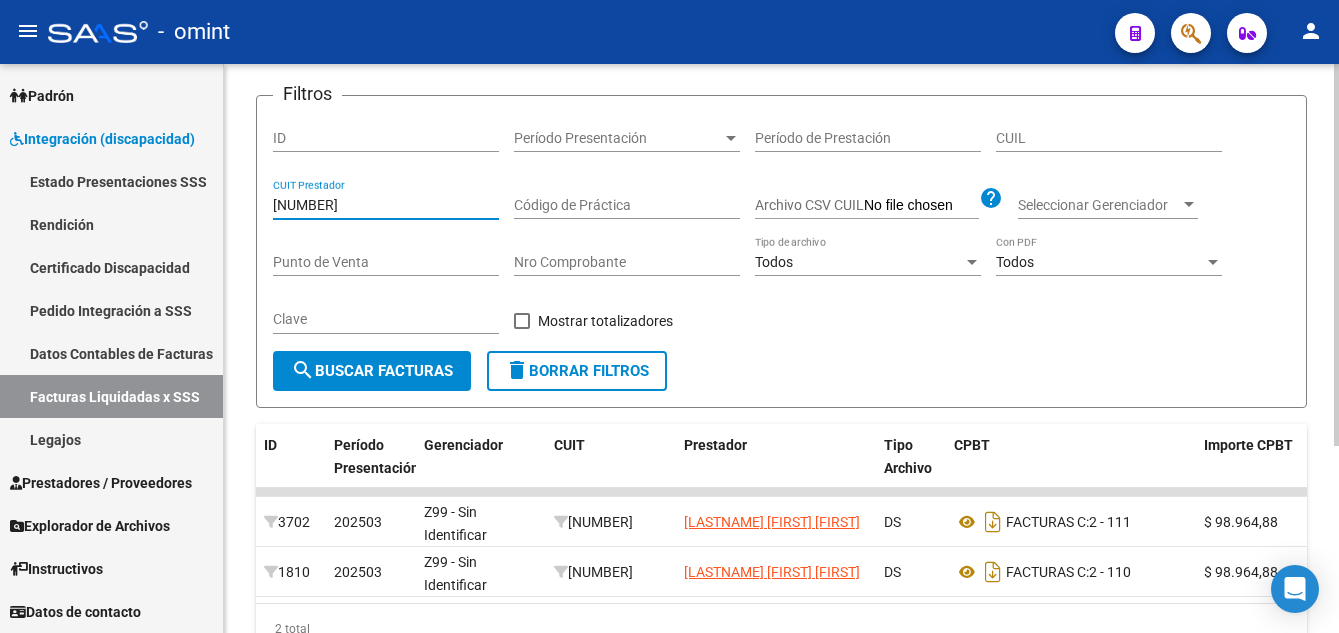 drag, startPoint x: 365, startPoint y: 198, endPoint x: 270, endPoint y: 206, distance: 95.33625 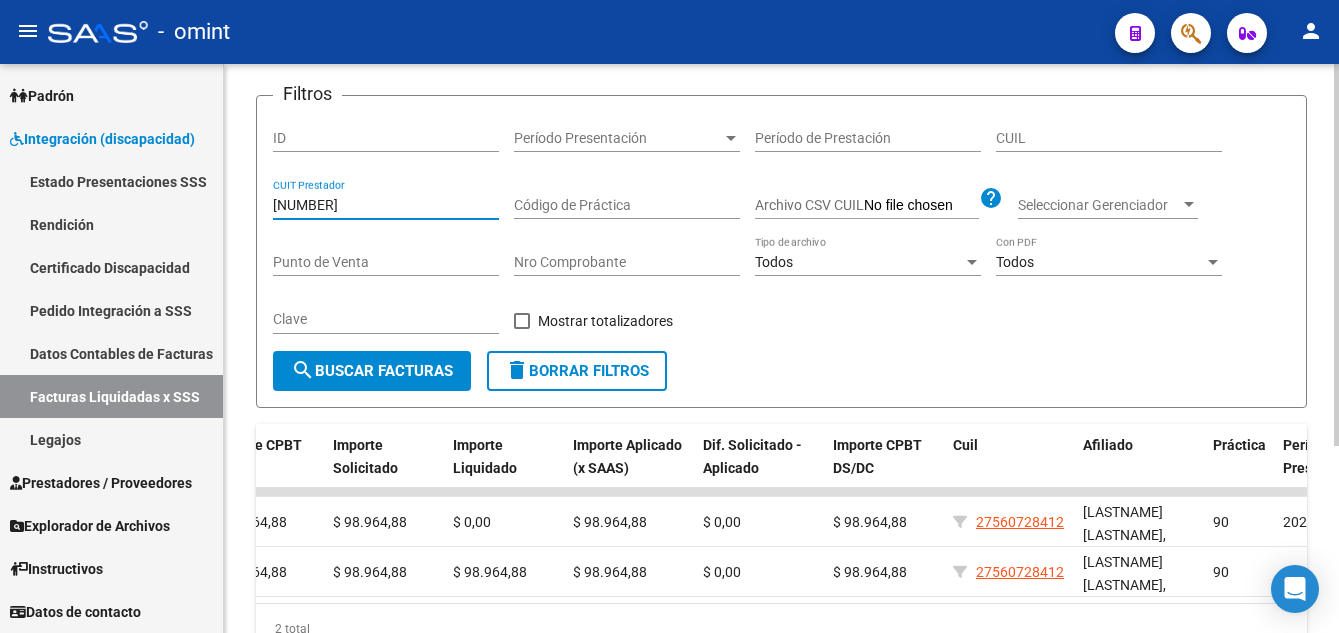 scroll, scrollTop: 0, scrollLeft: 899, axis: horizontal 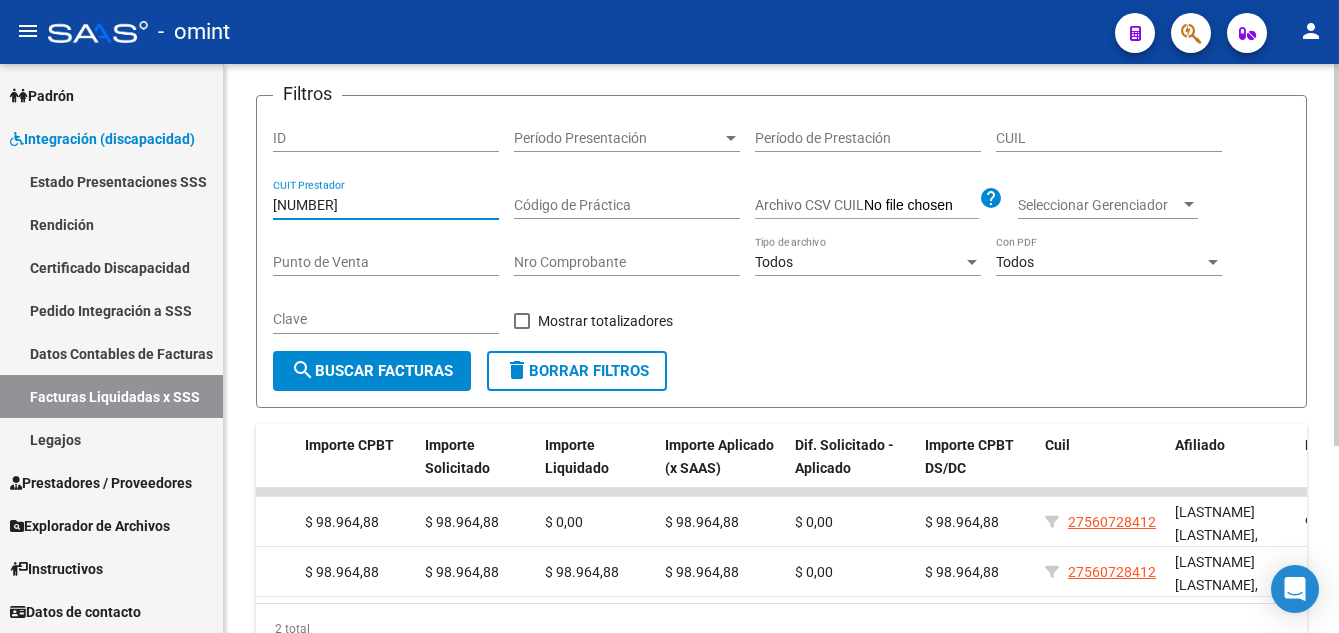 click on "27-39657519-7 CUIT Prestador" 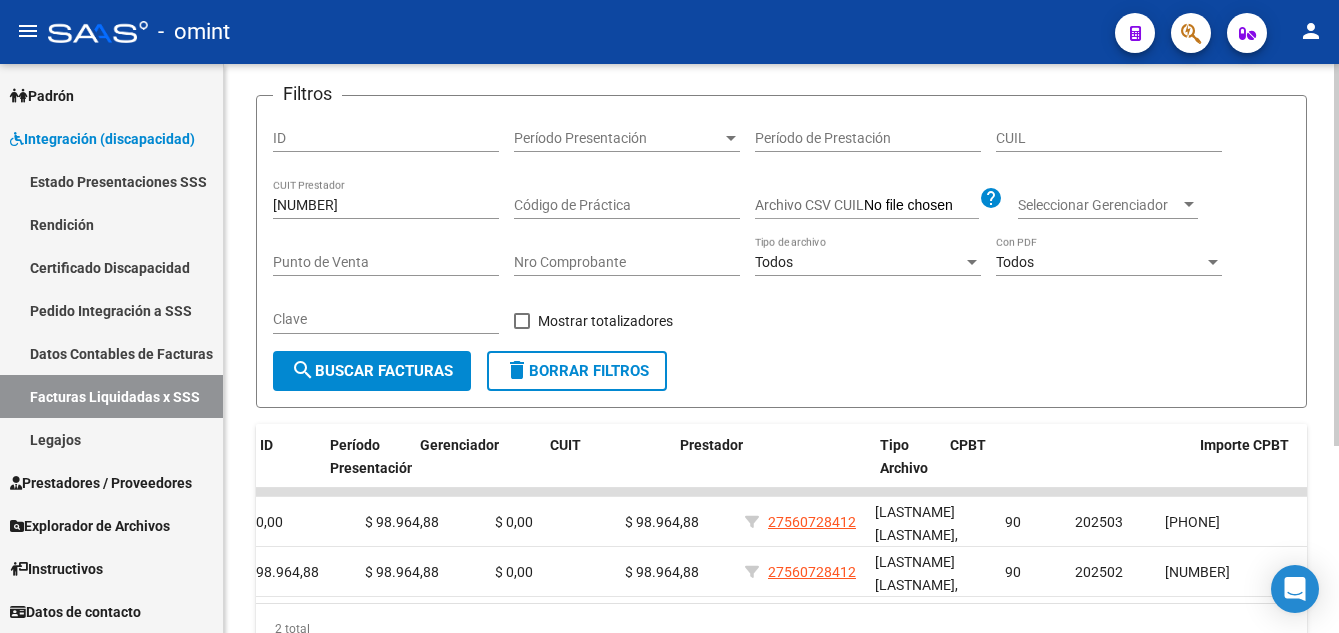 scroll, scrollTop: 0, scrollLeft: 0, axis: both 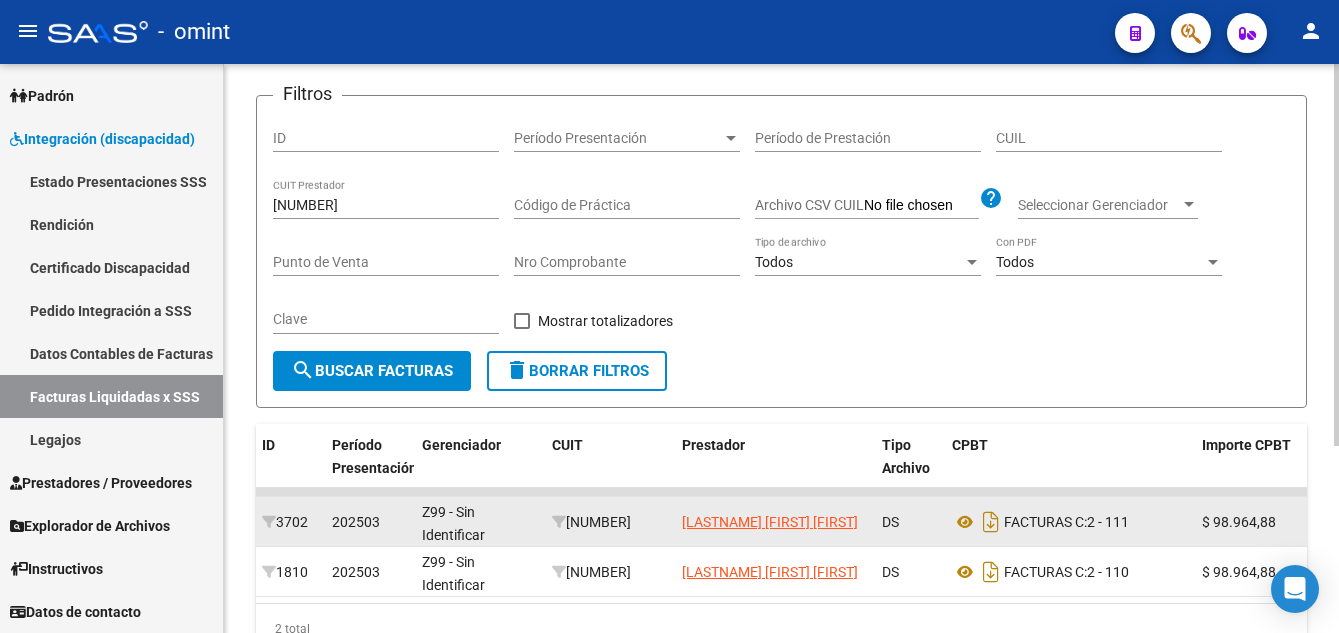 drag, startPoint x: 577, startPoint y: 523, endPoint x: 660, endPoint y: 525, distance: 83.02409 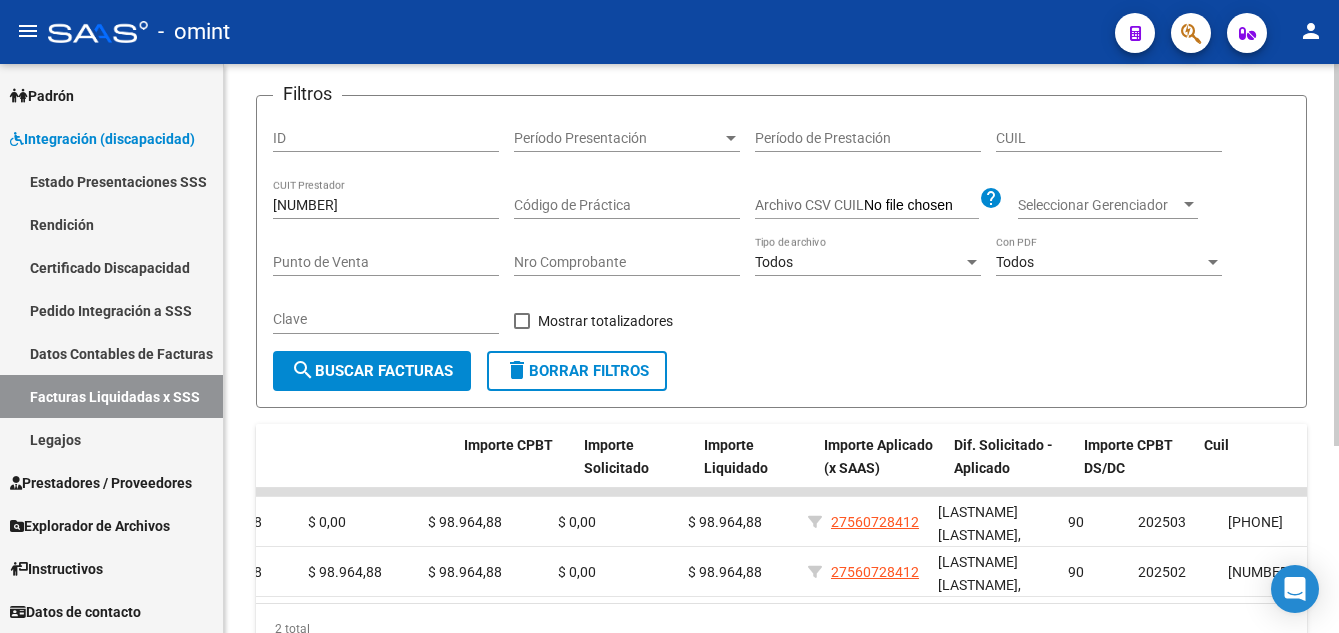 scroll, scrollTop: 0, scrollLeft: 1199, axis: horizontal 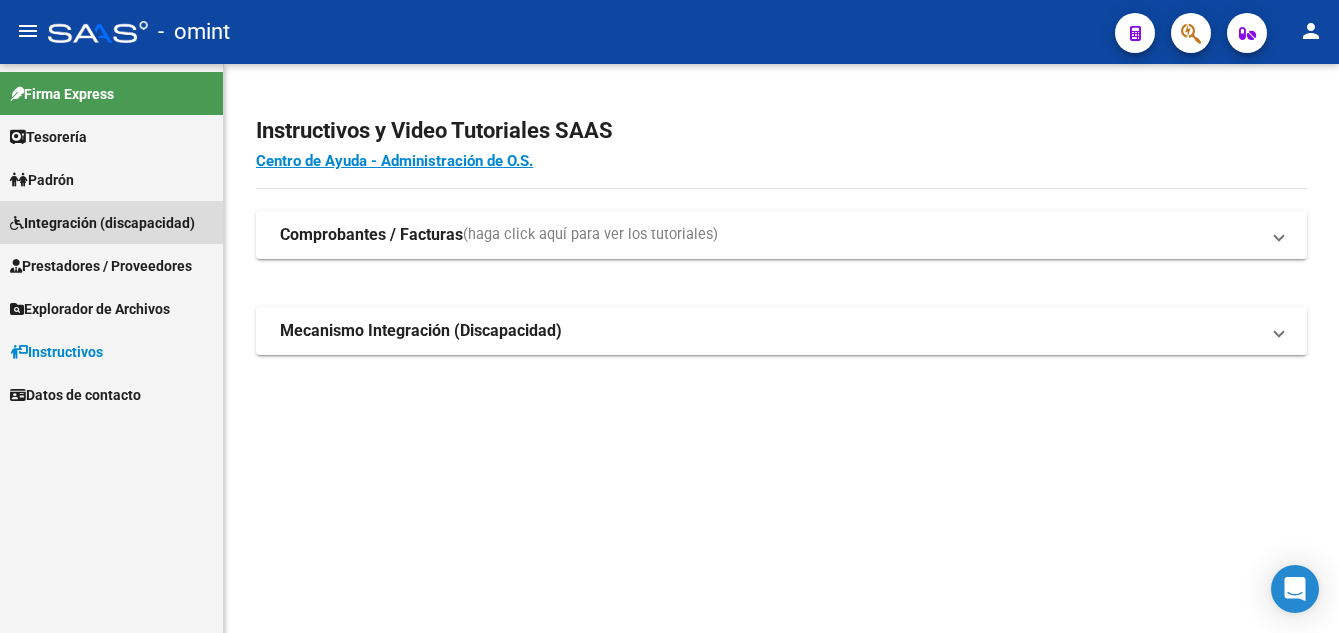 click on "Integración (discapacidad)" at bounding box center (102, 223) 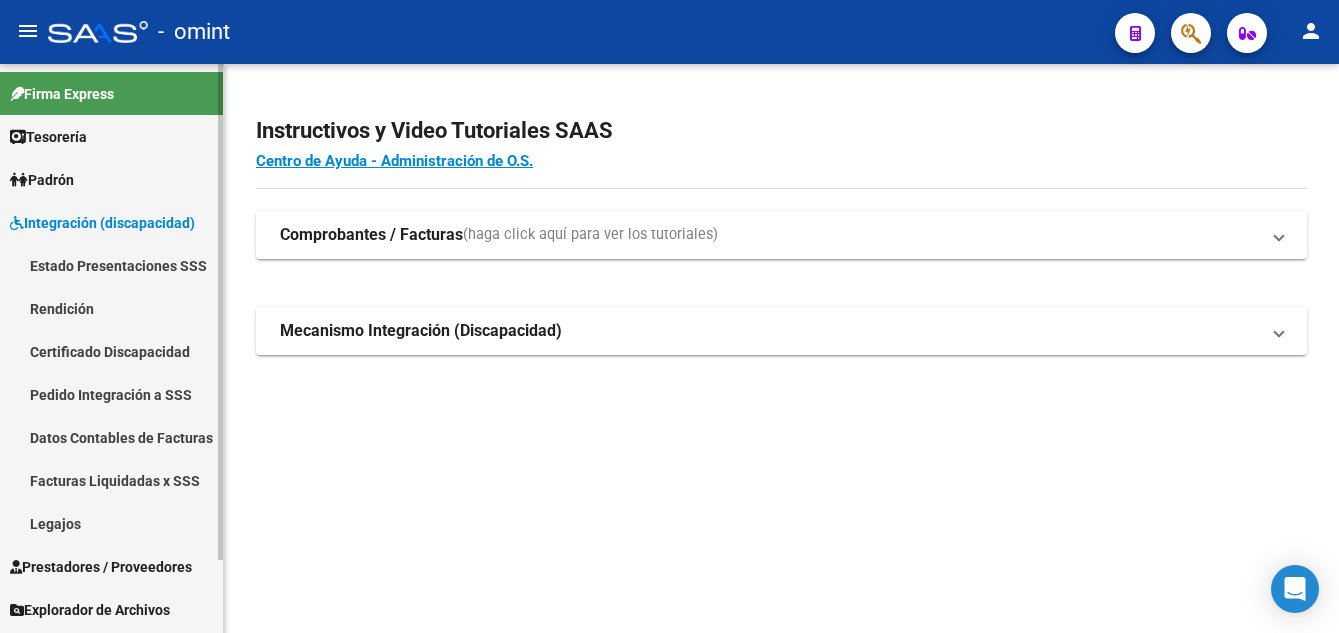 click on "Legajos" at bounding box center (111, 523) 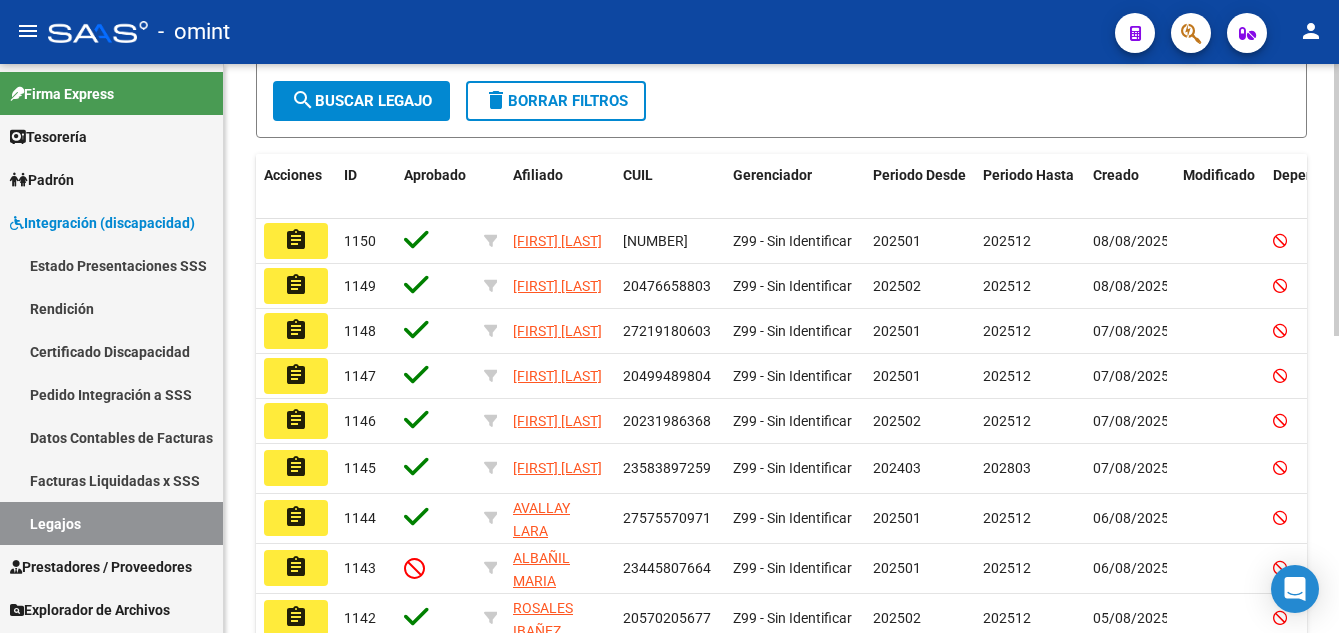 scroll, scrollTop: 0, scrollLeft: 0, axis: both 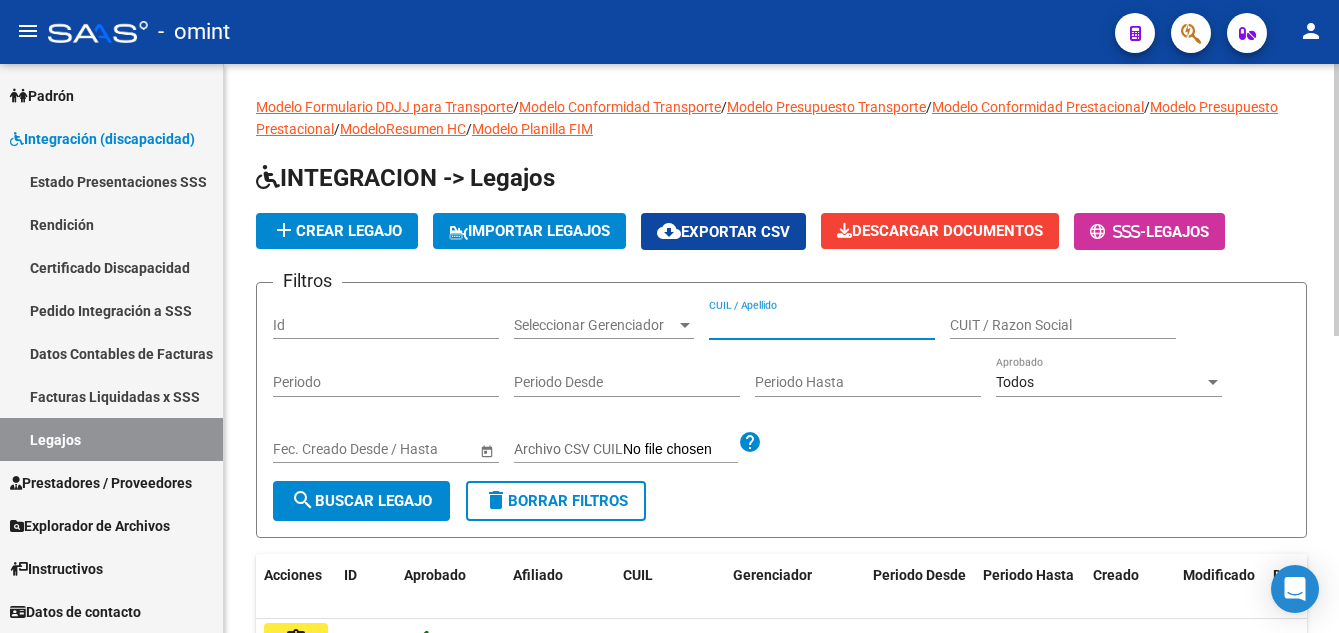 paste on "[LASTNAME] [LASTNAME], [FIRST]" 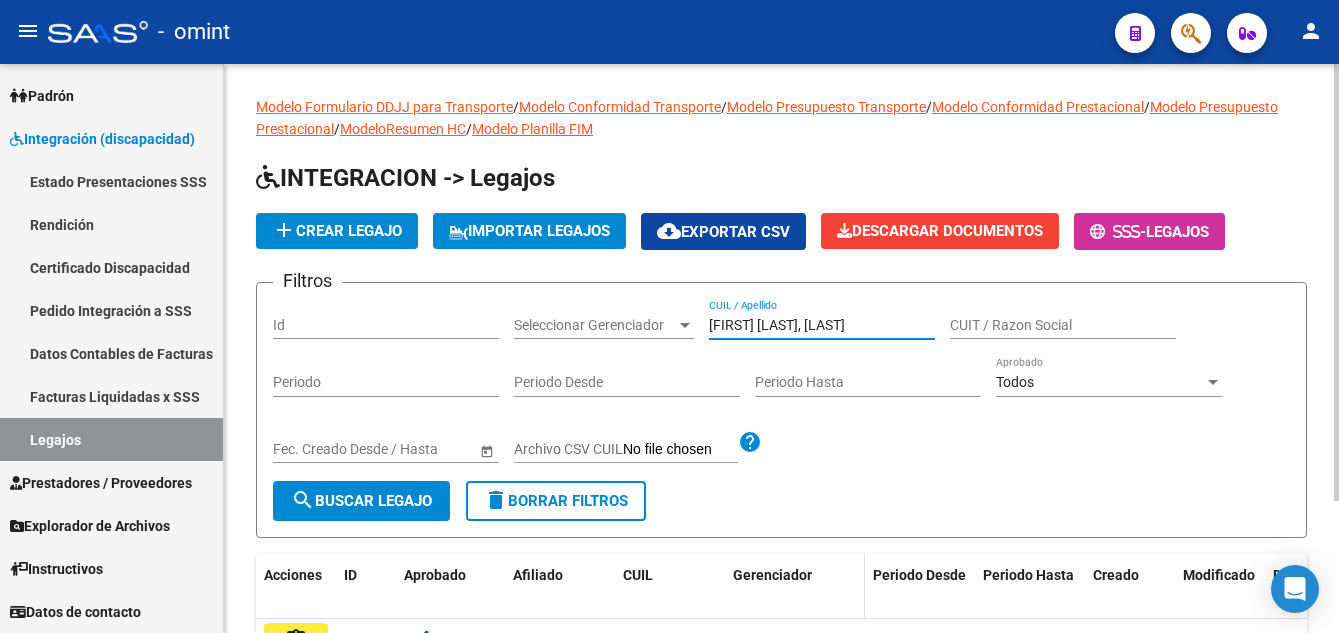 scroll, scrollTop: 172, scrollLeft: 0, axis: vertical 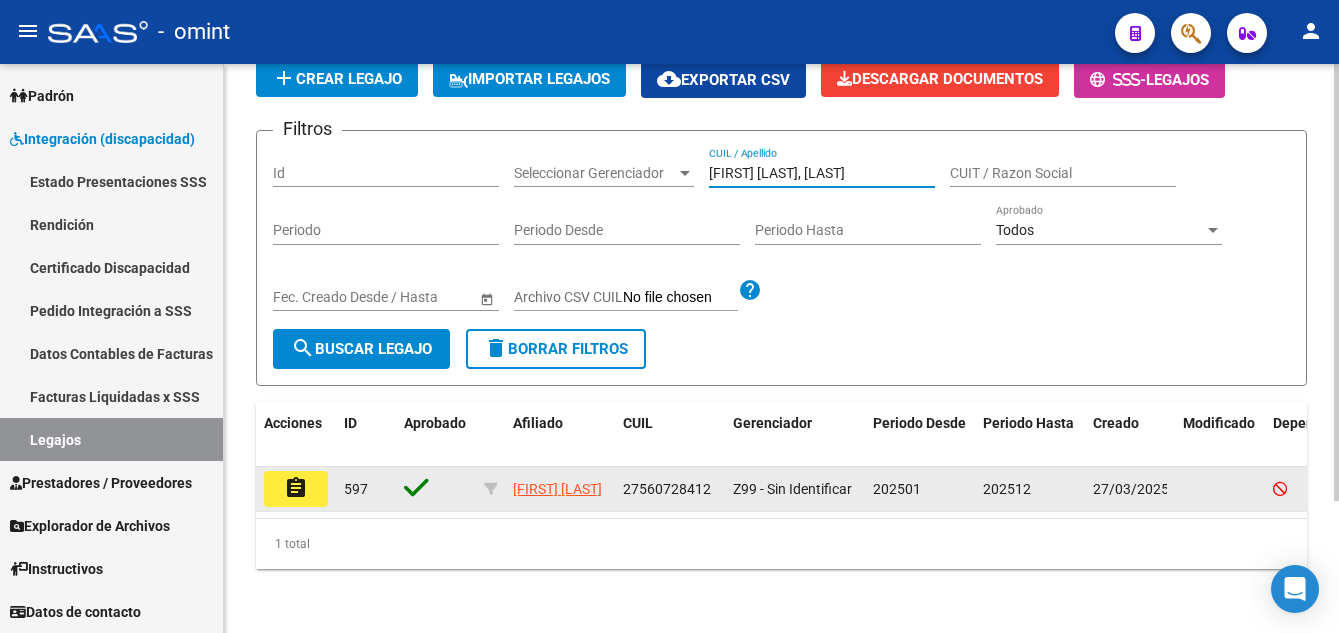 type on "[LASTNAME] [LASTNAME], [FIRST]" 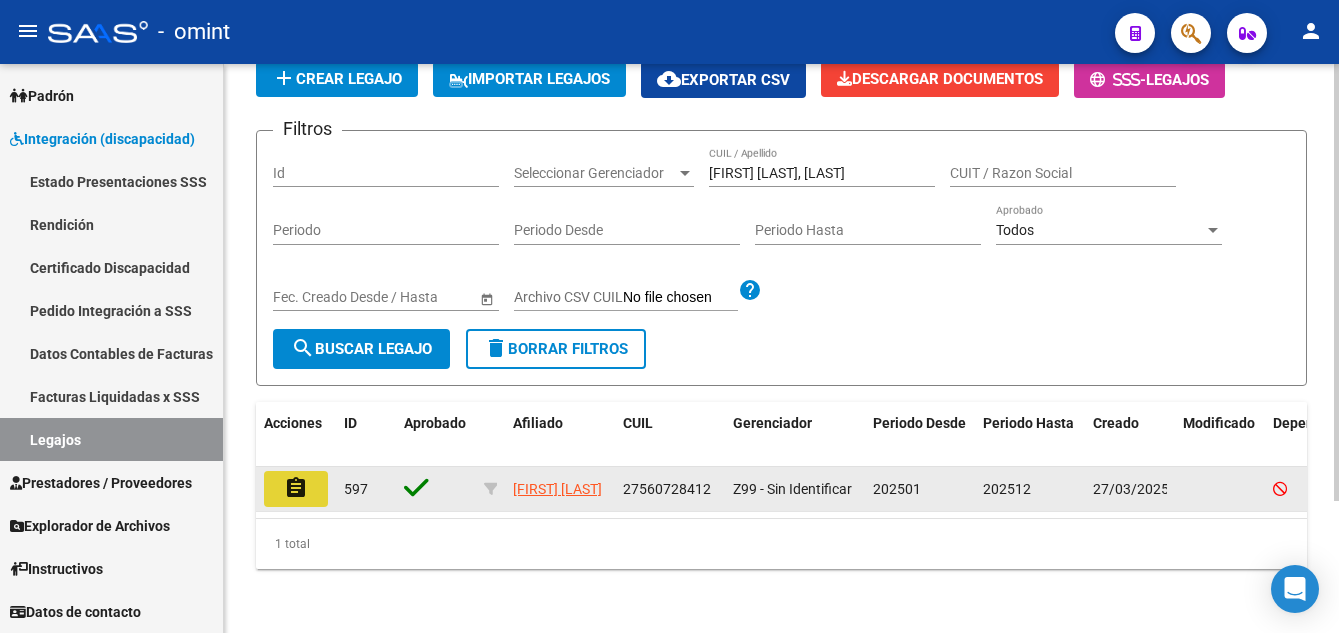click on "assignment" 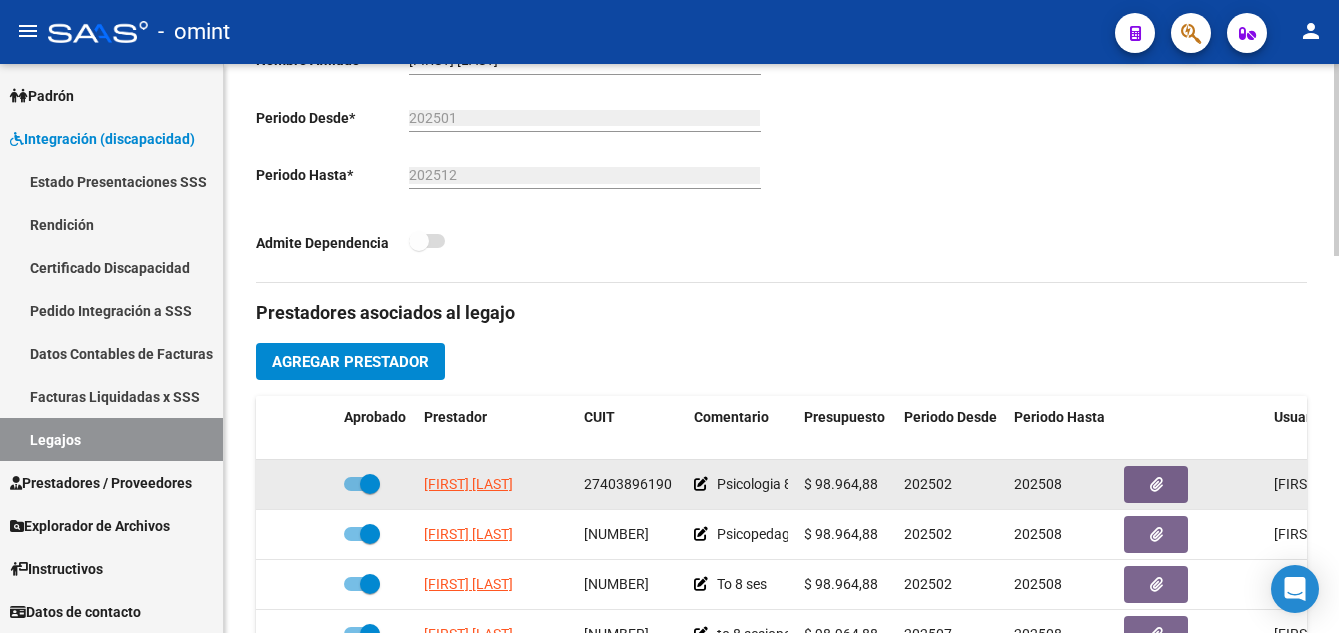 scroll, scrollTop: 600, scrollLeft: 0, axis: vertical 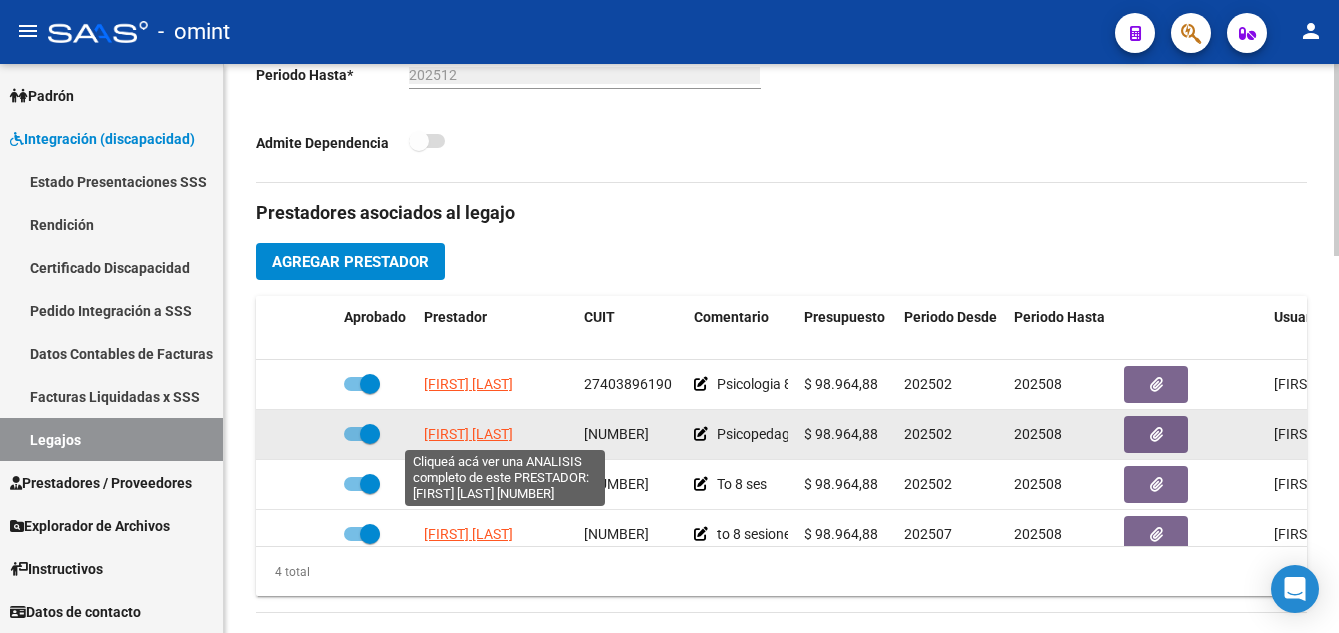 click on "[LASTNAME] [FIRST] [FIRST]" 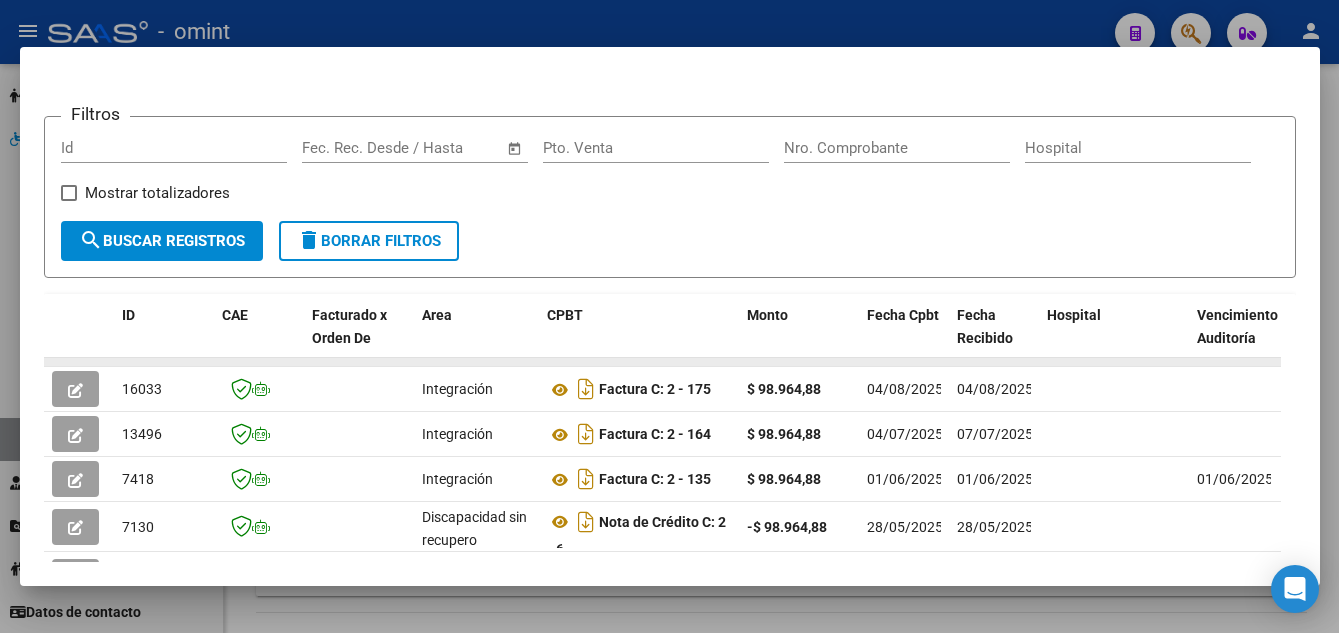 scroll, scrollTop: 553, scrollLeft: 0, axis: vertical 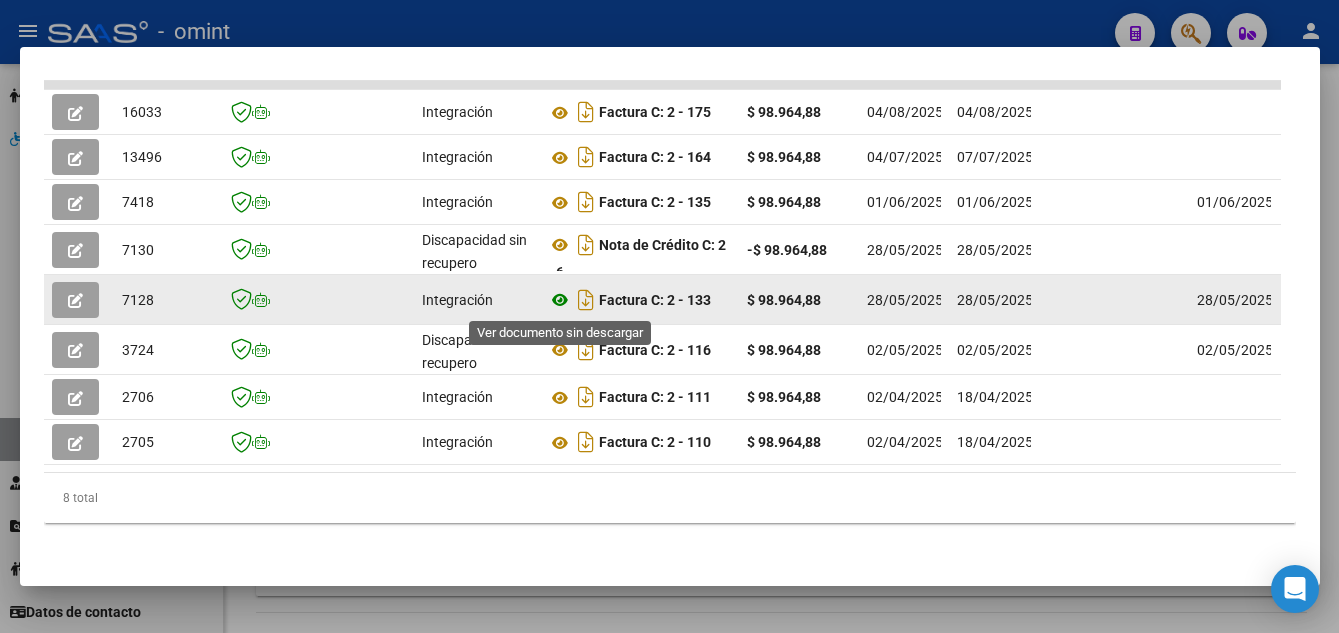 click 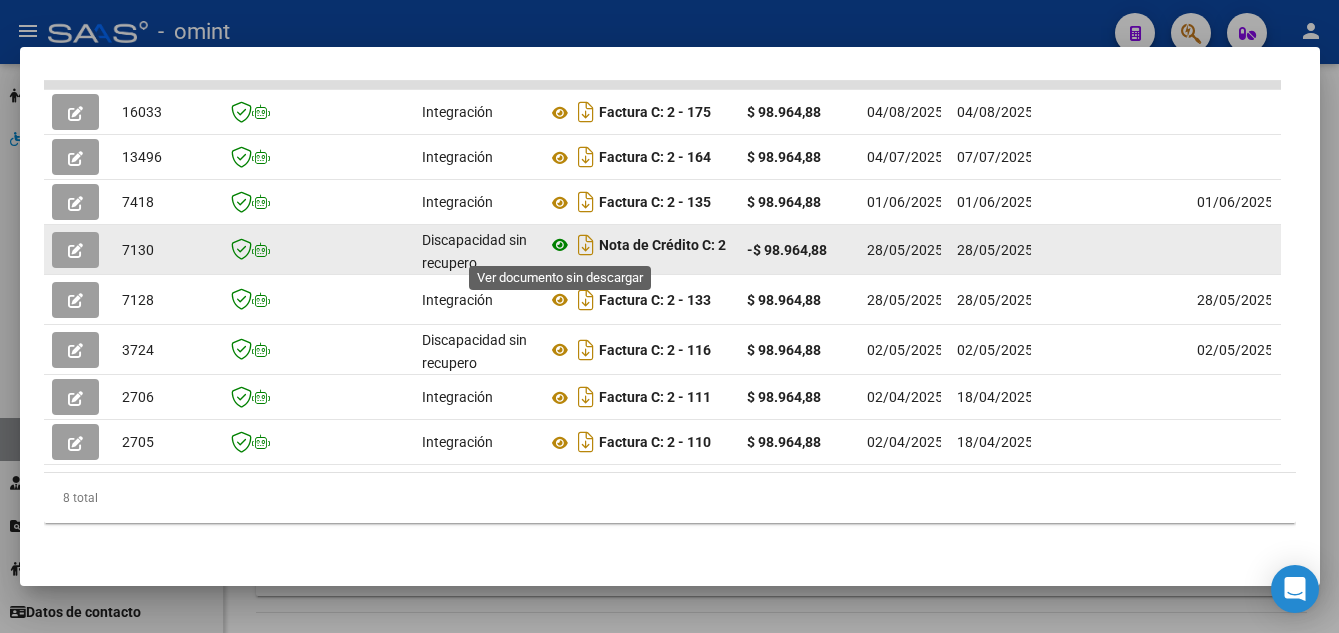 click 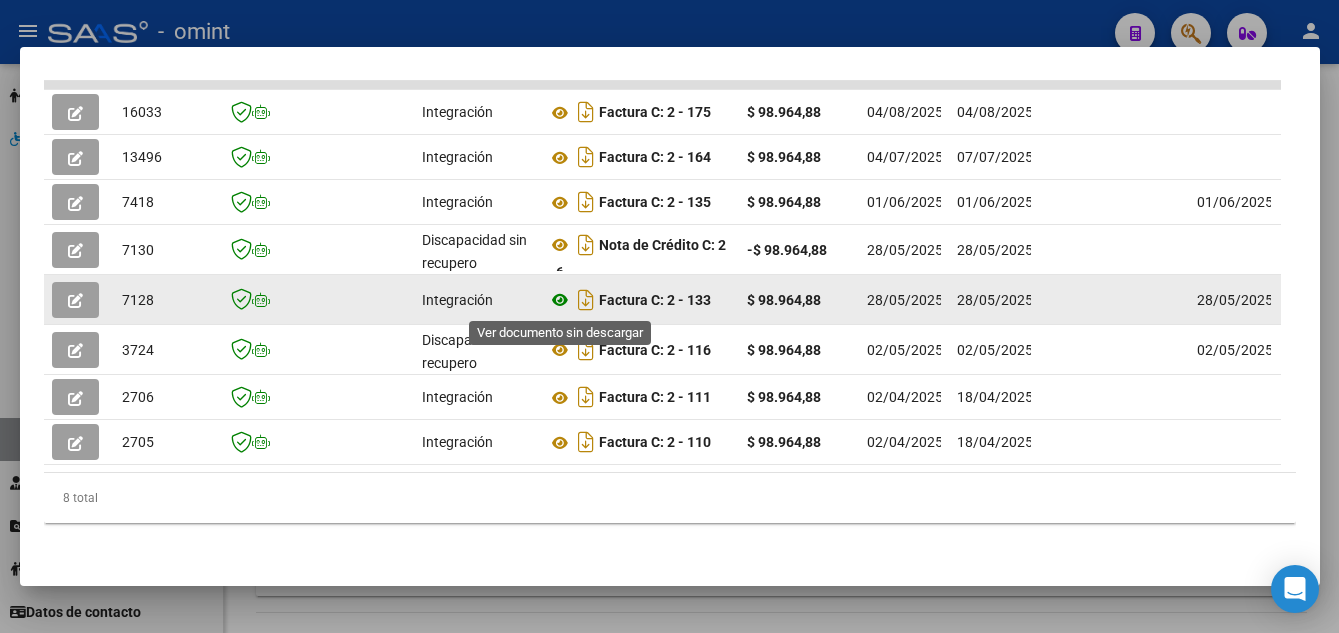 click 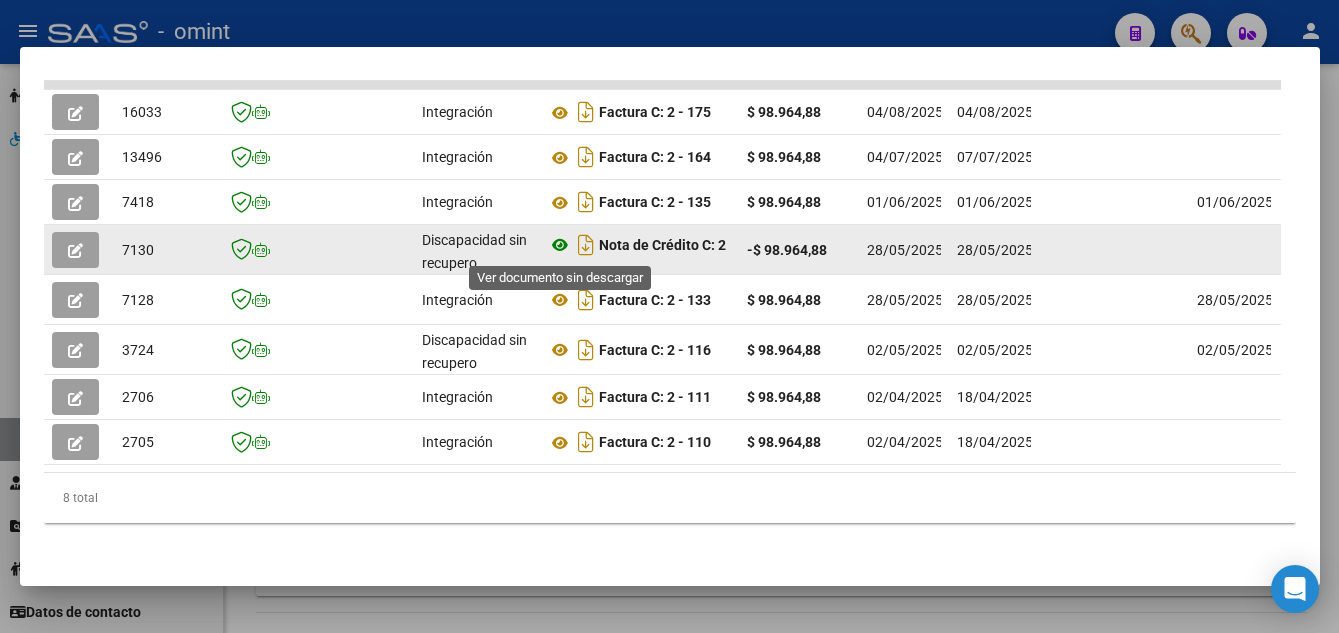 click 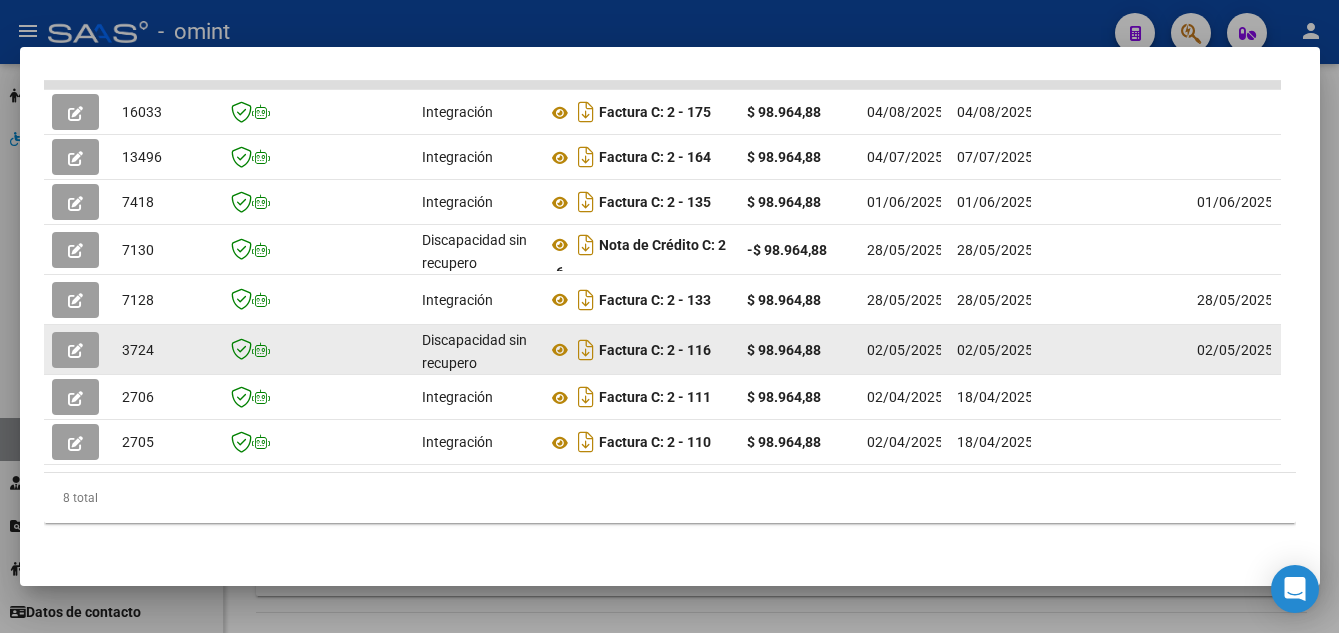 drag, startPoint x: 683, startPoint y: 348, endPoint x: 722, endPoint y: 355, distance: 39.623226 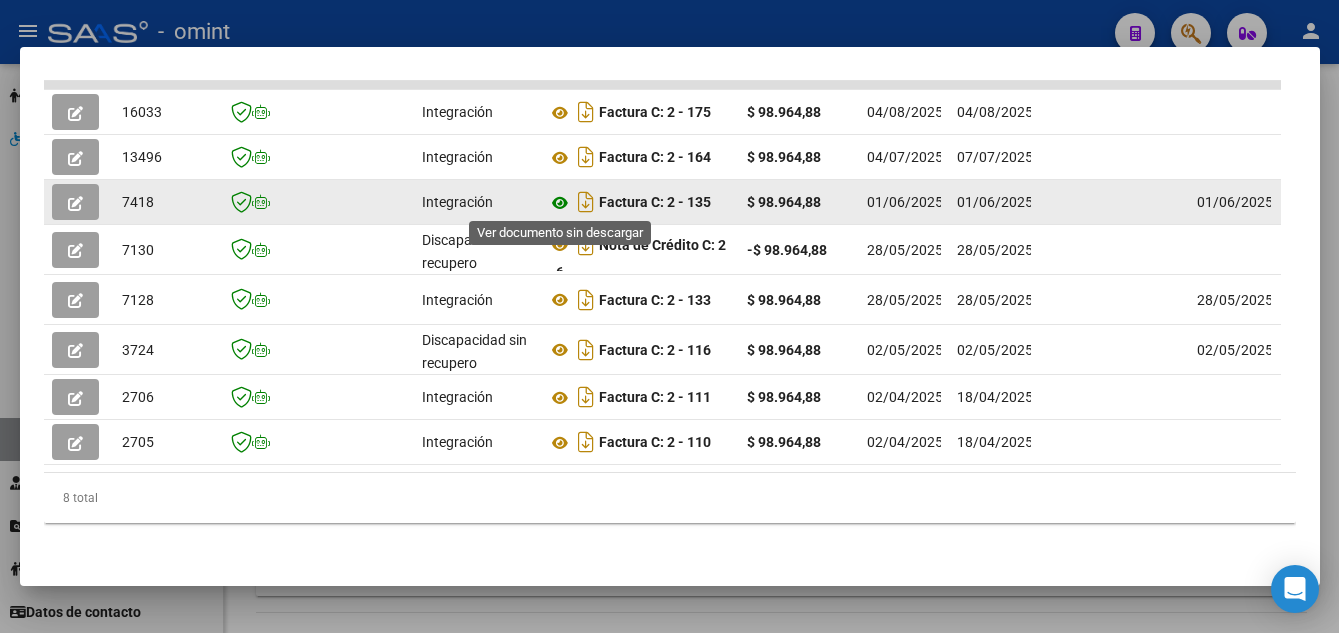 click 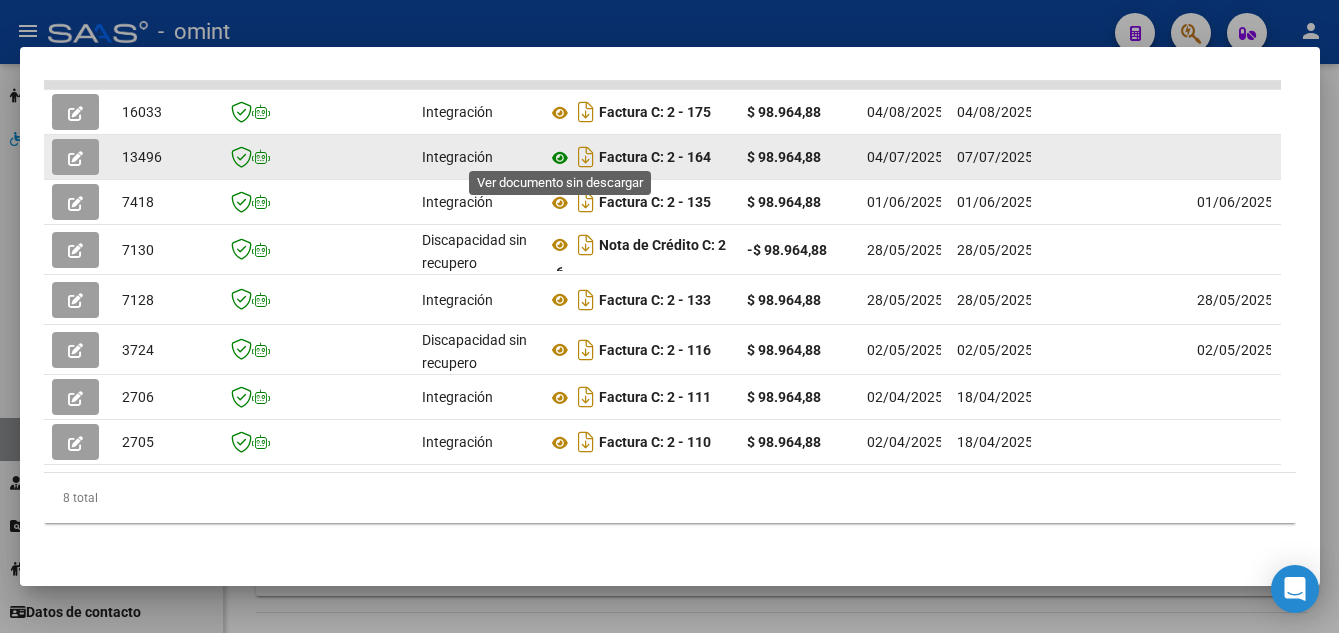 click 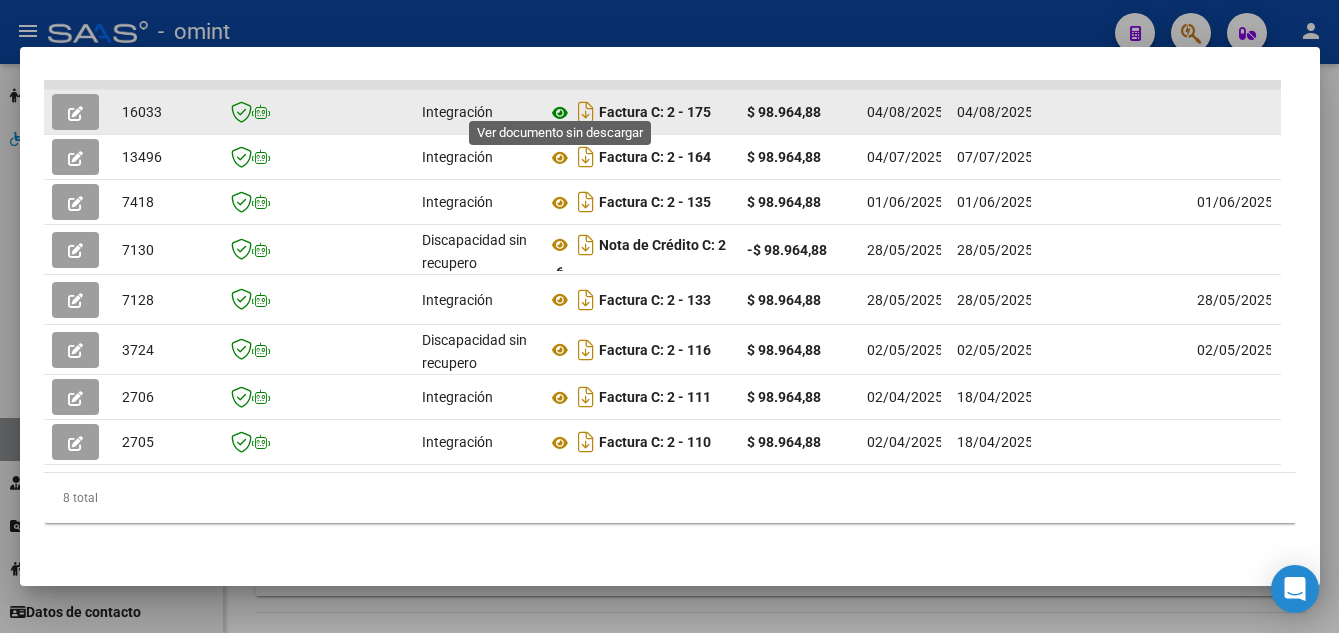 click 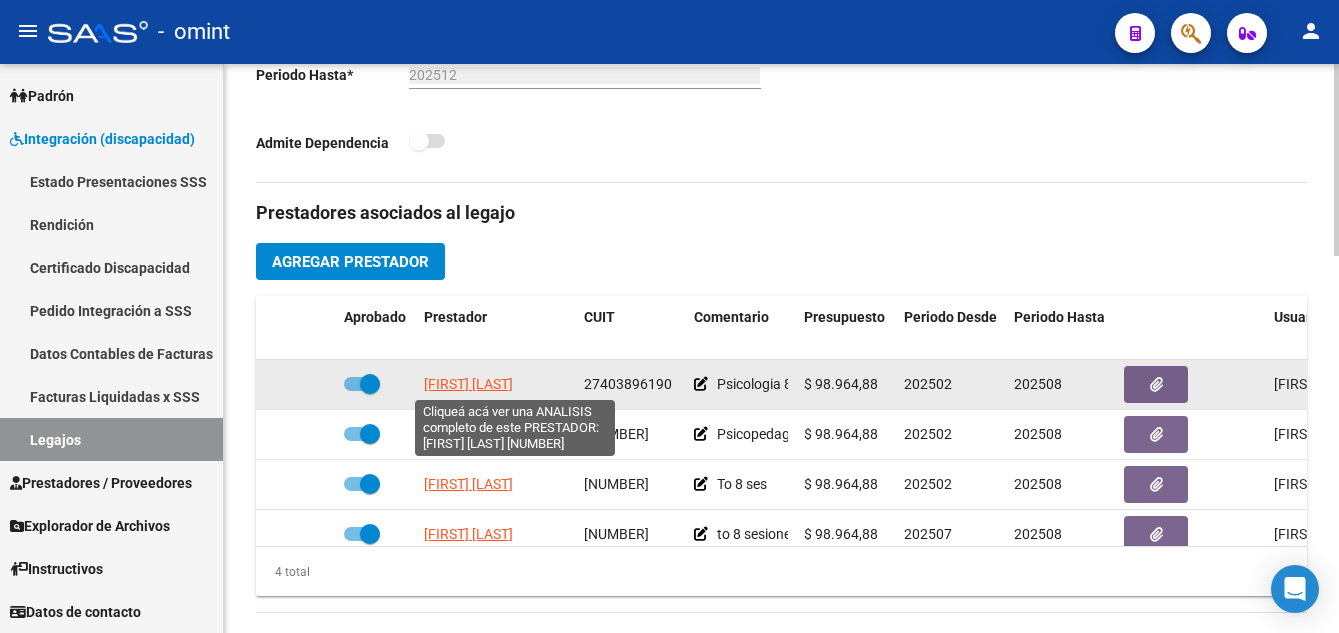 click on "KINDERKNEHT LUCIA BELEN" 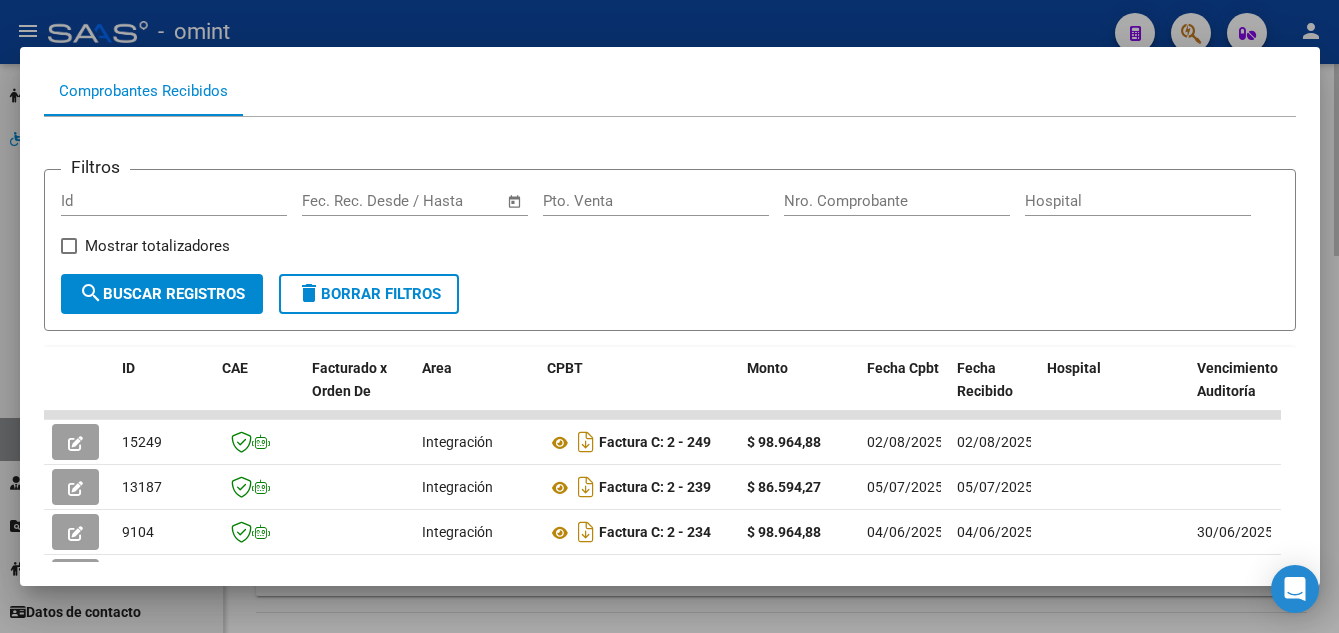scroll, scrollTop: 400, scrollLeft: 0, axis: vertical 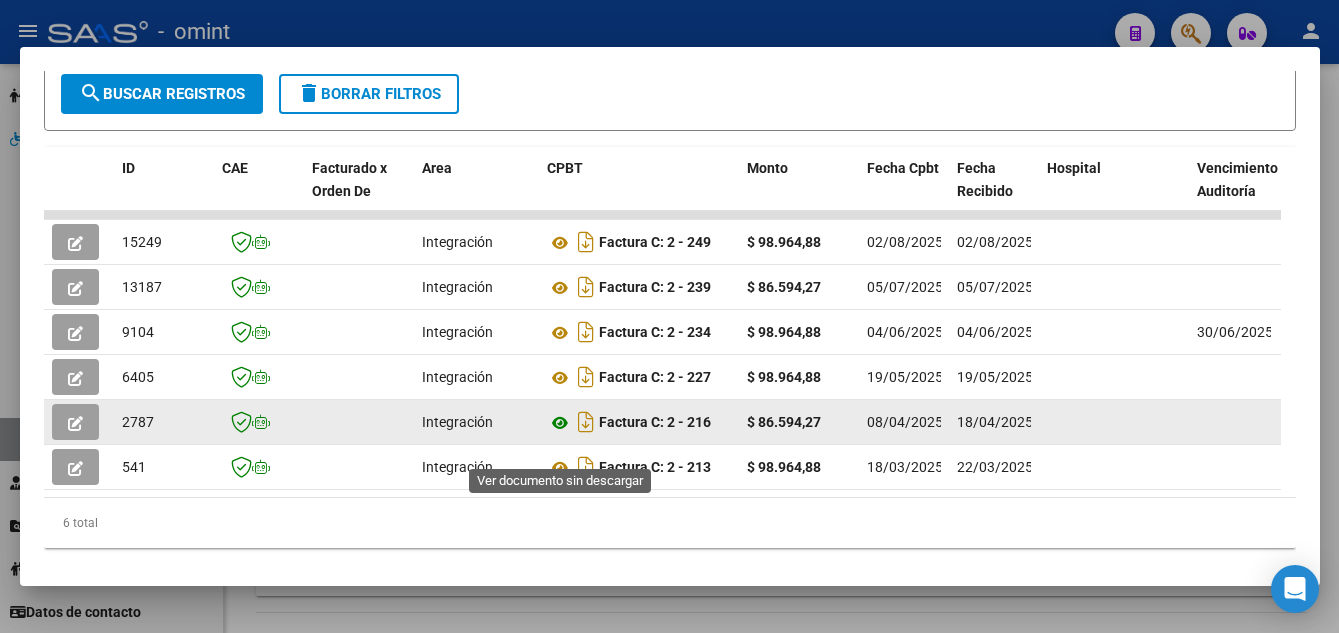 click 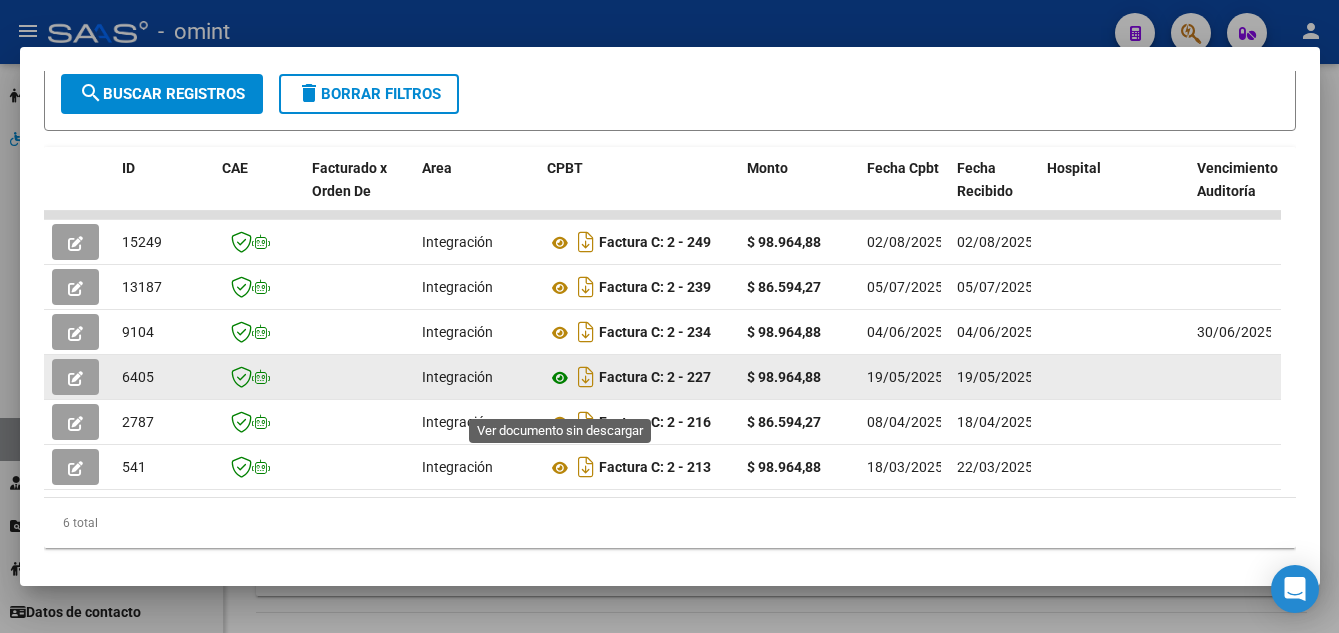 click 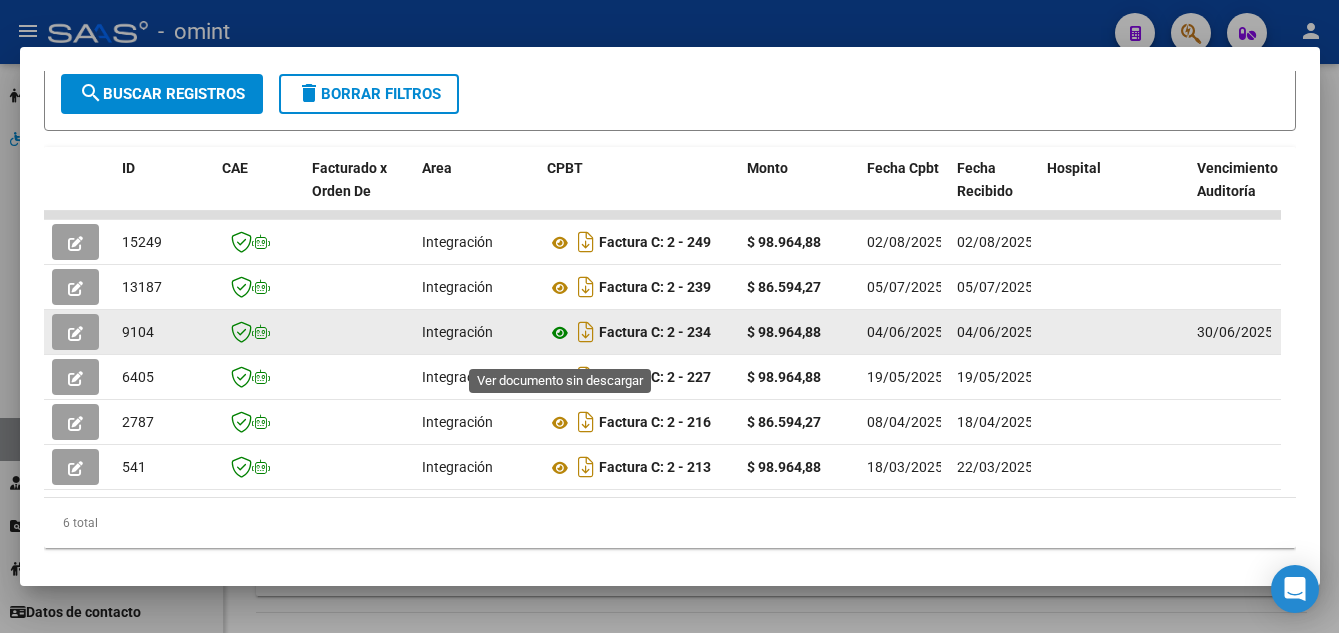 click 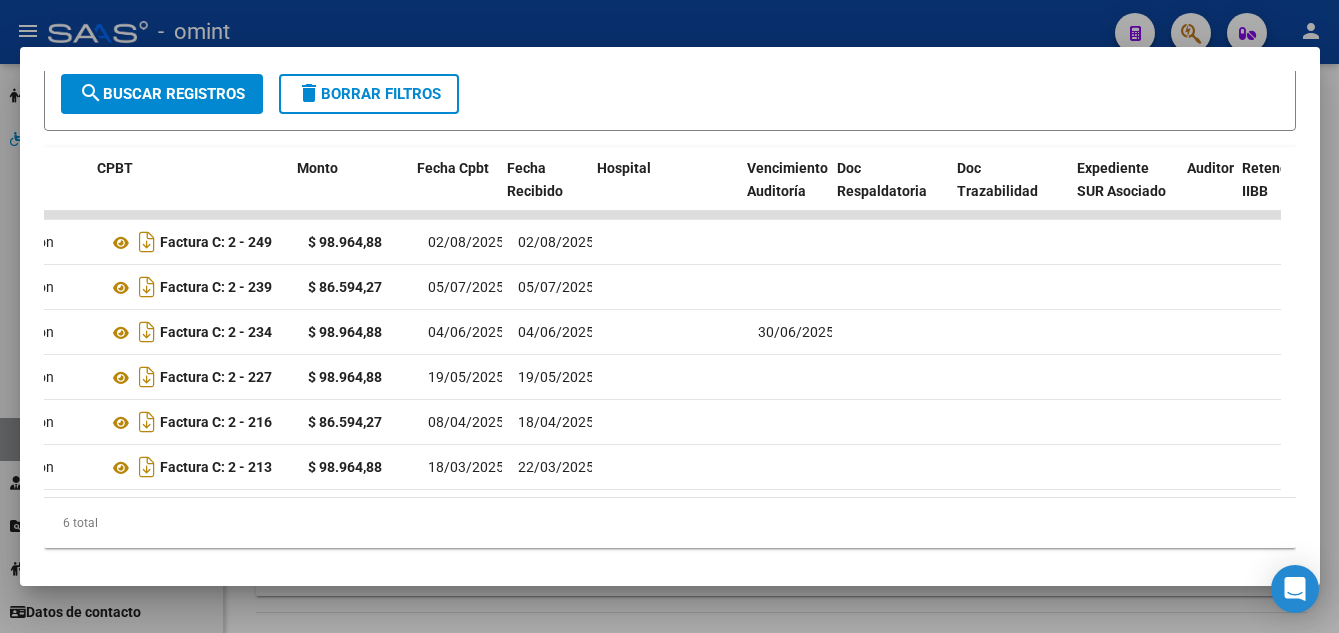 scroll, scrollTop: 0, scrollLeft: 450, axis: horizontal 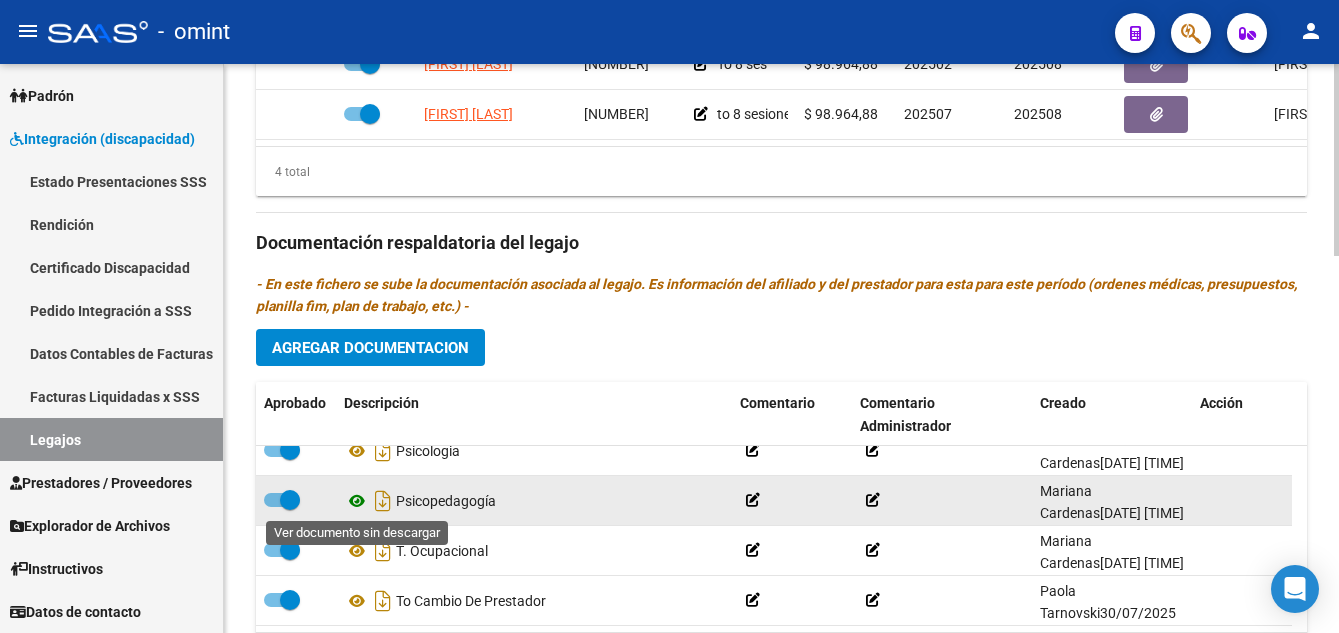 click 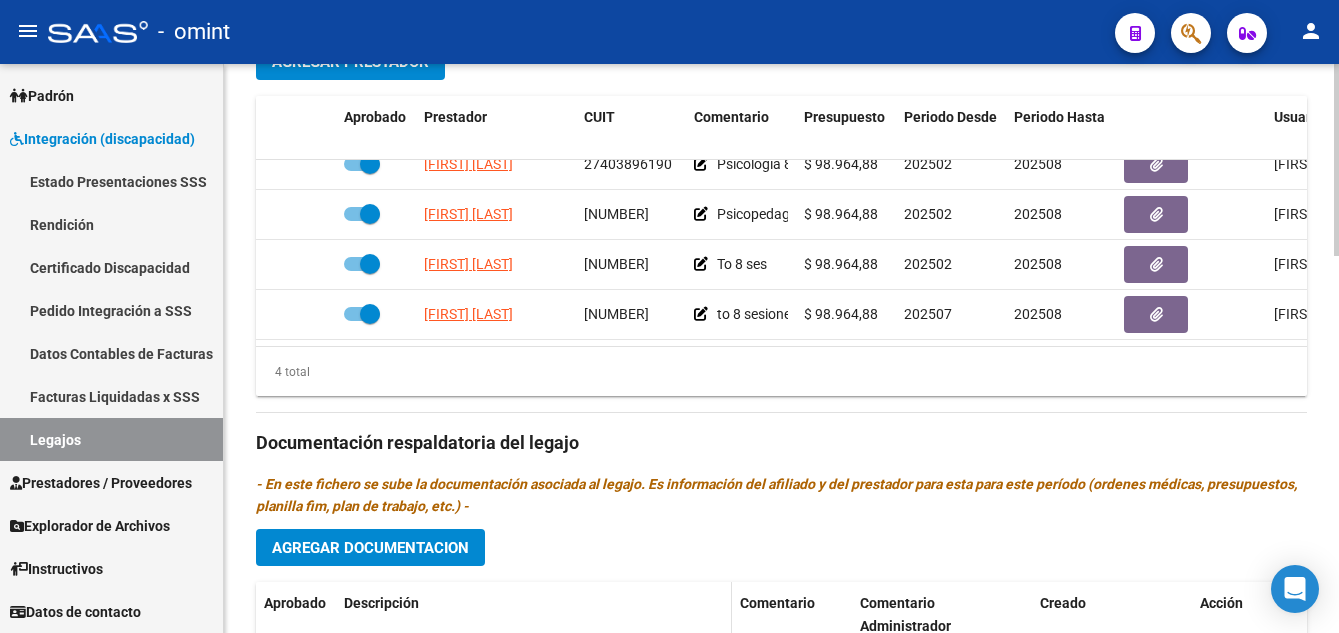 scroll, scrollTop: 700, scrollLeft: 0, axis: vertical 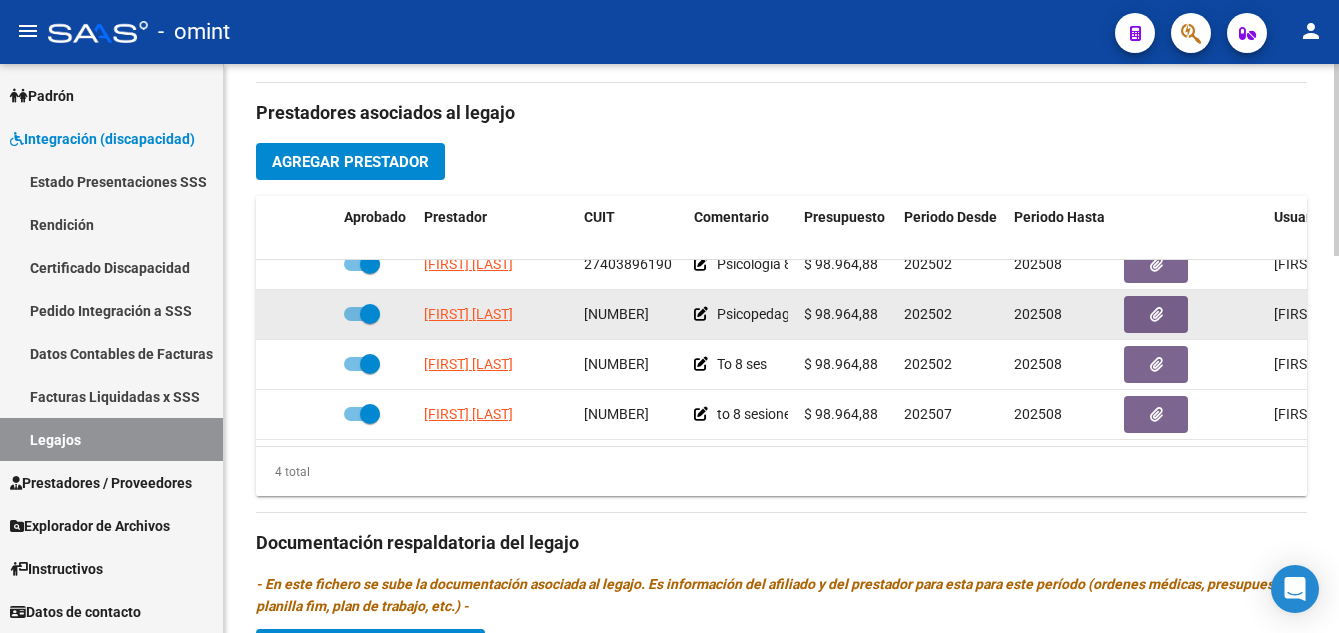drag, startPoint x: 427, startPoint y: 297, endPoint x: 573, endPoint y: 306, distance: 146.27713 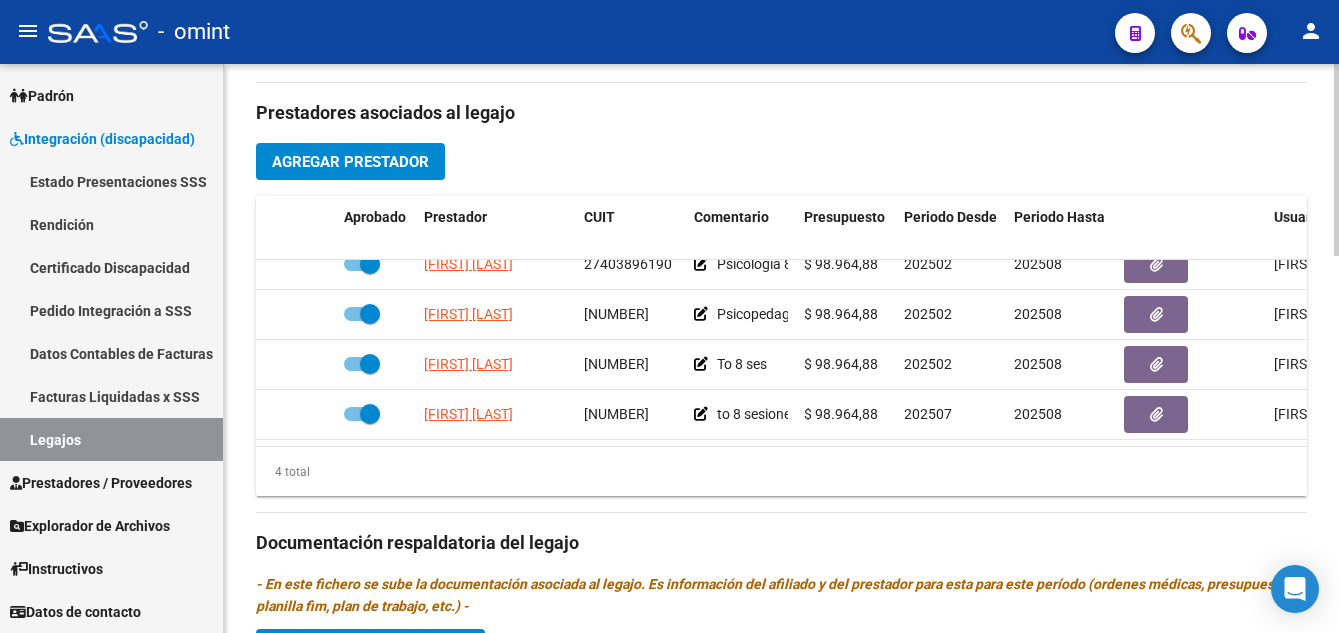 drag, startPoint x: 573, startPoint y: 306, endPoint x: 599, endPoint y: 119, distance: 188.79883 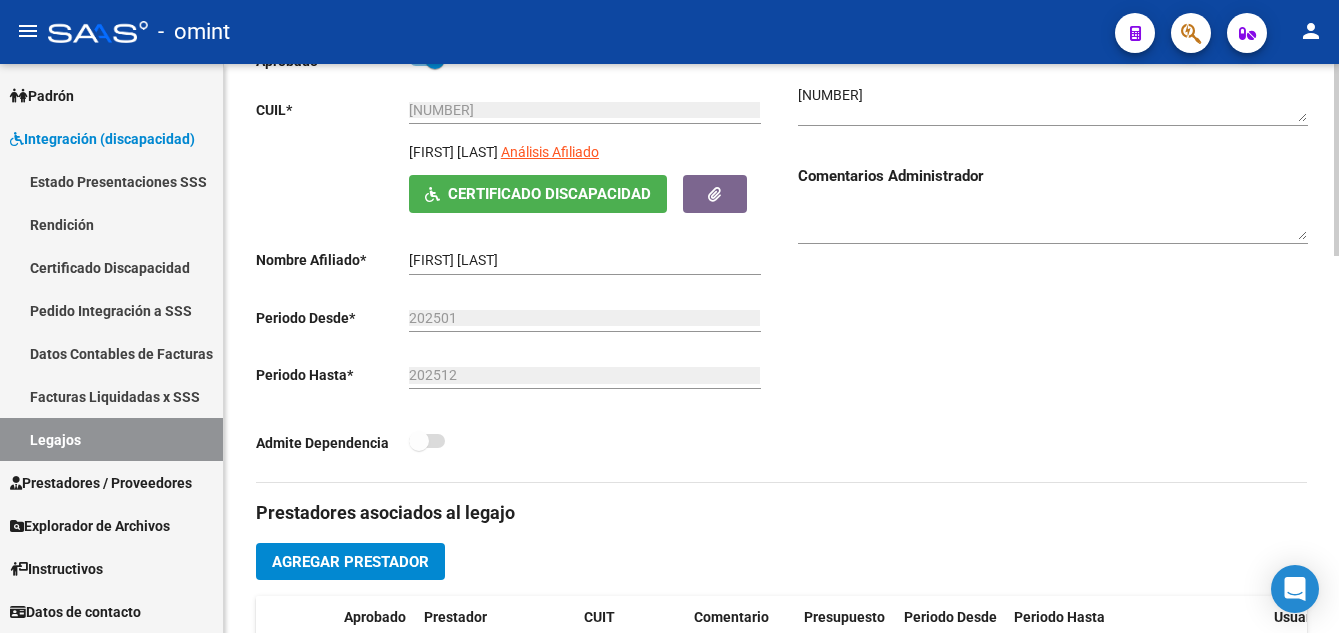 drag, startPoint x: 407, startPoint y: 152, endPoint x: 571, endPoint y: 161, distance: 164.24677 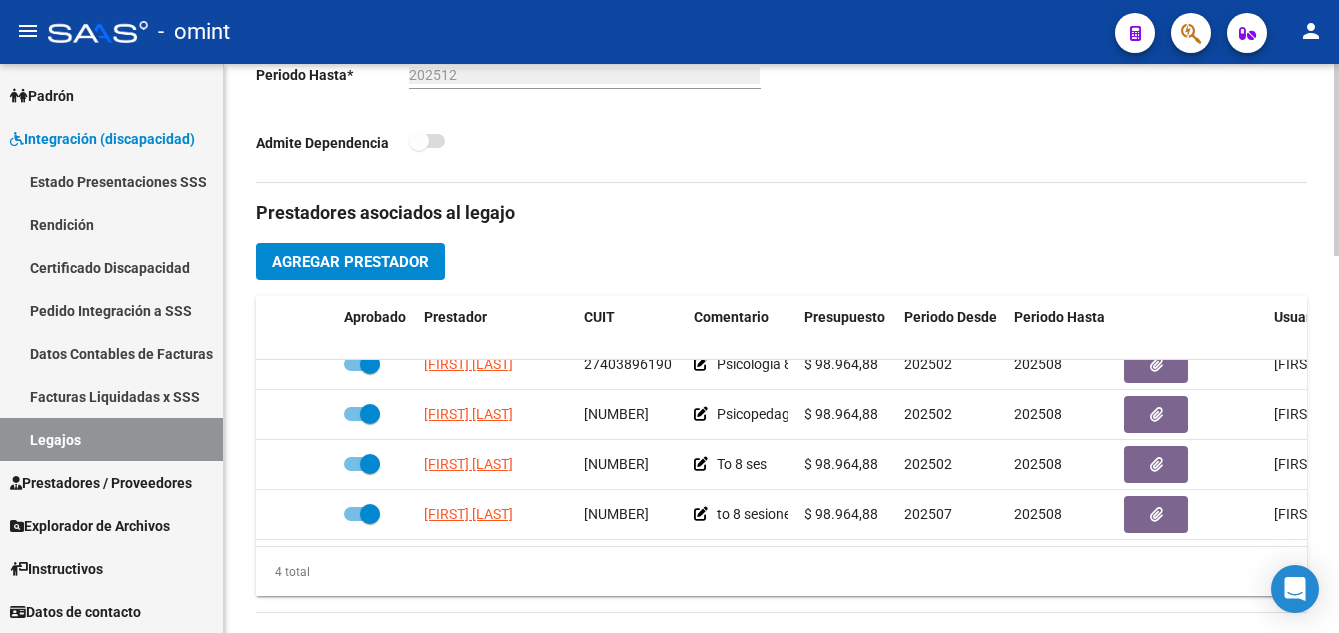 scroll, scrollTop: 700, scrollLeft: 0, axis: vertical 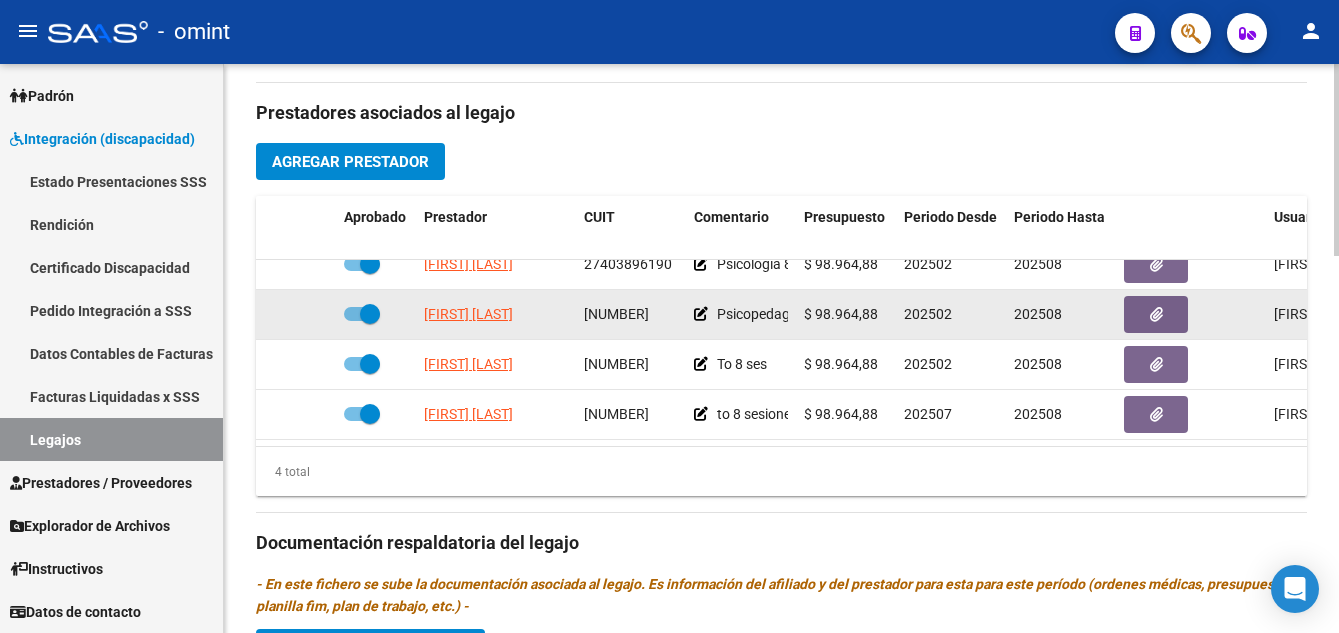 click on "[NUMBER]" 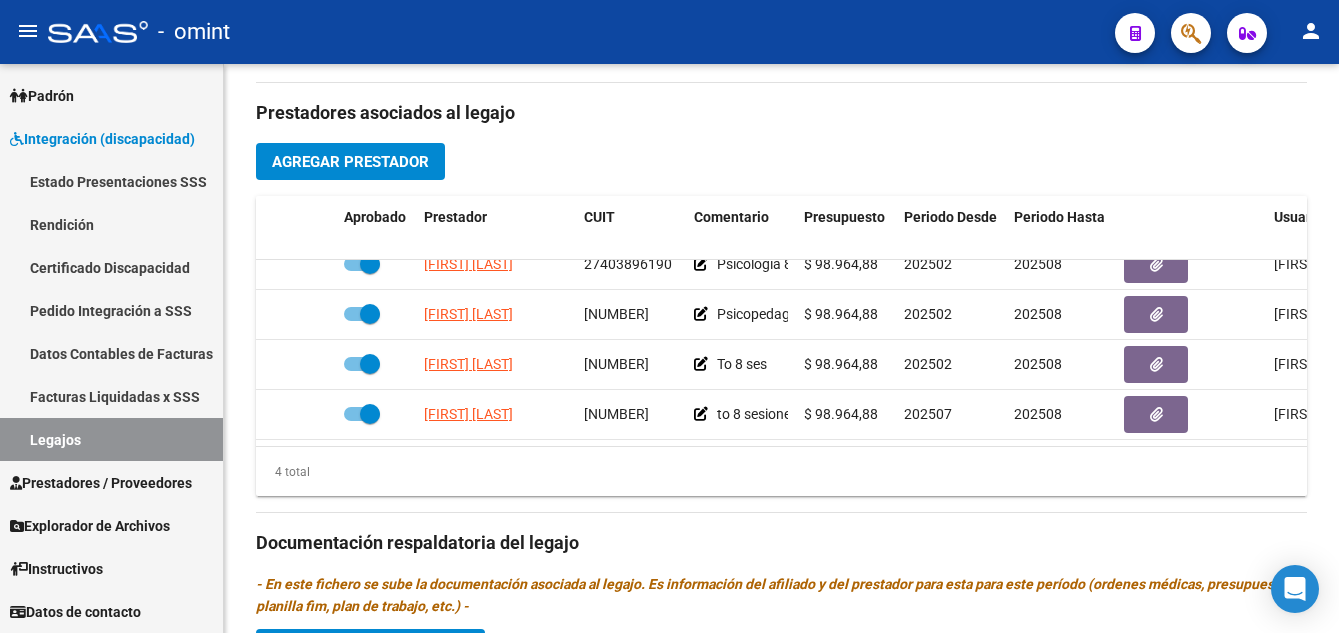 click on "-   omint" 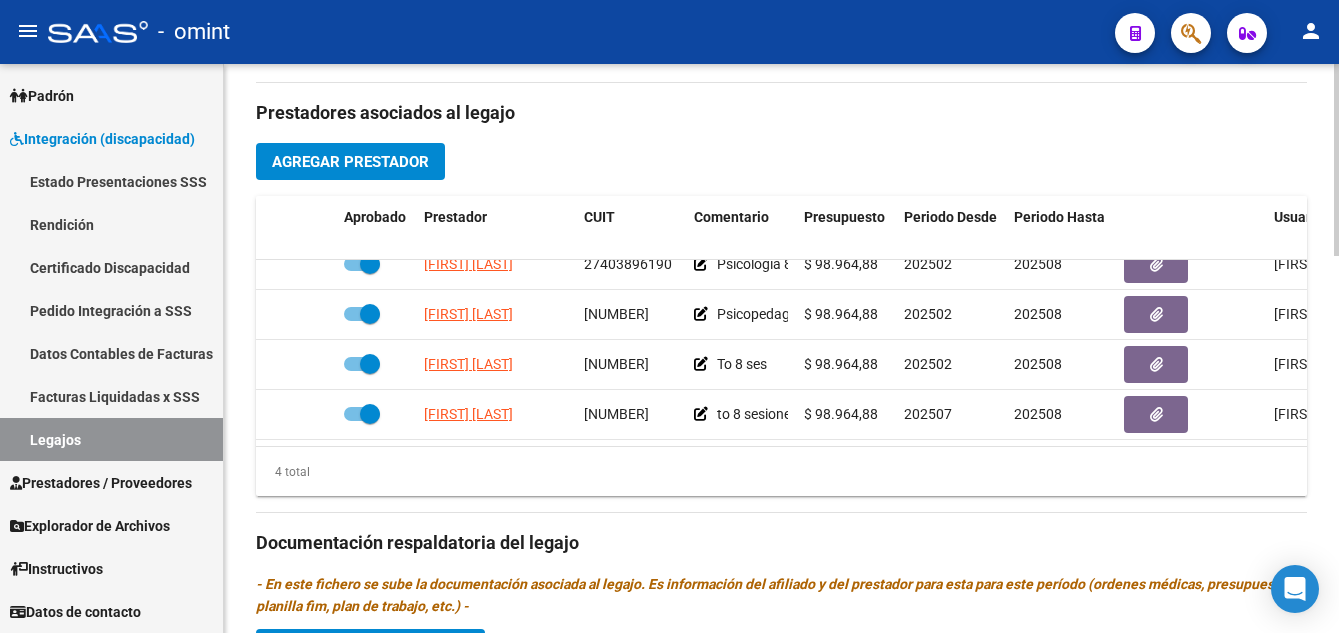 scroll, scrollTop: 900, scrollLeft: 0, axis: vertical 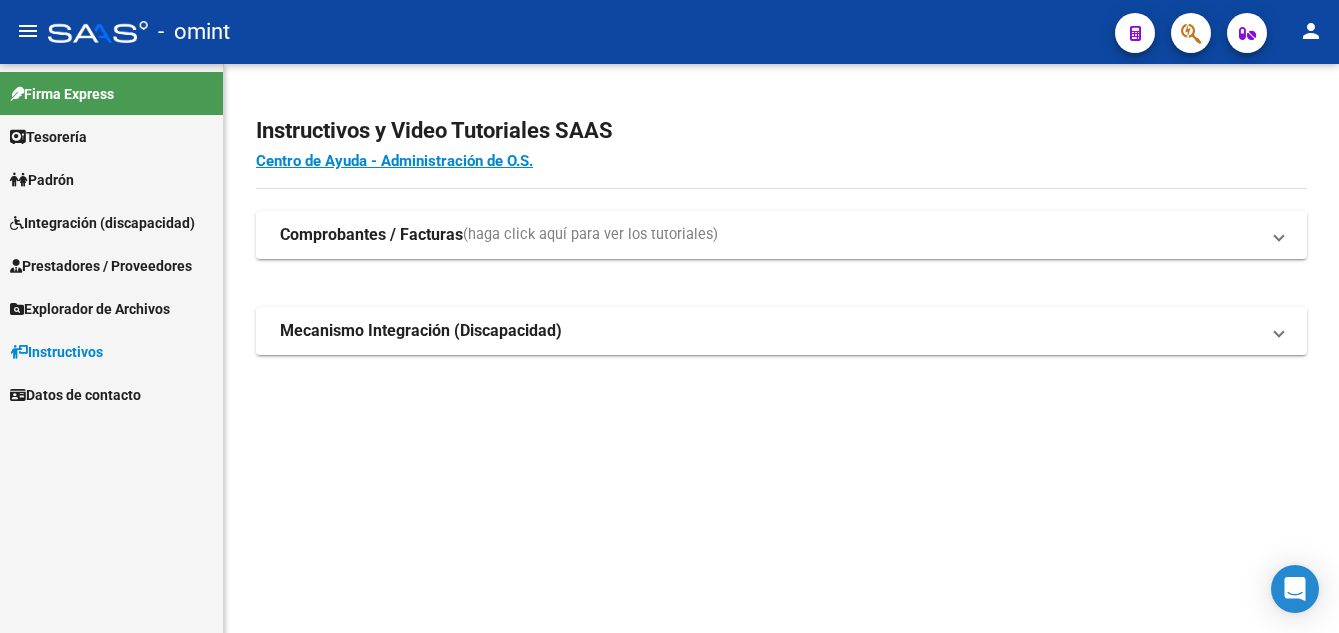 click on "Padrón" at bounding box center [42, 180] 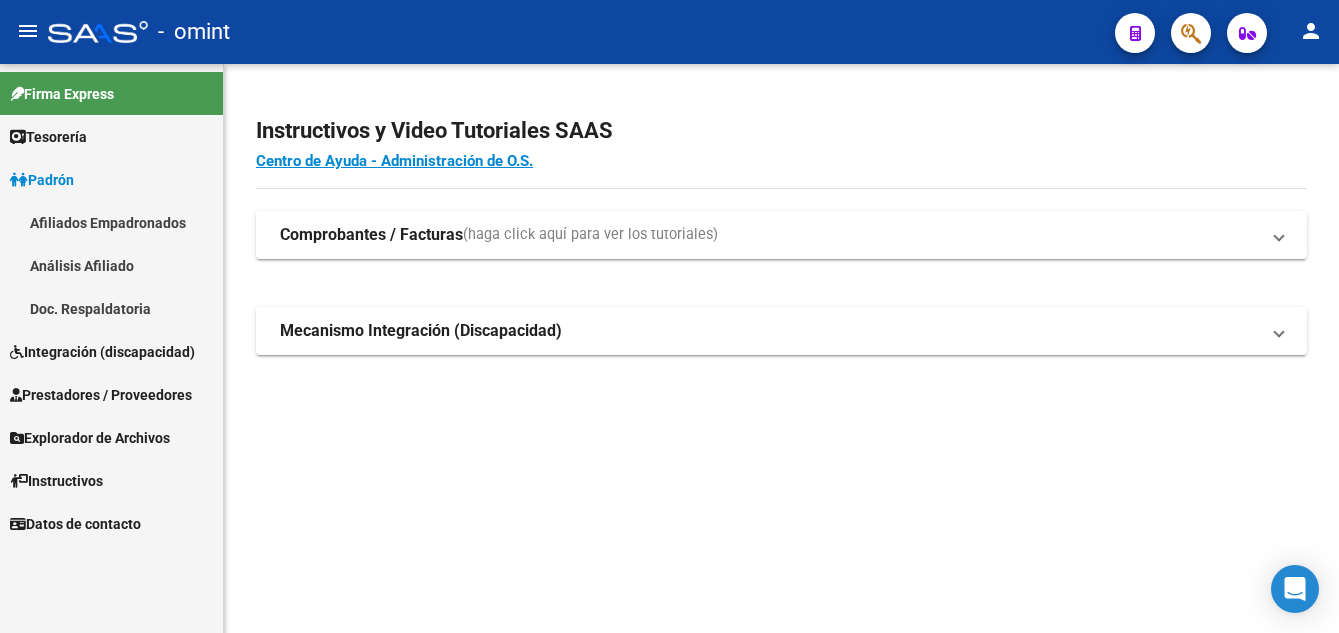 click on "Integración (discapacidad)" at bounding box center (102, 352) 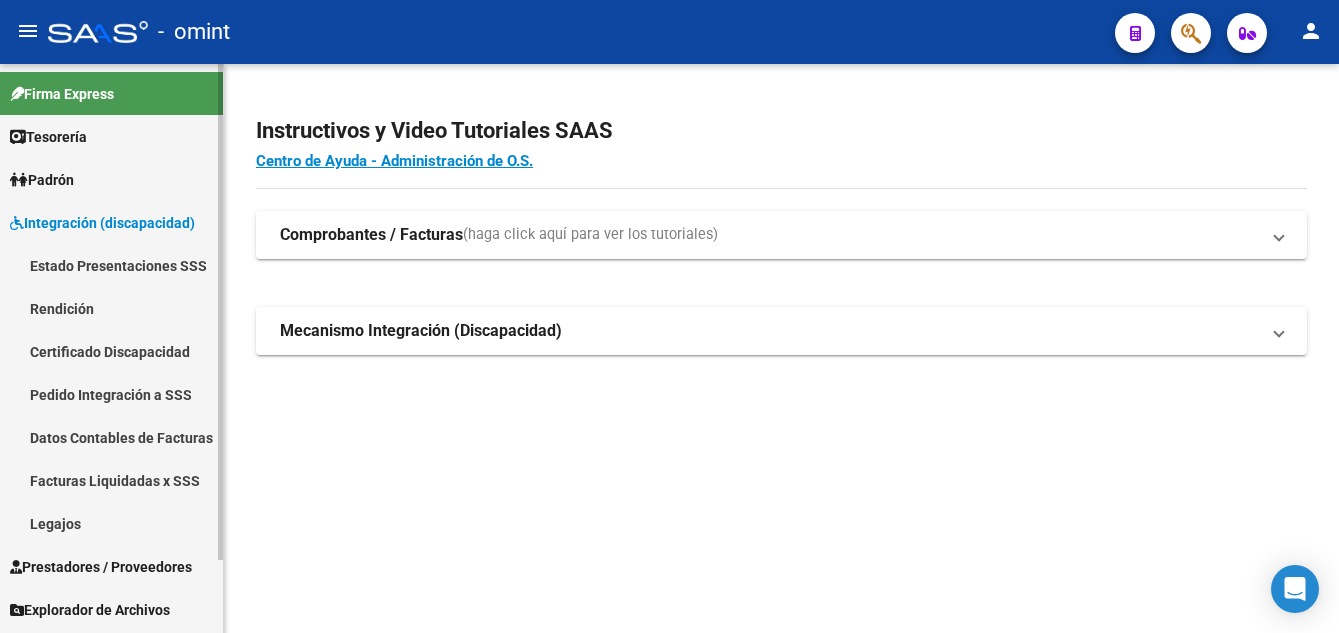 scroll, scrollTop: 84, scrollLeft: 0, axis: vertical 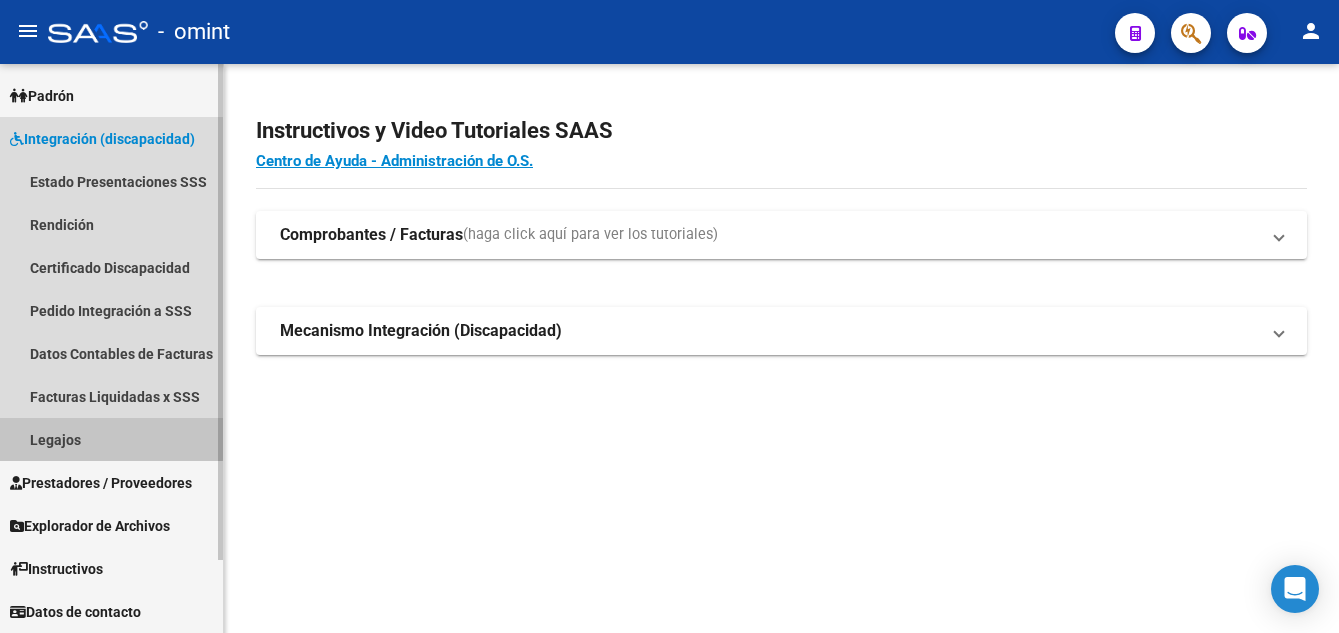 click on "Legajos" at bounding box center [111, 439] 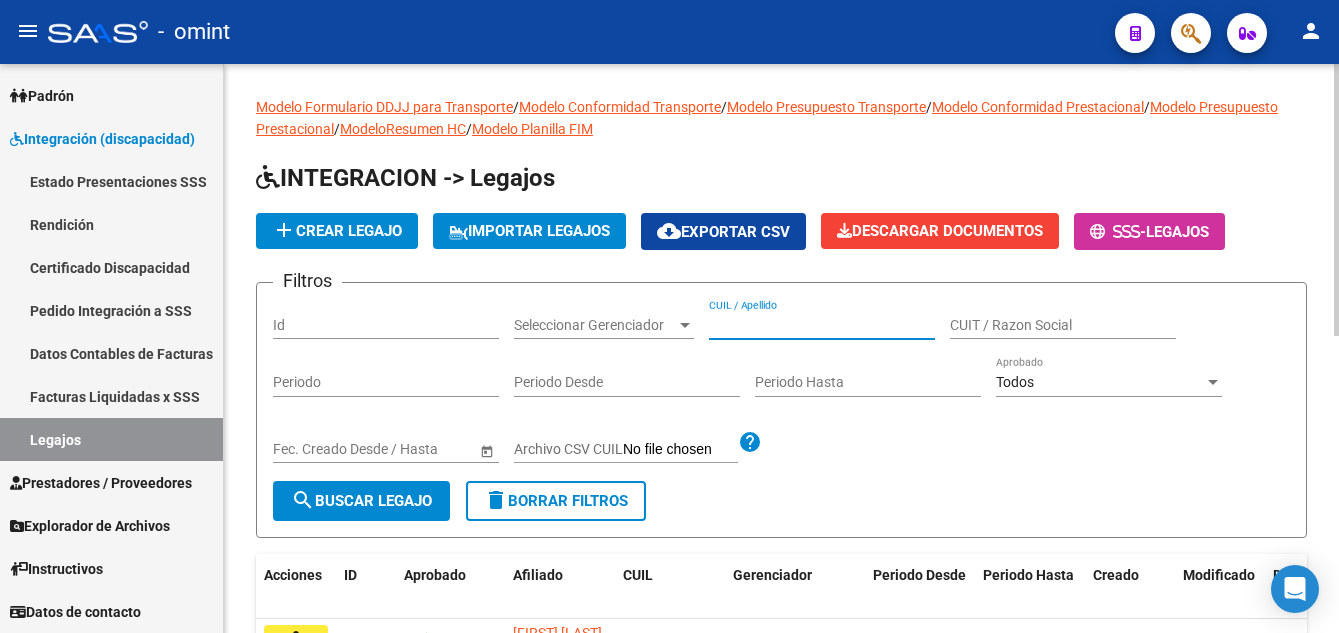 paste on "[LASTNAME] [LASTNAME], [FIRST]" 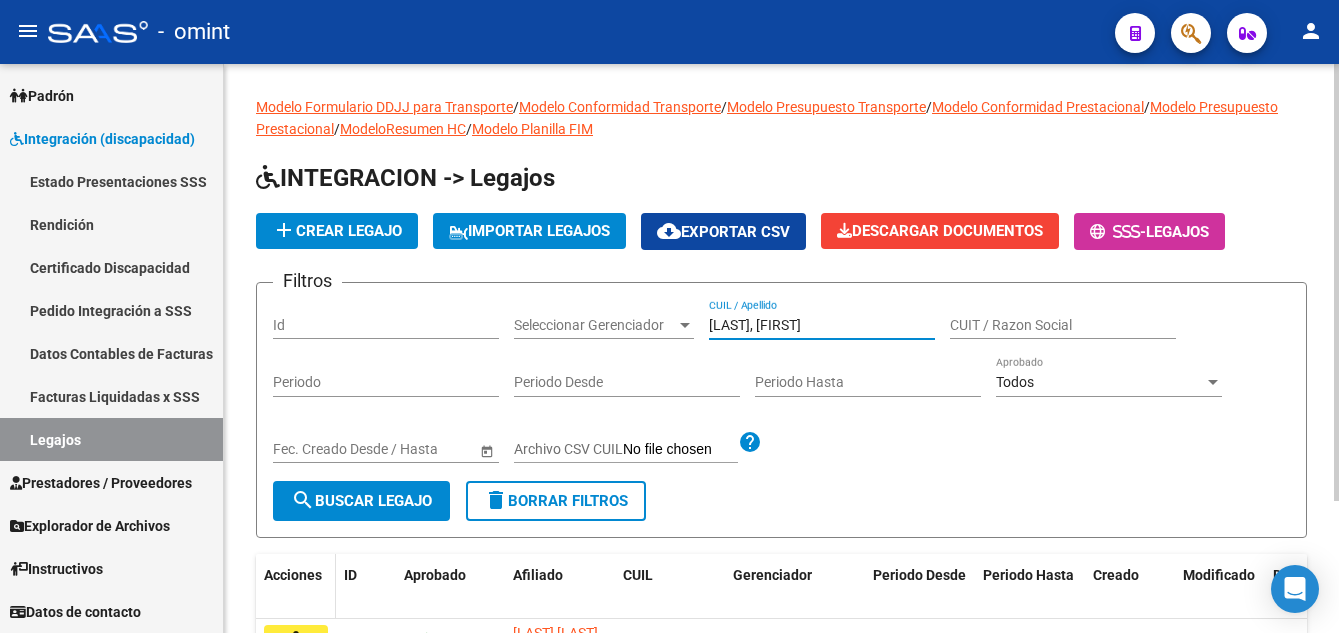 scroll, scrollTop: 172, scrollLeft: 0, axis: vertical 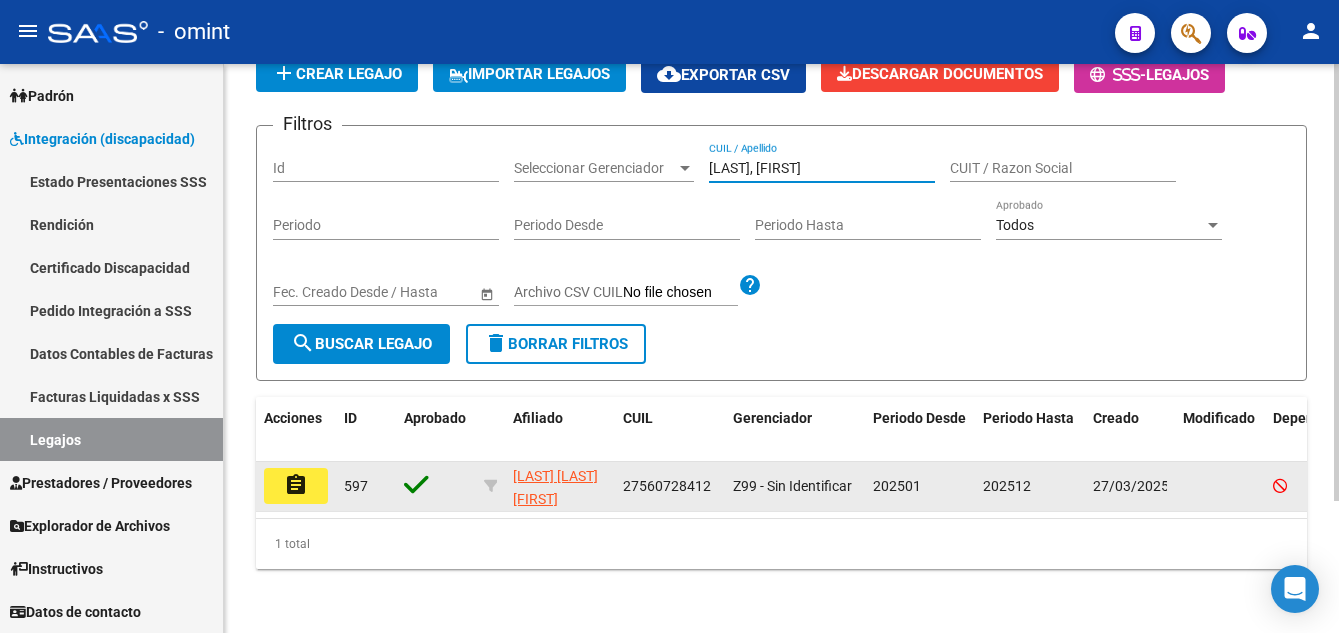 type on "[LASTNAME] [LASTNAME], [FIRST]" 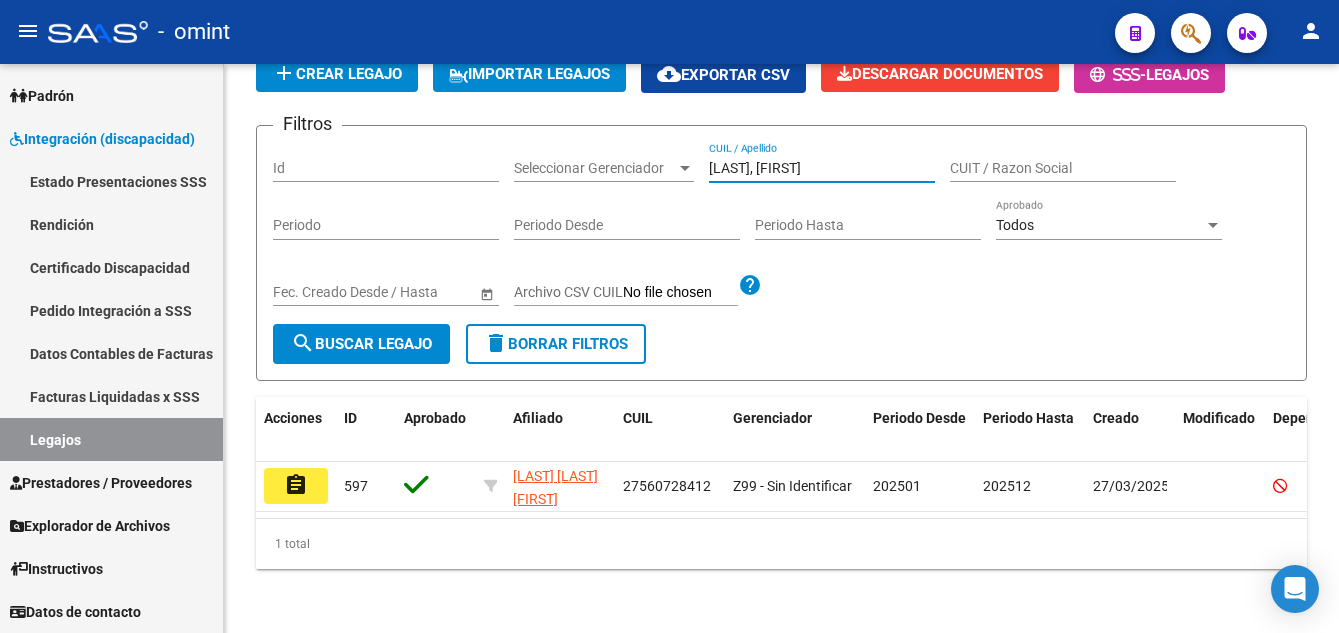 click on "assignment" 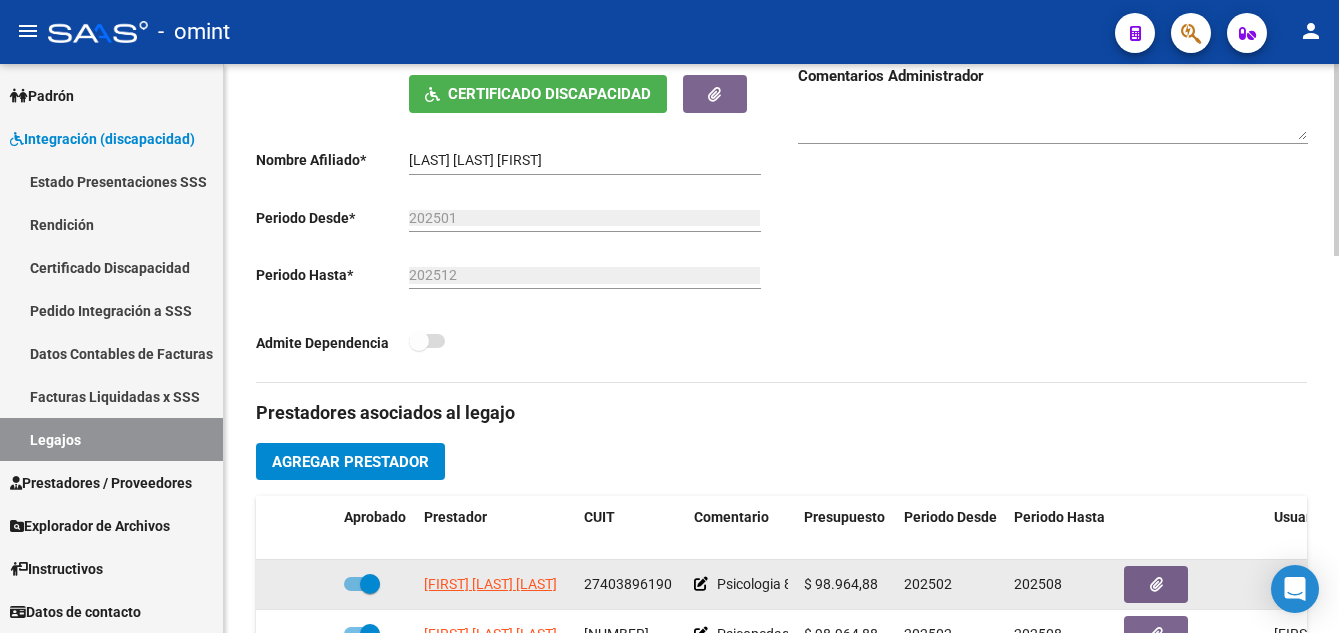 scroll, scrollTop: 600, scrollLeft: 0, axis: vertical 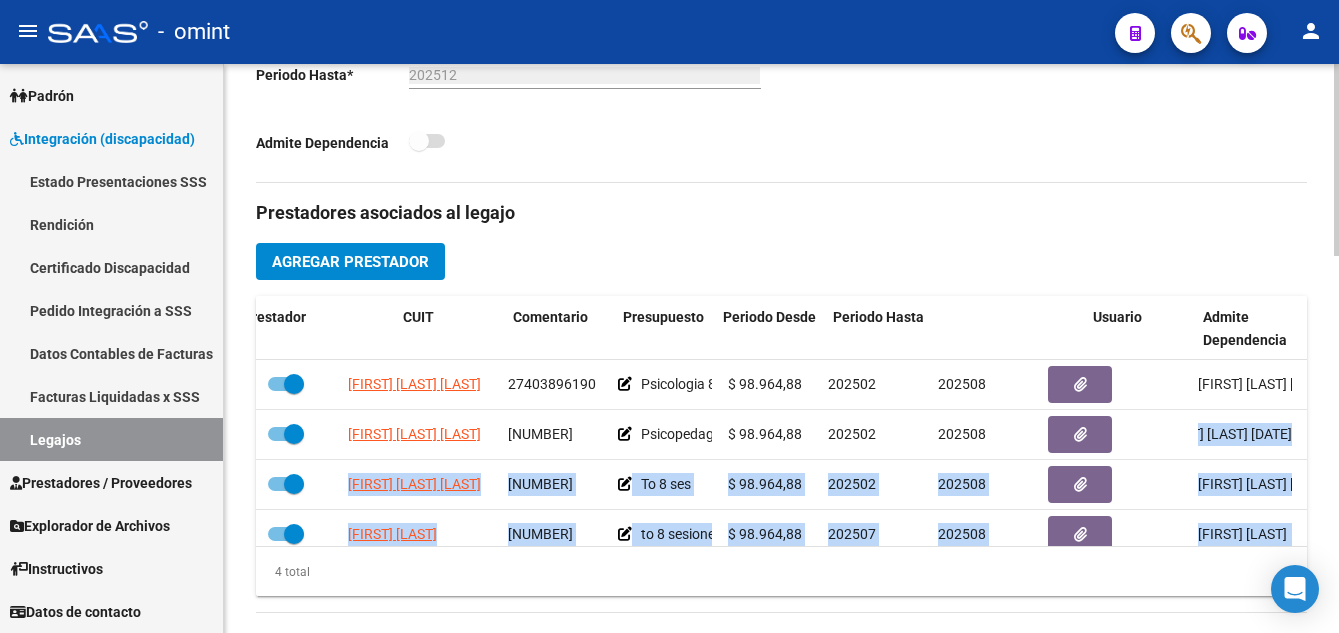 drag, startPoint x: 1289, startPoint y: 429, endPoint x: 1302, endPoint y: 477, distance: 49.729267 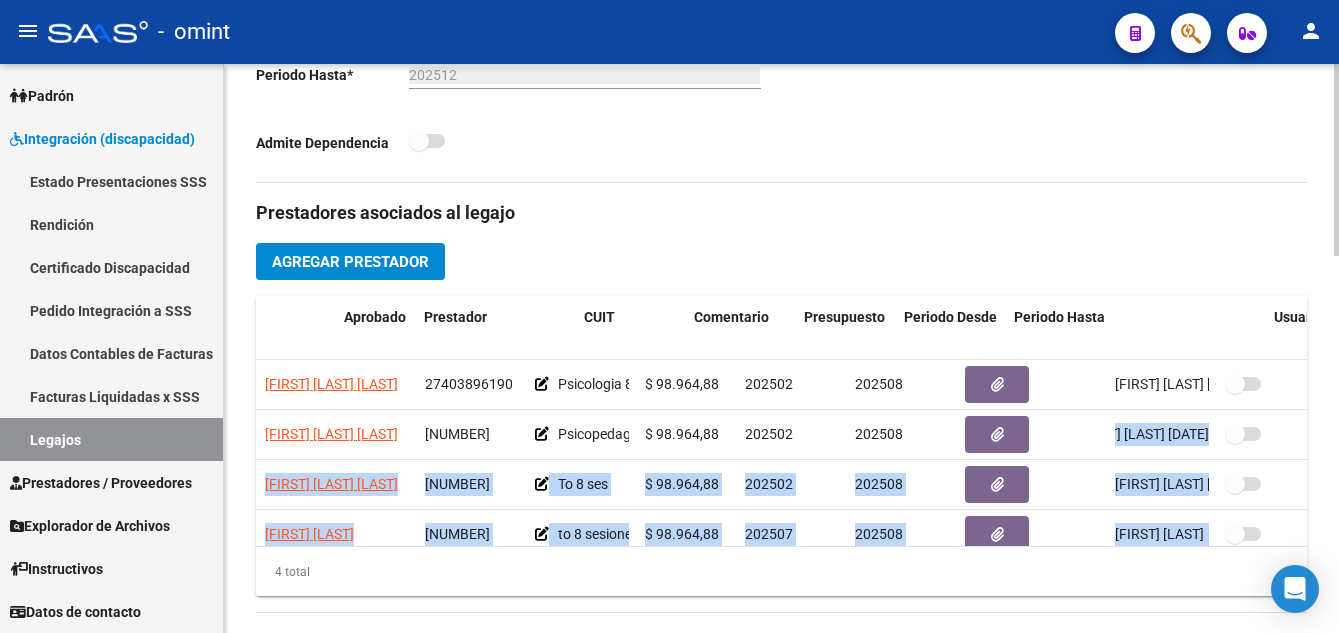 scroll, scrollTop: 0, scrollLeft: 0, axis: both 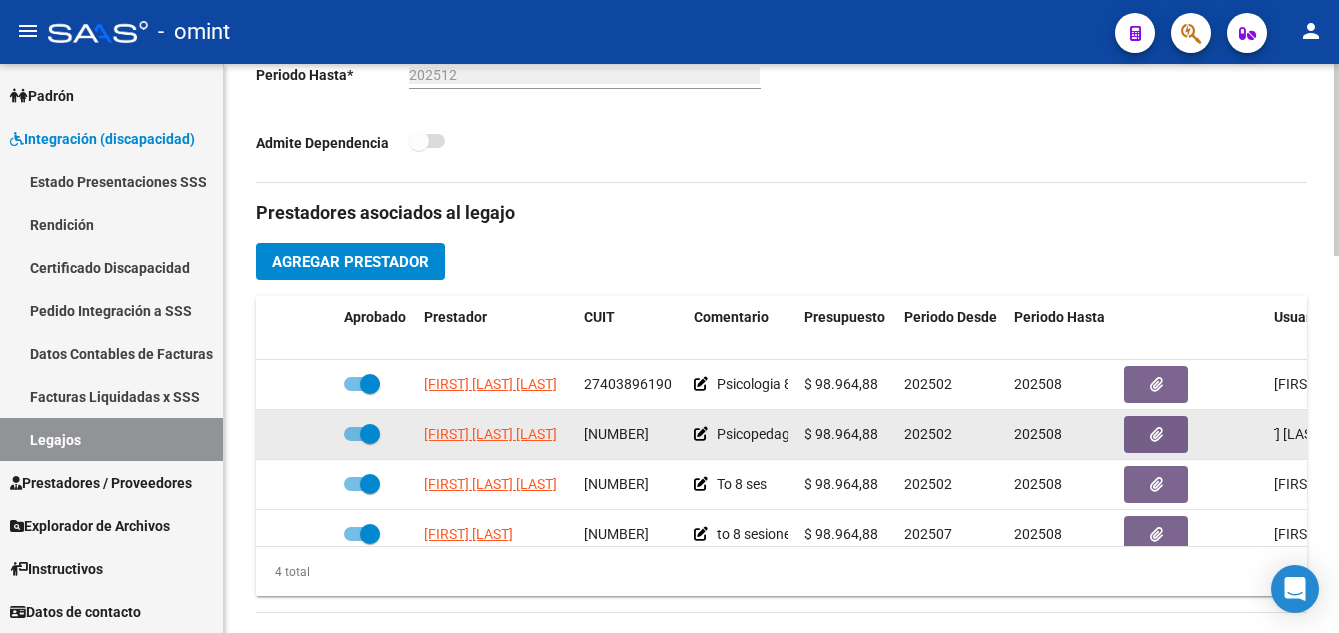 click on "202502" 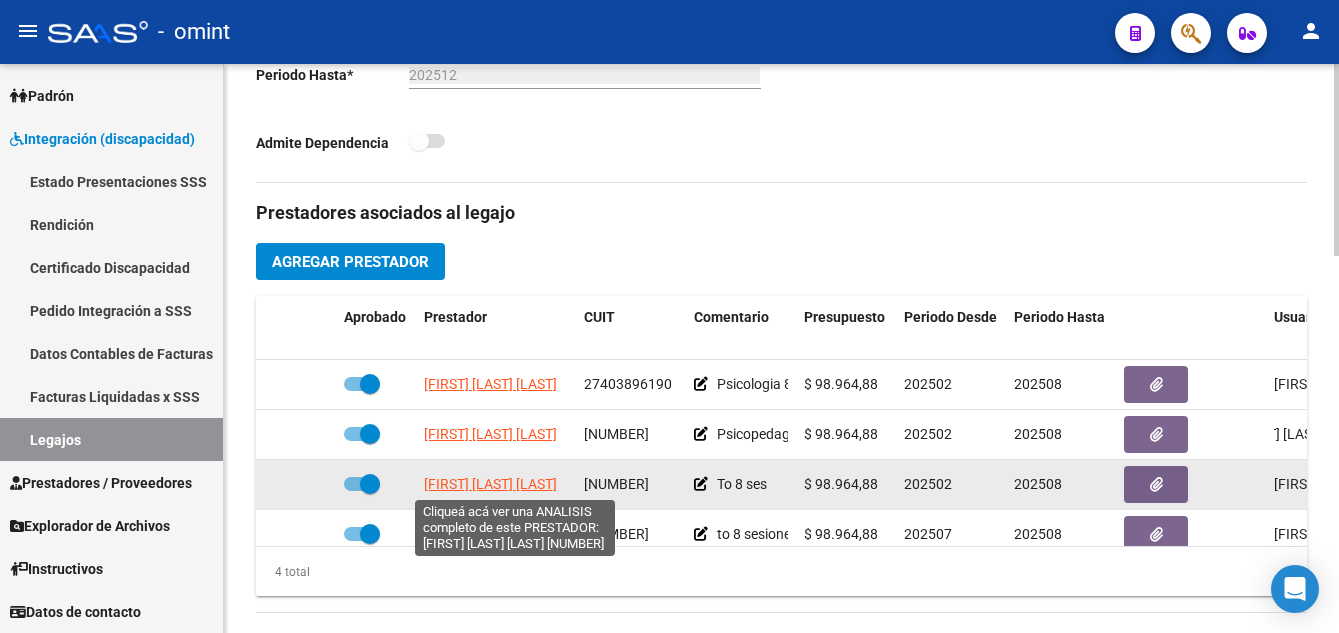 scroll, scrollTop: 35, scrollLeft: 0, axis: vertical 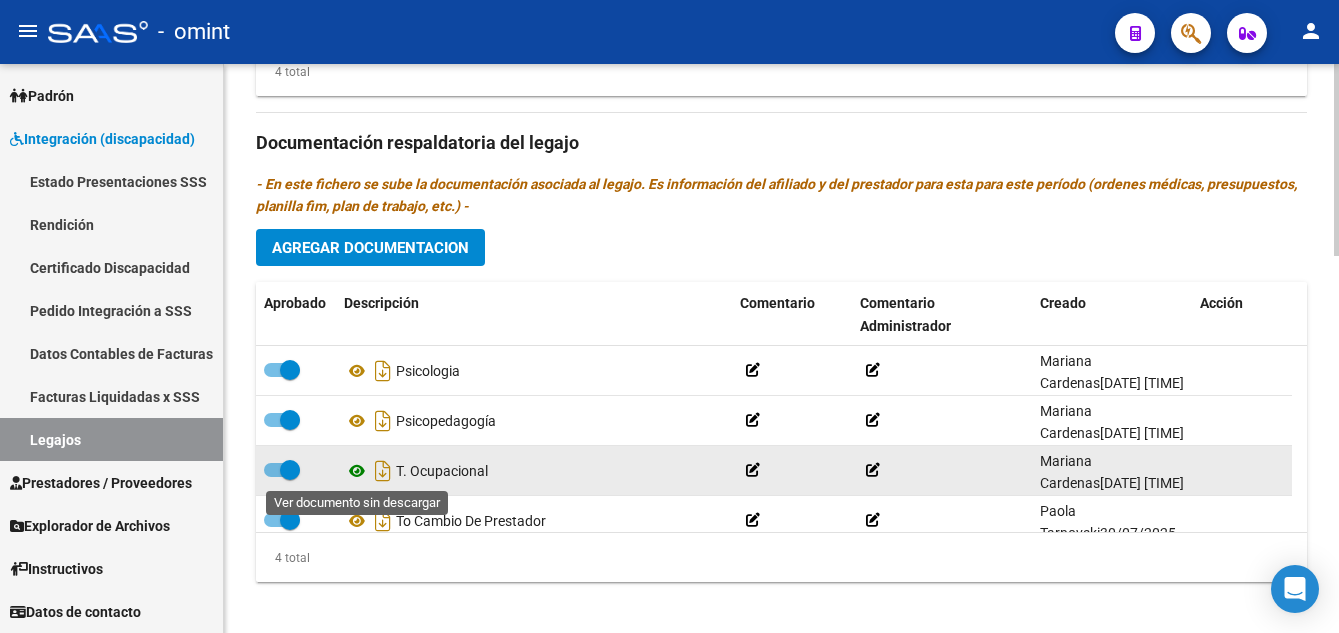 click 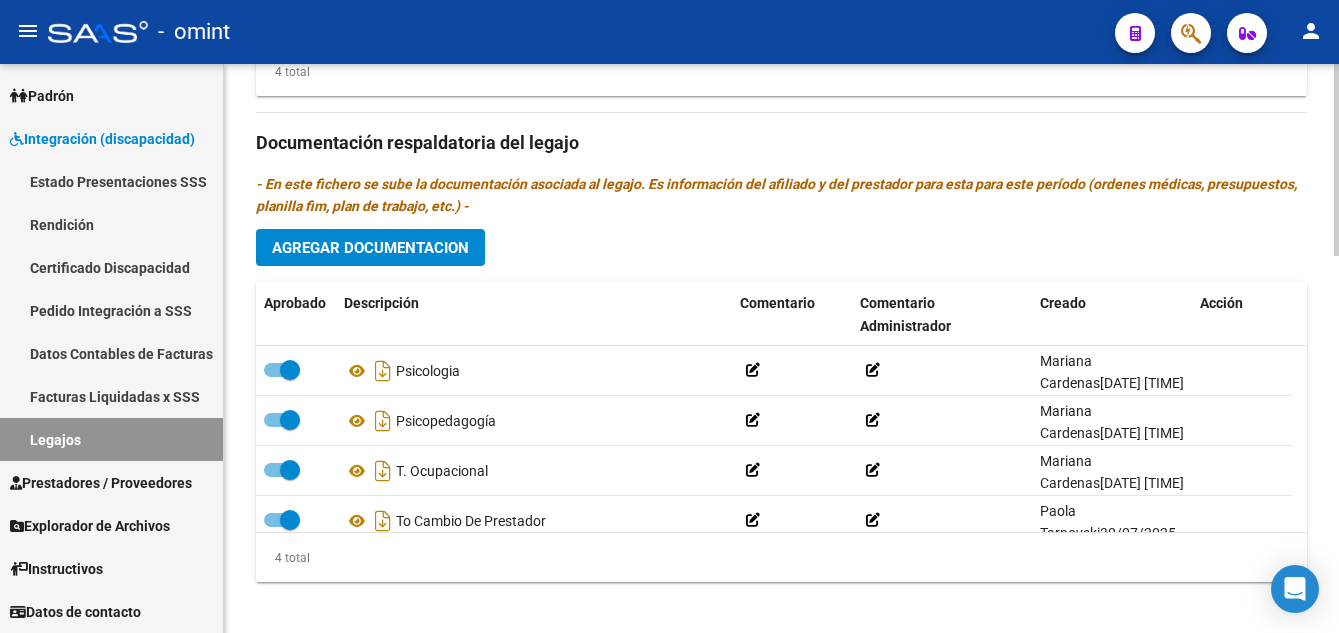 scroll, scrollTop: 700, scrollLeft: 0, axis: vertical 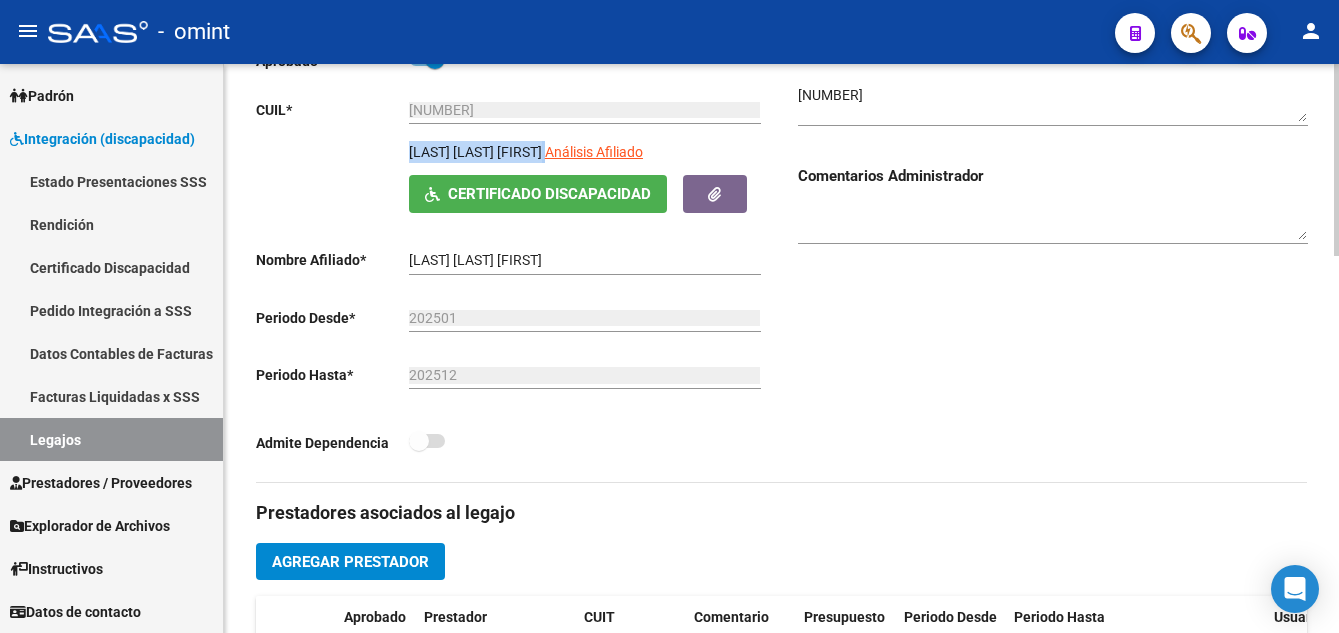 drag, startPoint x: 405, startPoint y: 153, endPoint x: 574, endPoint y: 167, distance: 169.57889 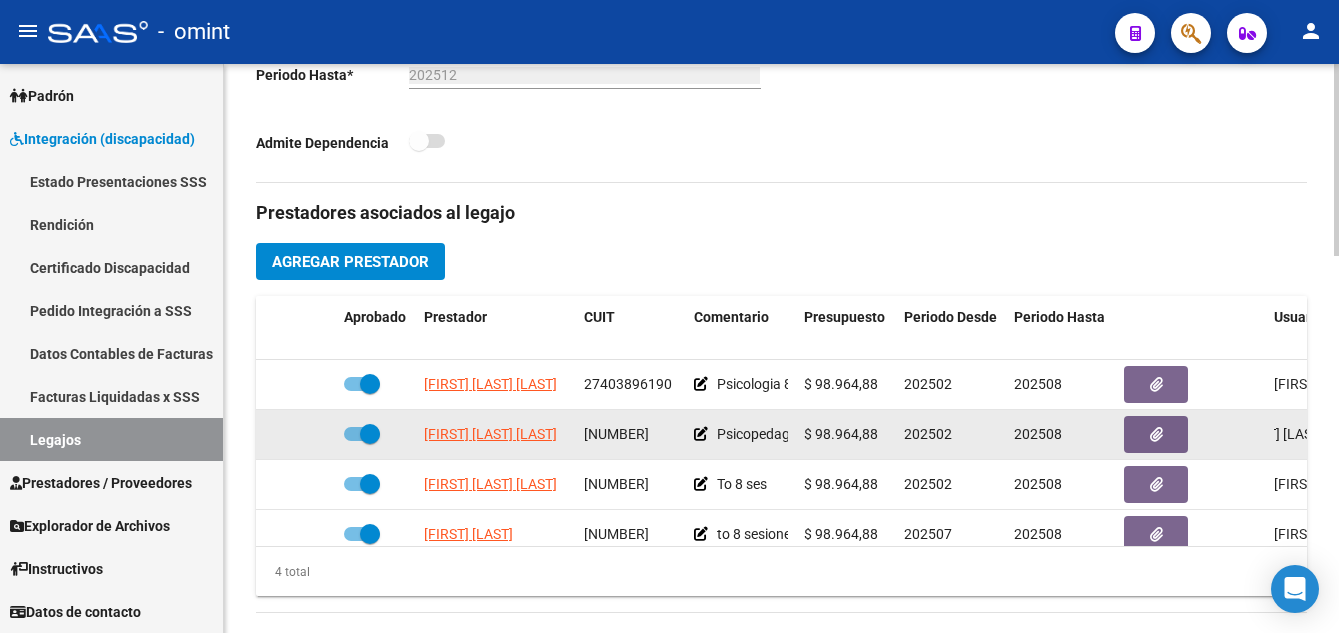 scroll, scrollTop: 800, scrollLeft: 0, axis: vertical 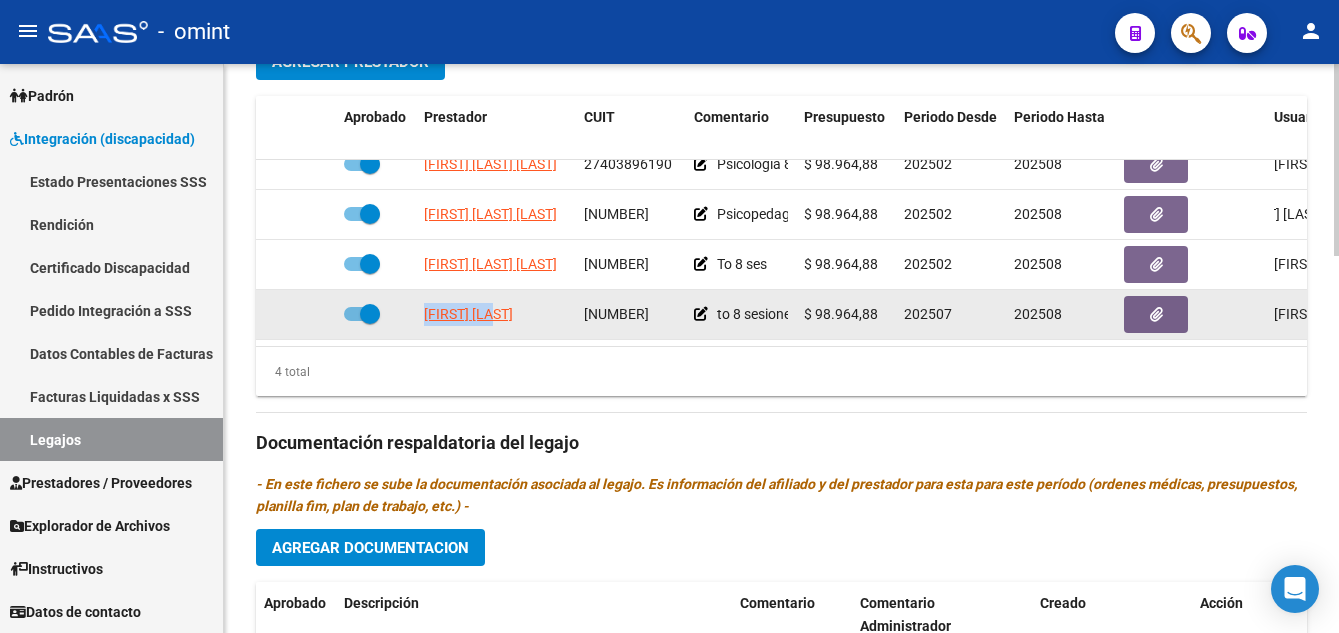 drag, startPoint x: 424, startPoint y: 299, endPoint x: 516, endPoint y: 306, distance: 92.26592 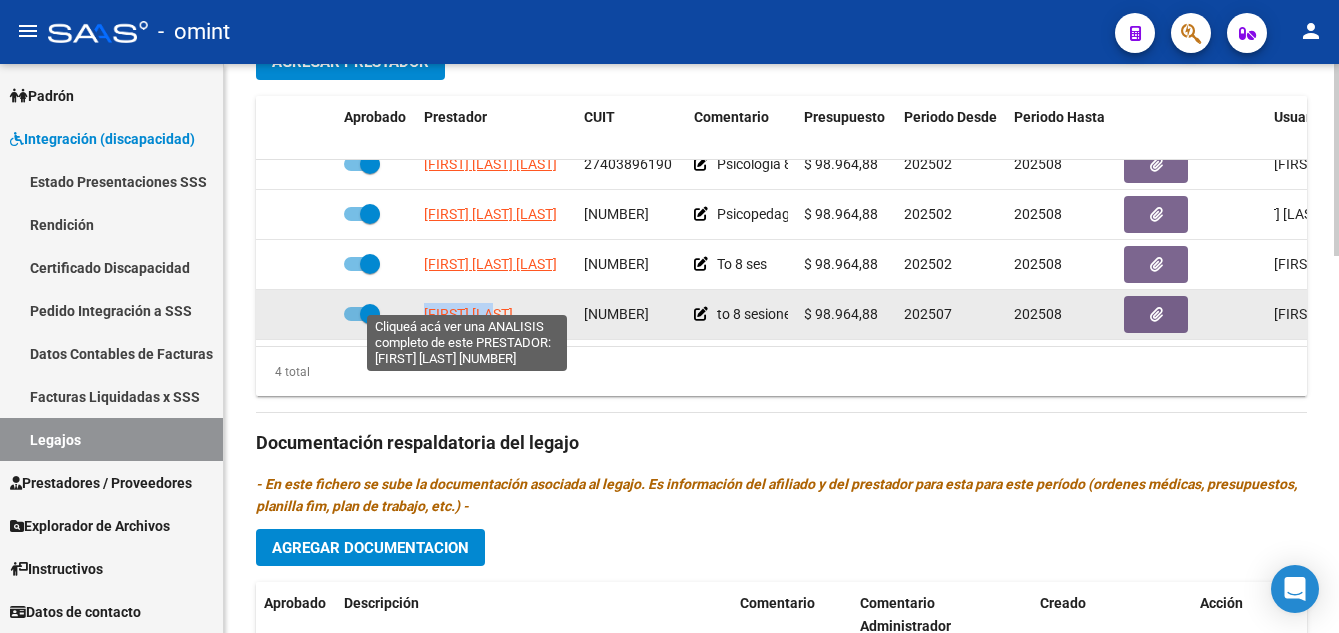 copy on "WYLER LUCIA" 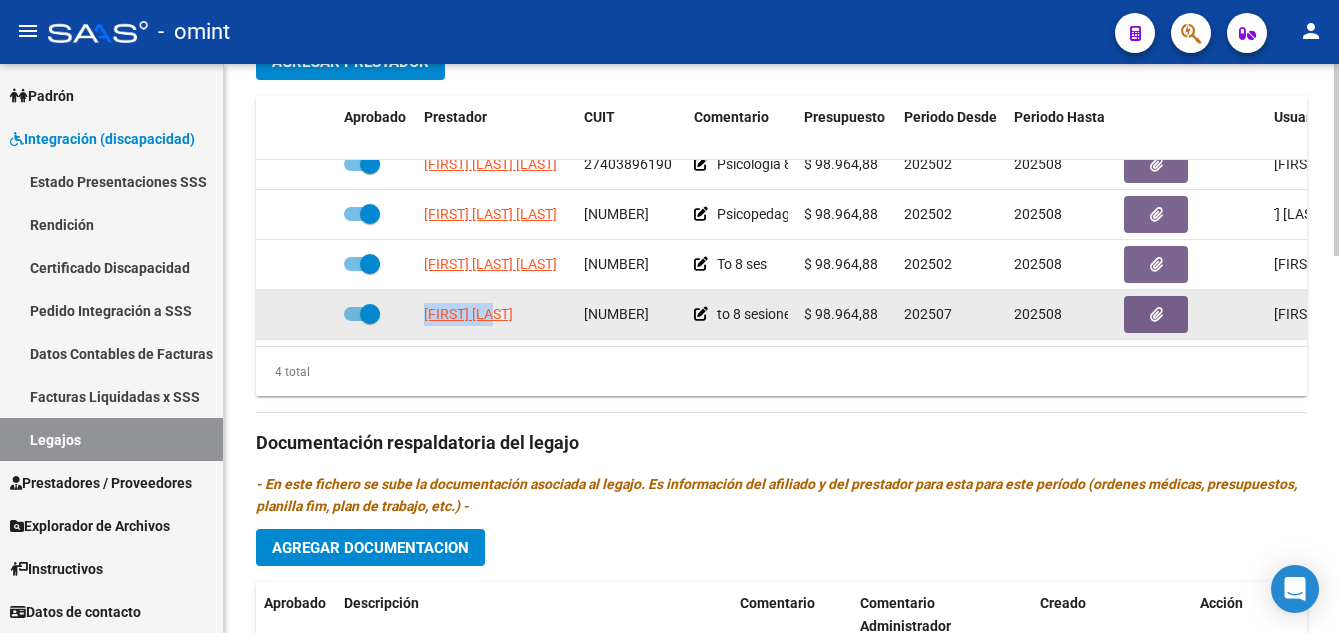 copy on "WYLER LUCIA" 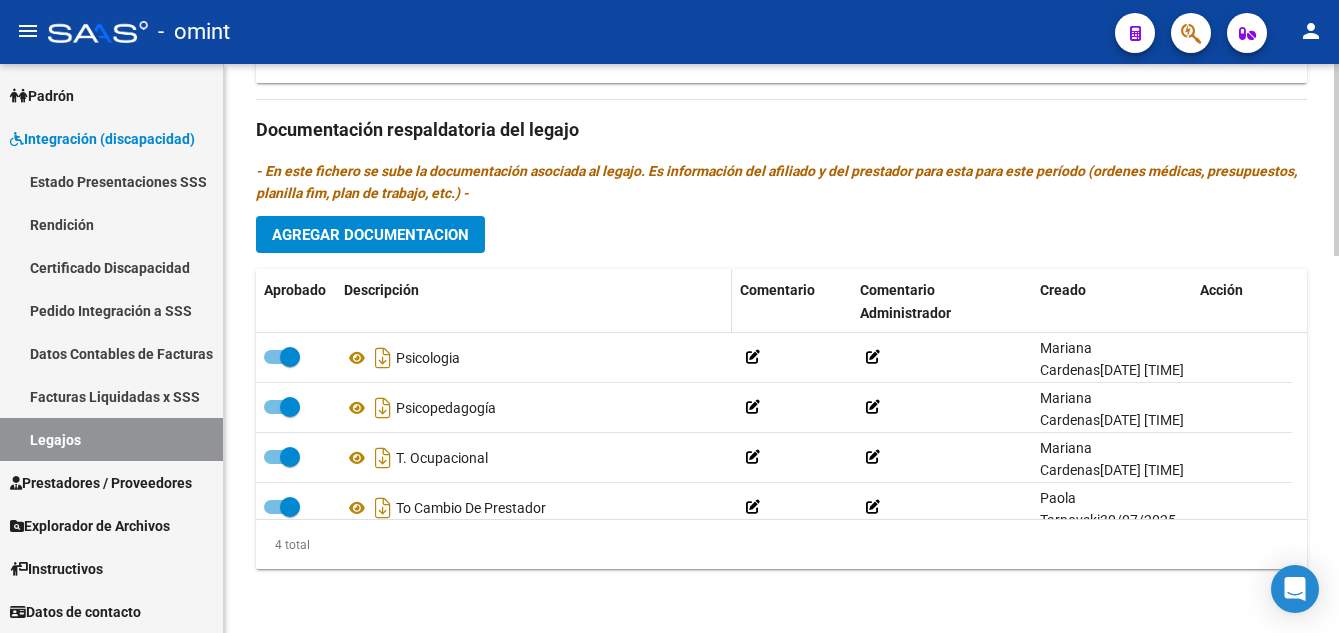 scroll, scrollTop: 713, scrollLeft: 0, axis: vertical 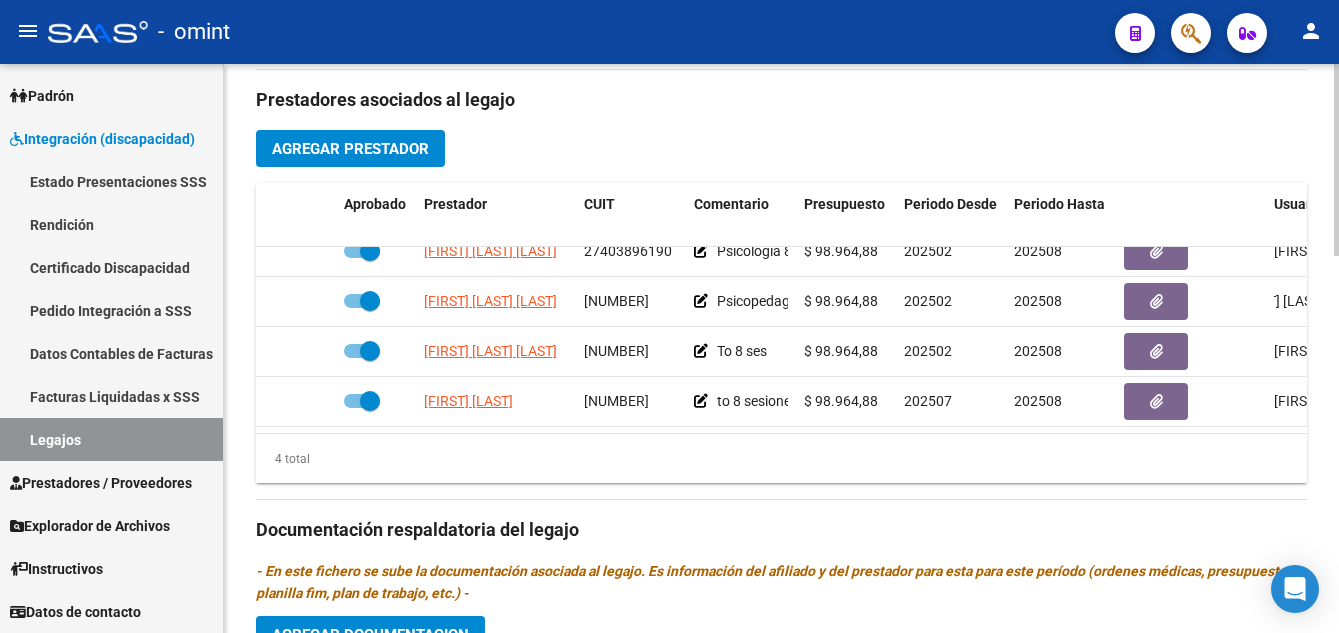 click on "Prestadores asociados al legajo Agregar Prestador Aprobado Prestador CUIT Comentario Presupuesto Periodo Desde Periodo Hasta Usuario Admite Dependencia   KINDERKNEHT LUCIA BELEN 27403896190     Psicologia 8 ses  $ 98.964,88  202502 202508 Mariana Cardenas   27/03/2025      CANEVAS CARLA AYELEN 27396575197     Psicopedagogia 8 ses  $ 98.964,88  202502 202508 Mariana Cardenas   27/03/2025      PORCEL MARIA GUADALUPE 27413999524     To 8 ses  $ 98.964,88  202502 202508 Mariana Cardenas   27/03/2025      WYLER LUCIA 27418343341     to 8 sesiones mensuales   $ 98.964,88  202507 202508 Paola Tarnovski   30/07/2025    4 total Documentación respaldatoria del legajo - En este fichero se sube la documentación asociada al legajo. Es información del afiliado y del prestador para esta para este período (ordenes médicas, presupuestos, planilla fim, plan de trabajo, etc.) - Agregar Documentacion Aprobado Descripción Comentario Comentario Administrador Creado Acción    Psicologia" 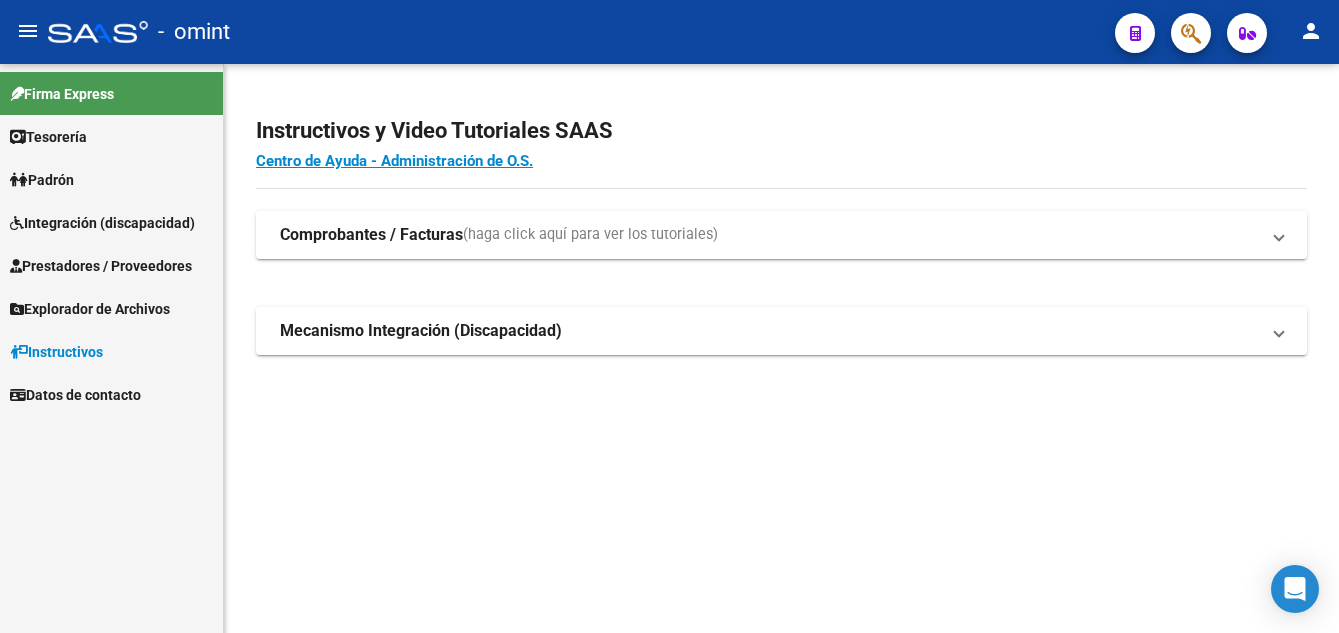 scroll, scrollTop: 0, scrollLeft: 0, axis: both 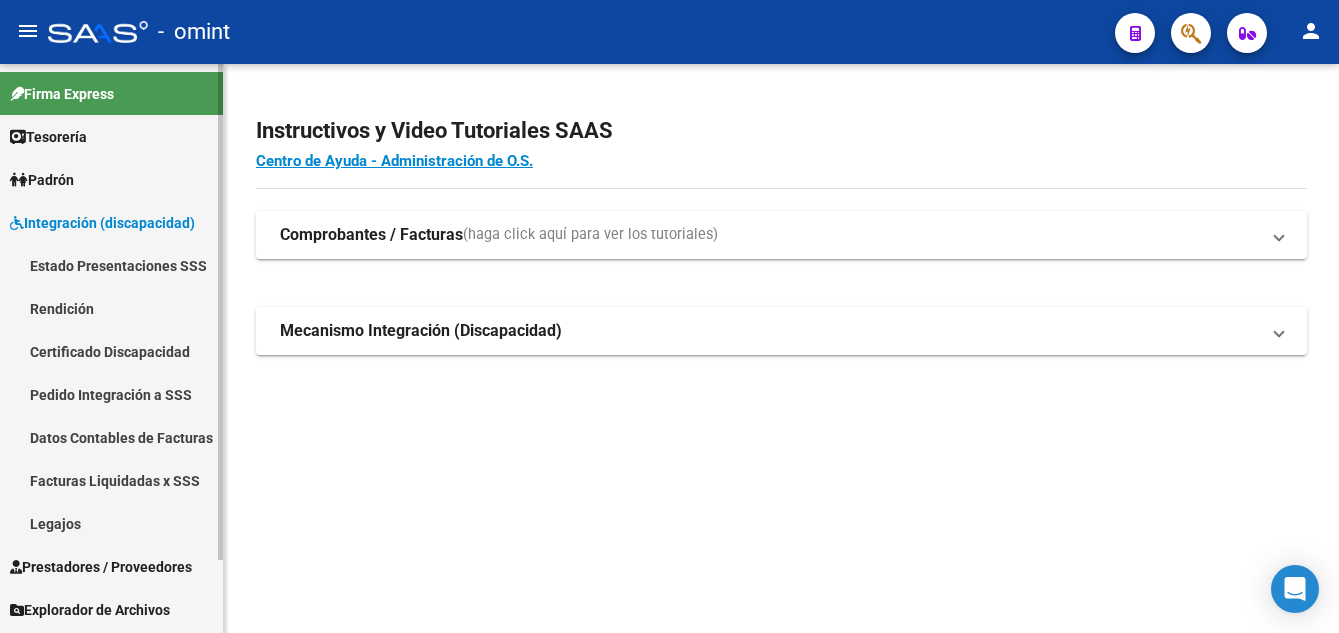 click on "Legajos" at bounding box center (111, 523) 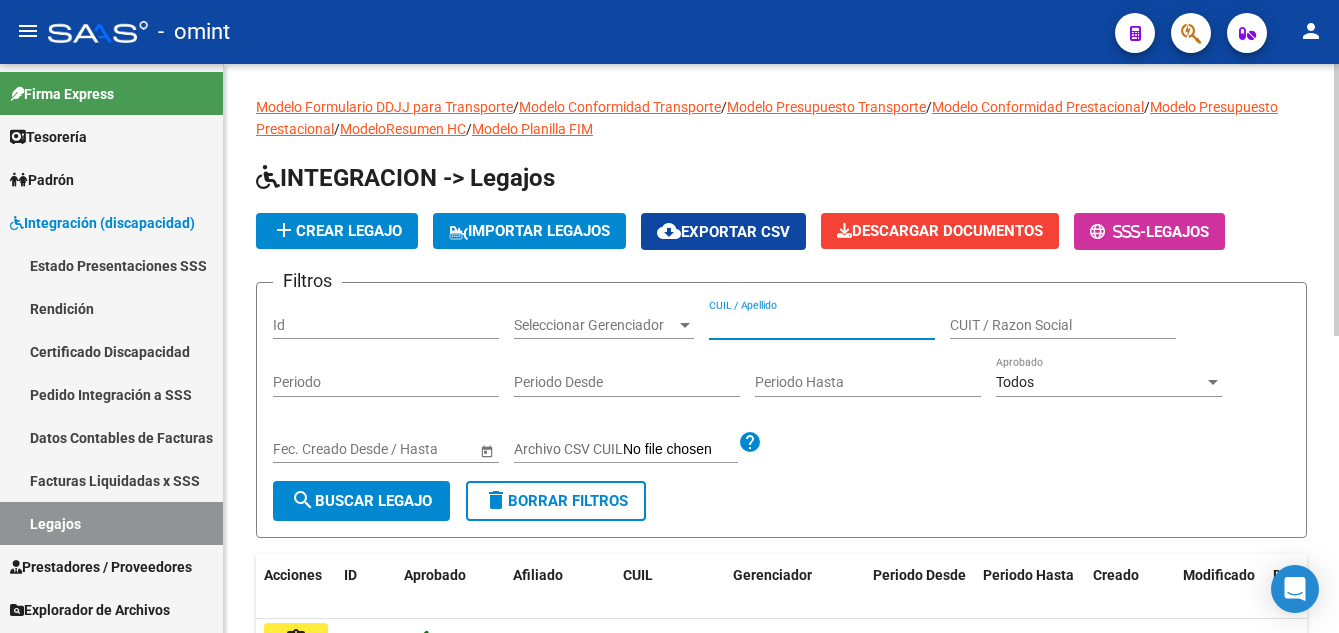 paste on "[LAST], [FIRST]" 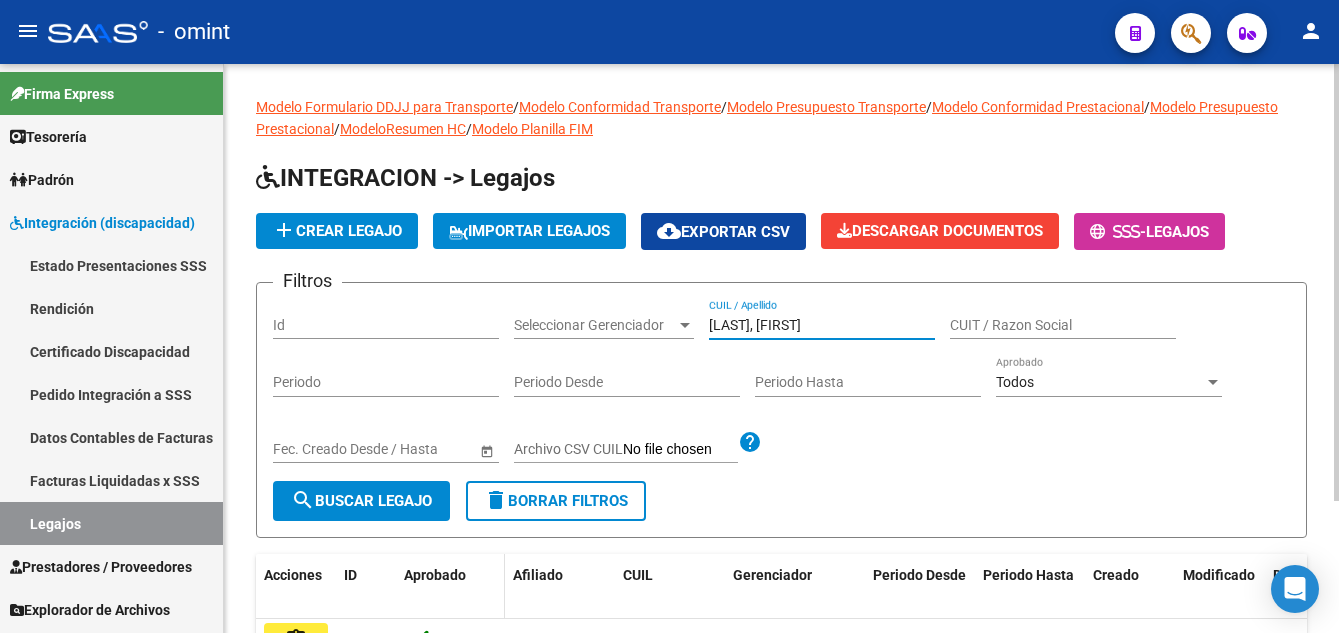 scroll, scrollTop: 172, scrollLeft: 0, axis: vertical 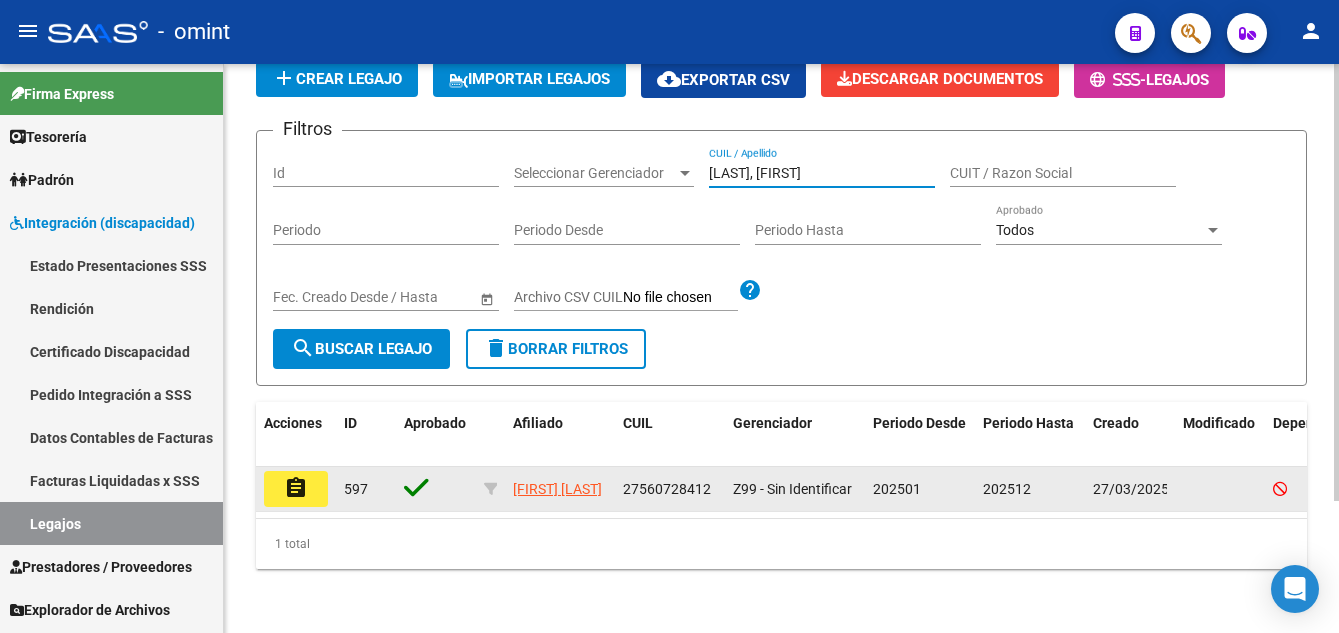 type on "[LAST], [FIRST]" 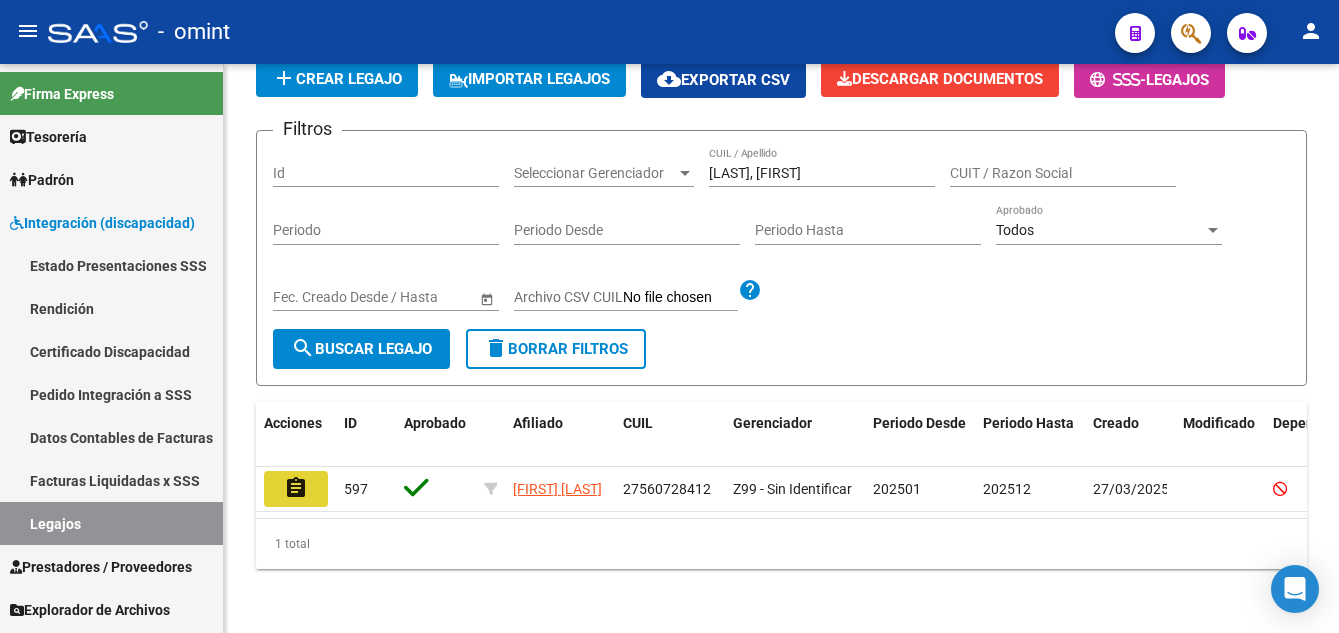 click on "assignment" 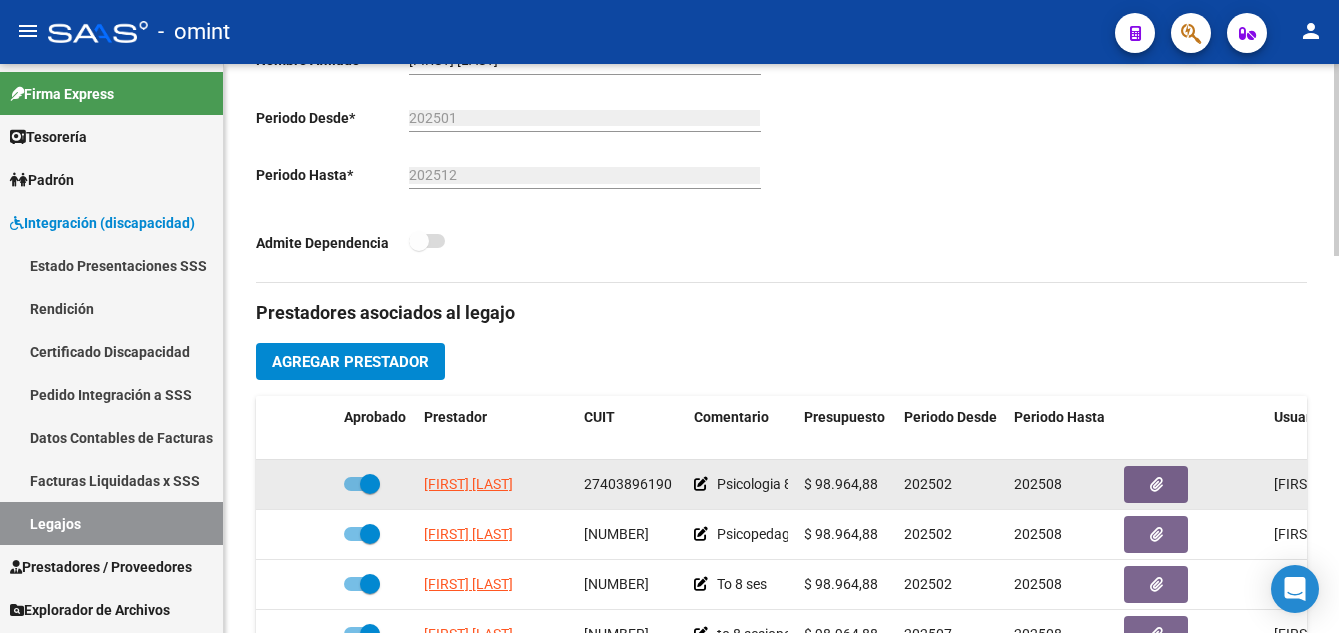 scroll, scrollTop: 600, scrollLeft: 0, axis: vertical 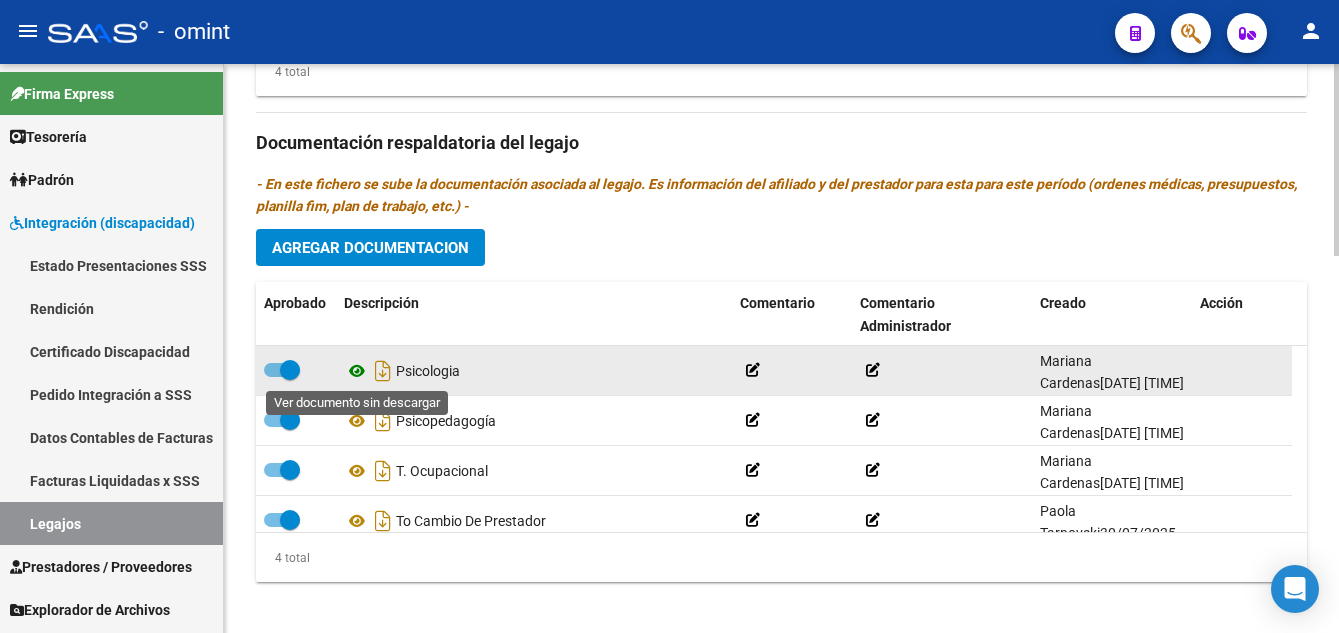 click 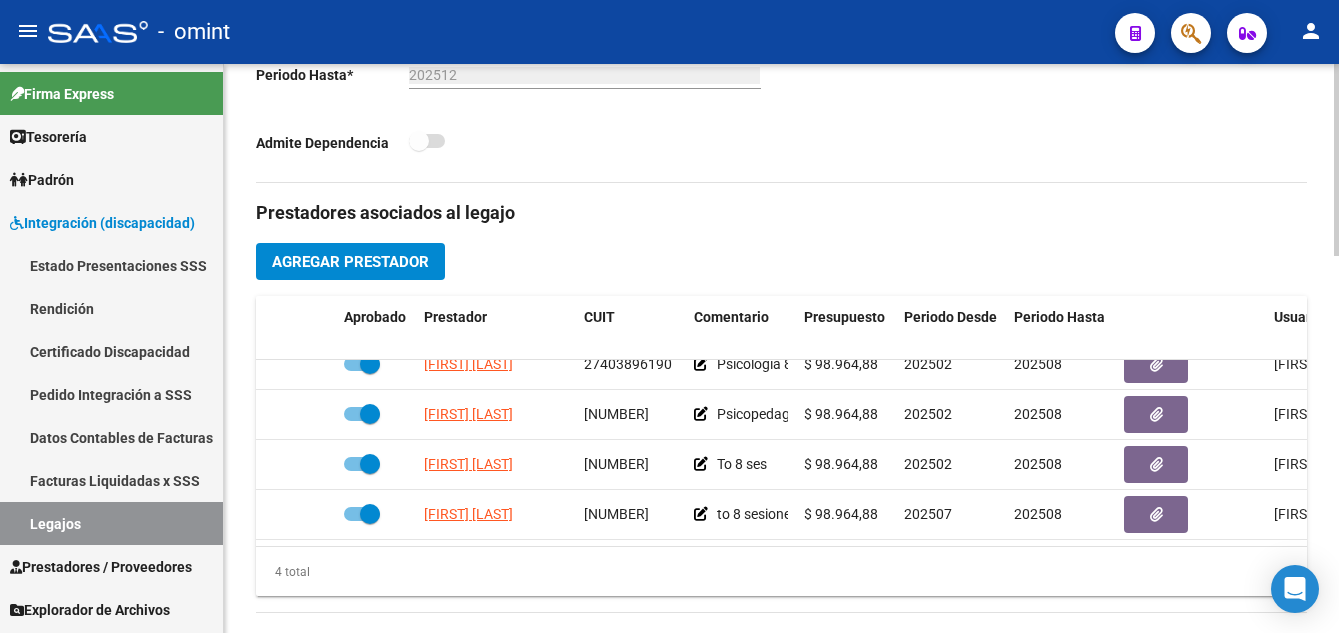 scroll, scrollTop: 300, scrollLeft: 0, axis: vertical 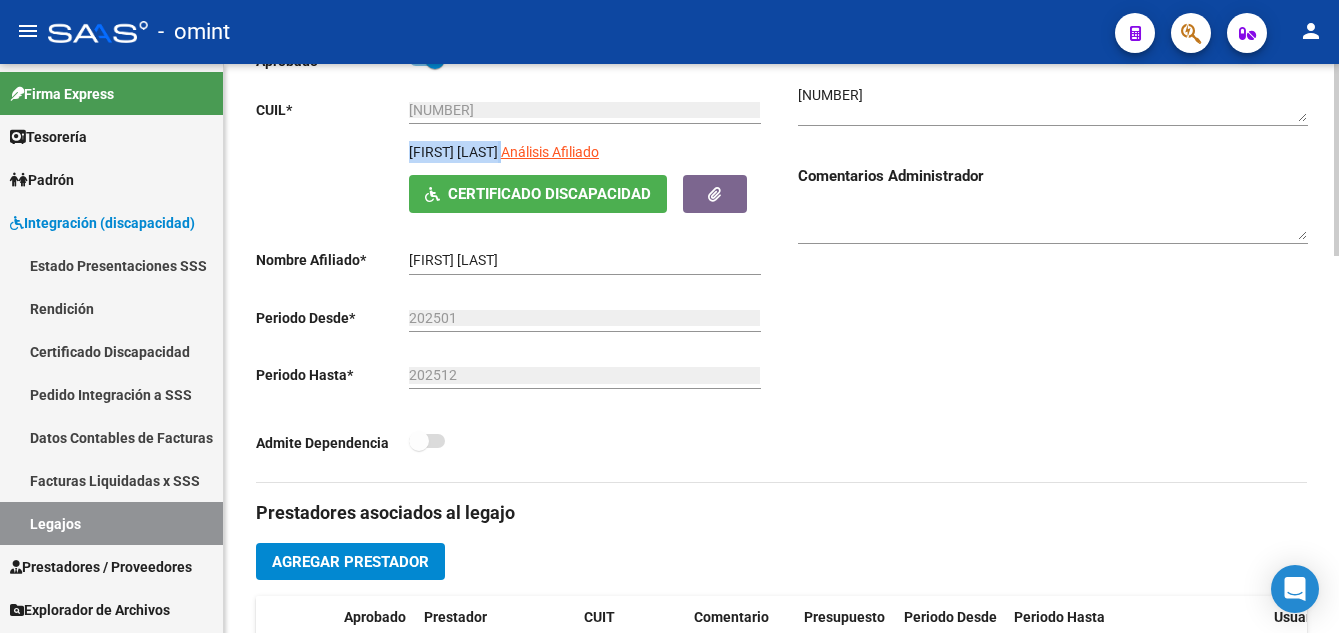 drag, startPoint x: 409, startPoint y: 154, endPoint x: 572, endPoint y: 162, distance: 163.1962 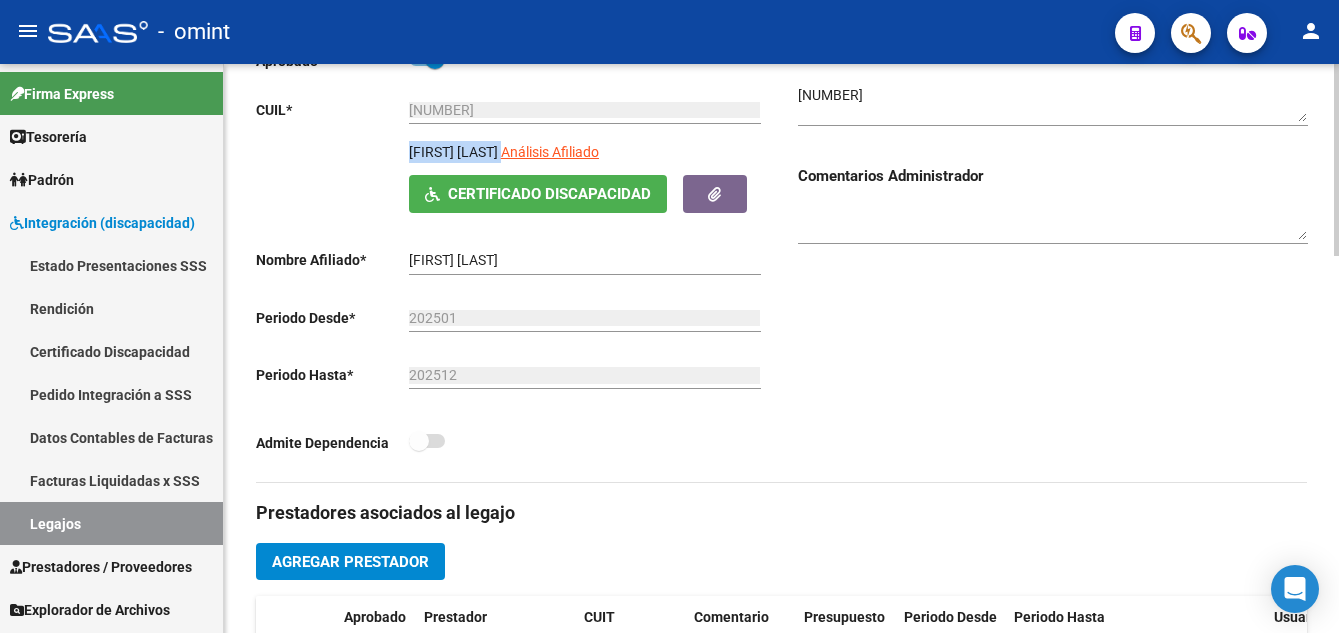 drag, startPoint x: 572, startPoint y: 162, endPoint x: 558, endPoint y: 155, distance: 15.652476 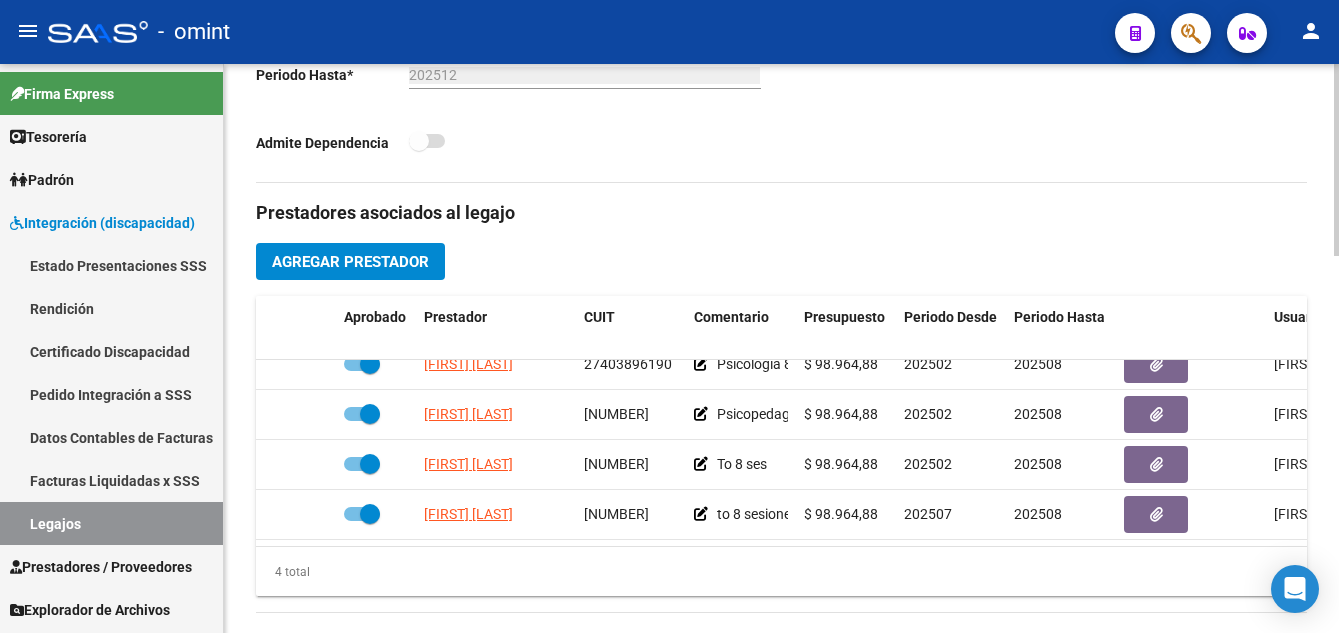 scroll, scrollTop: 700, scrollLeft: 0, axis: vertical 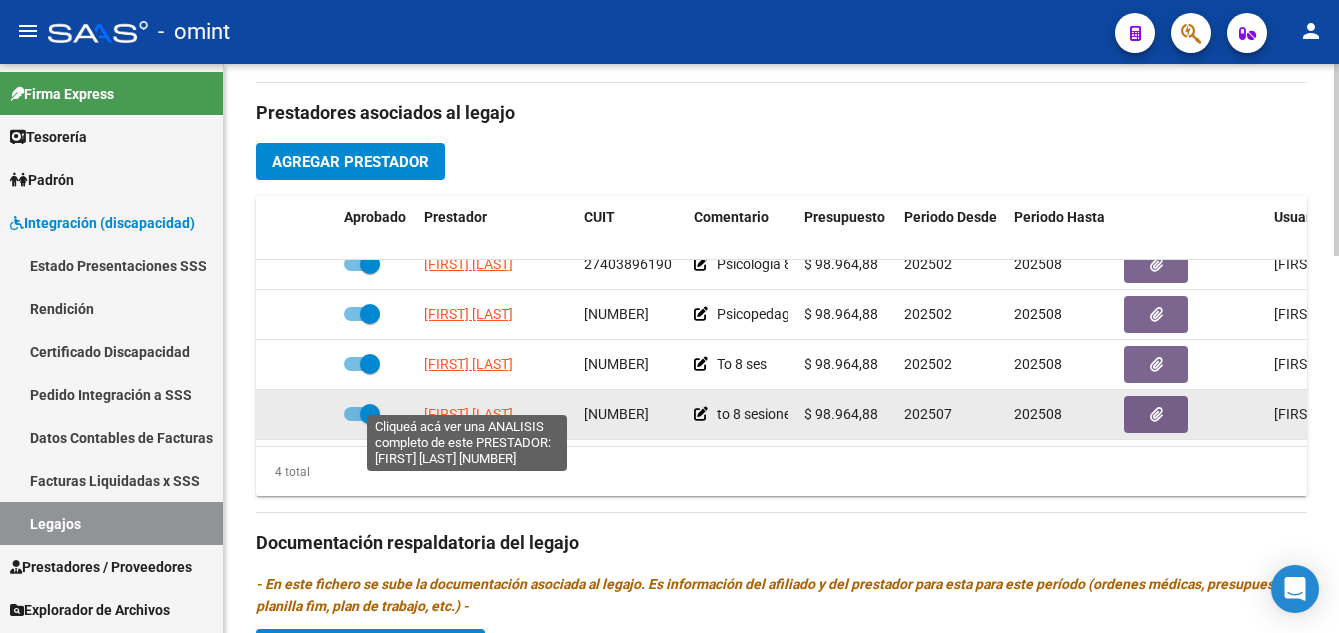 click on "[FIRST] [LAST]" 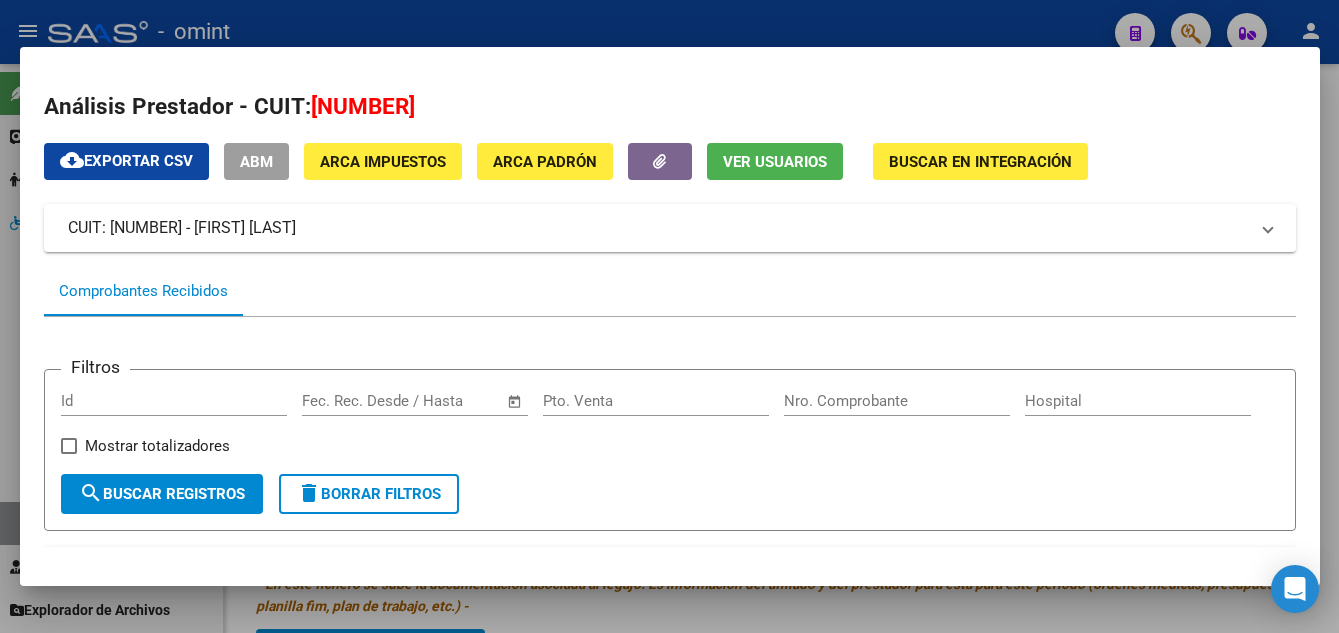 scroll, scrollTop: 228, scrollLeft: 0, axis: vertical 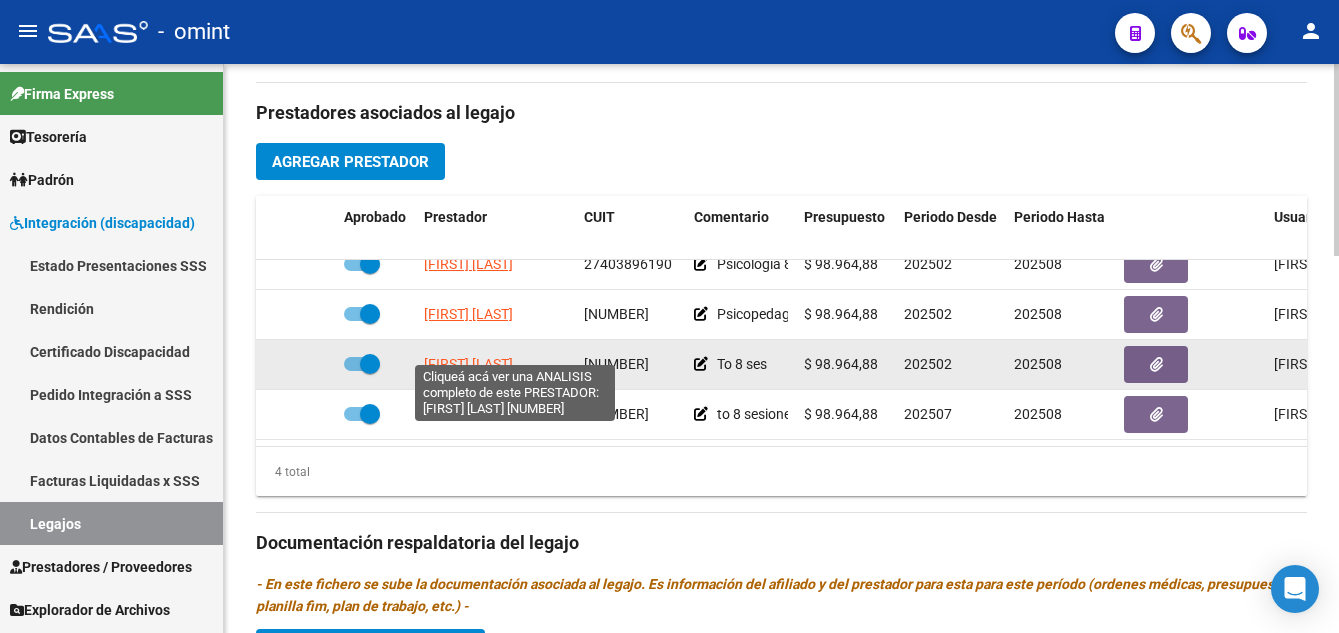 click on "[FIRST] [LAST]" 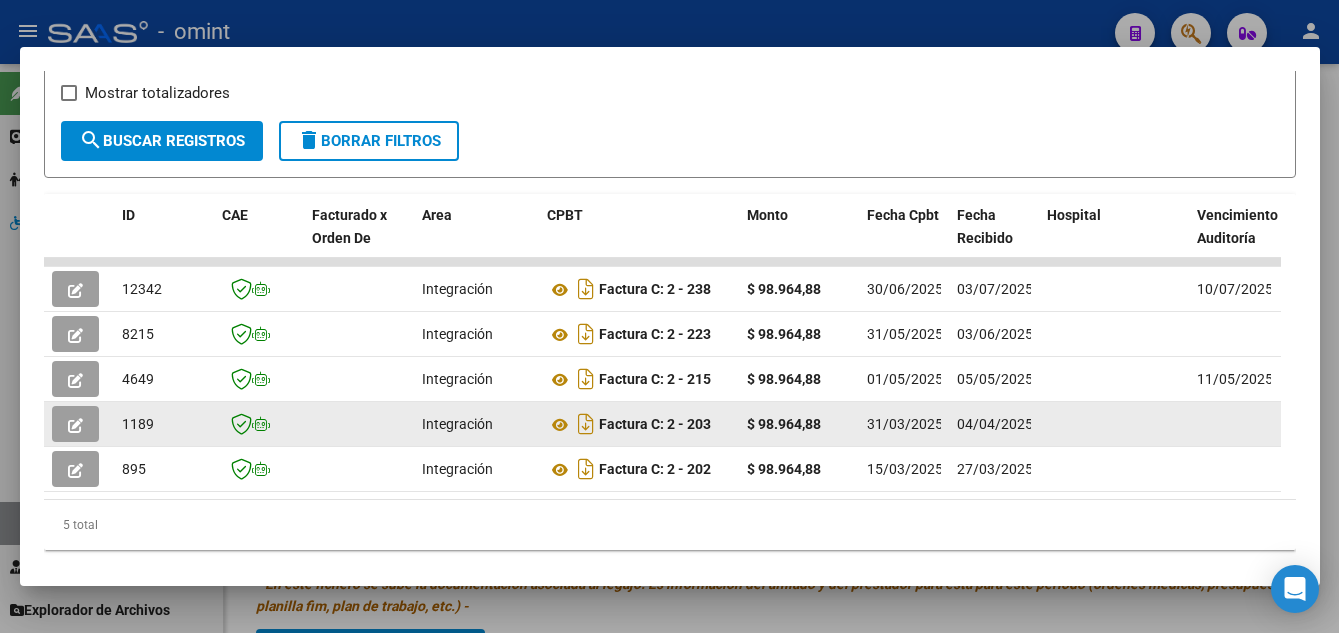 scroll, scrollTop: 428, scrollLeft: 0, axis: vertical 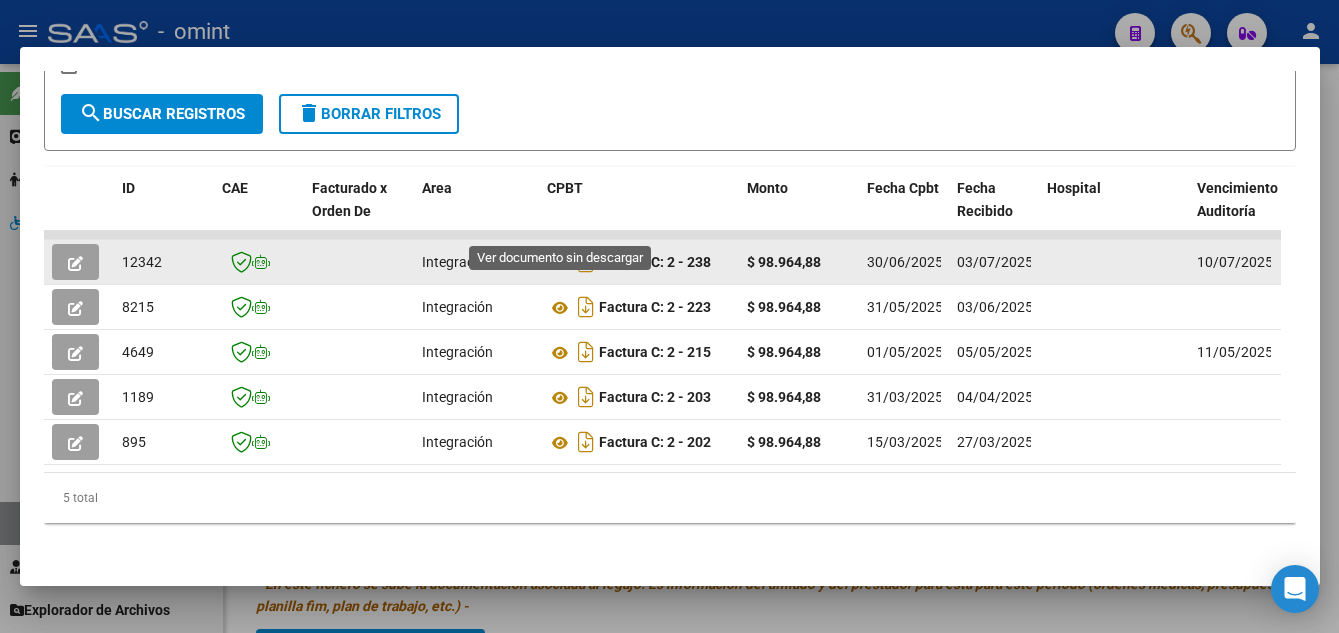 click 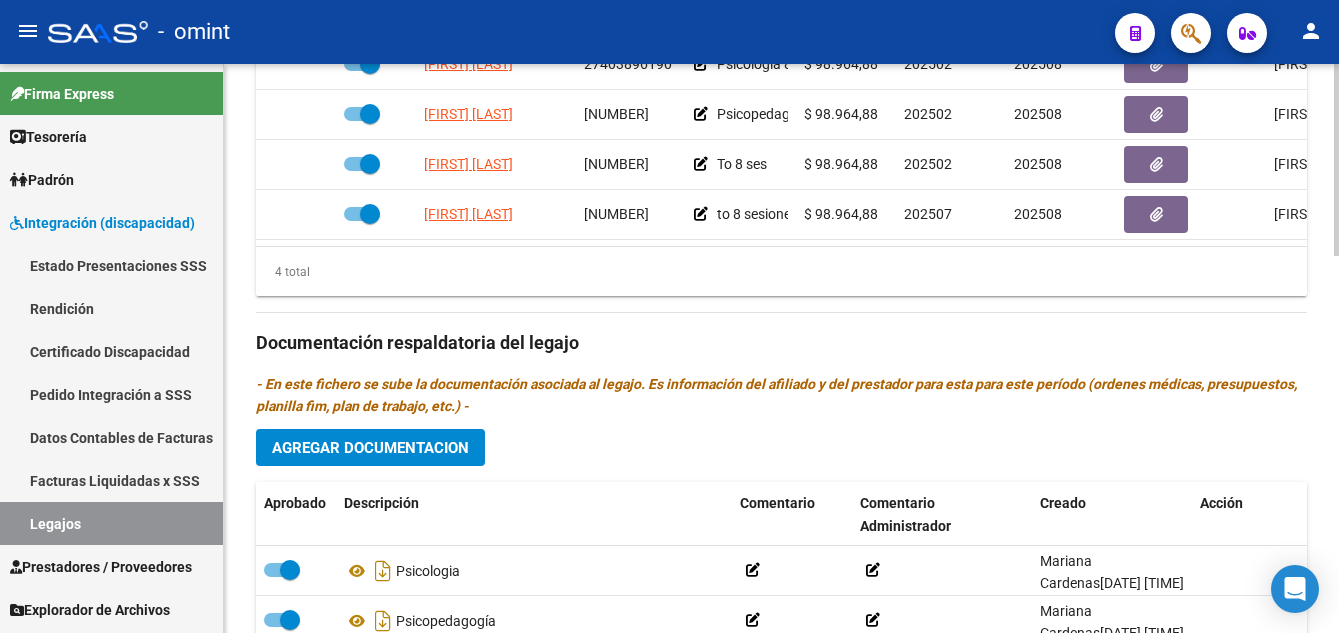 scroll, scrollTop: 1100, scrollLeft: 0, axis: vertical 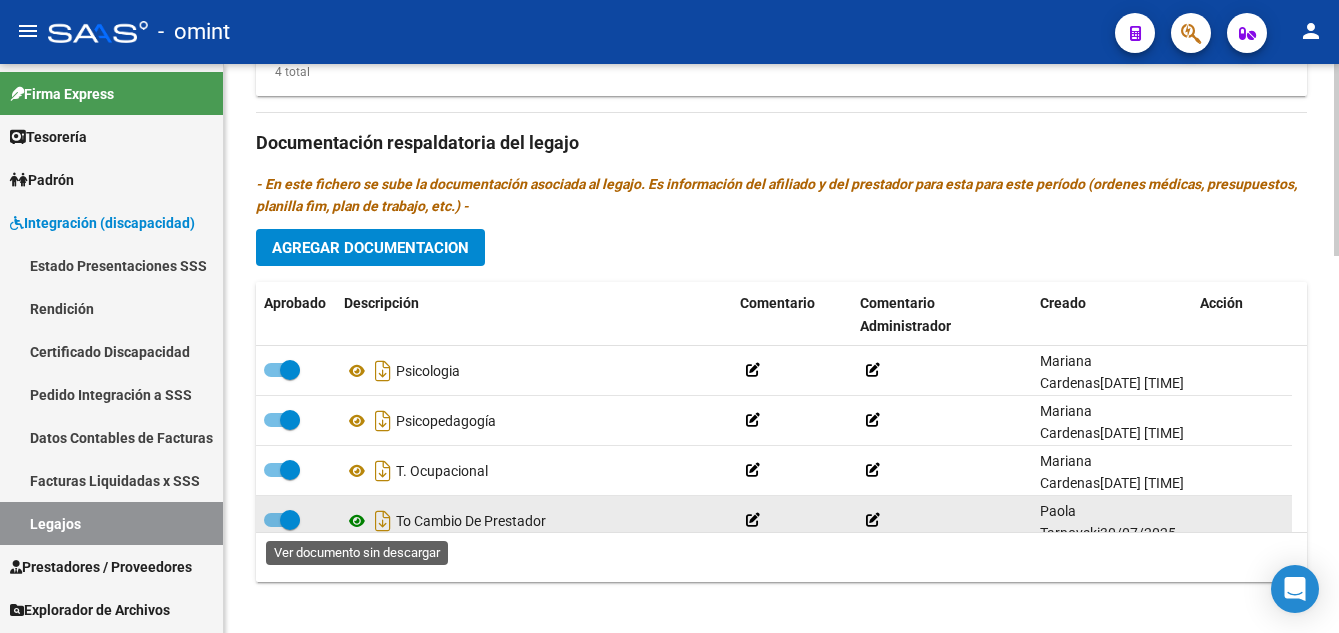 click 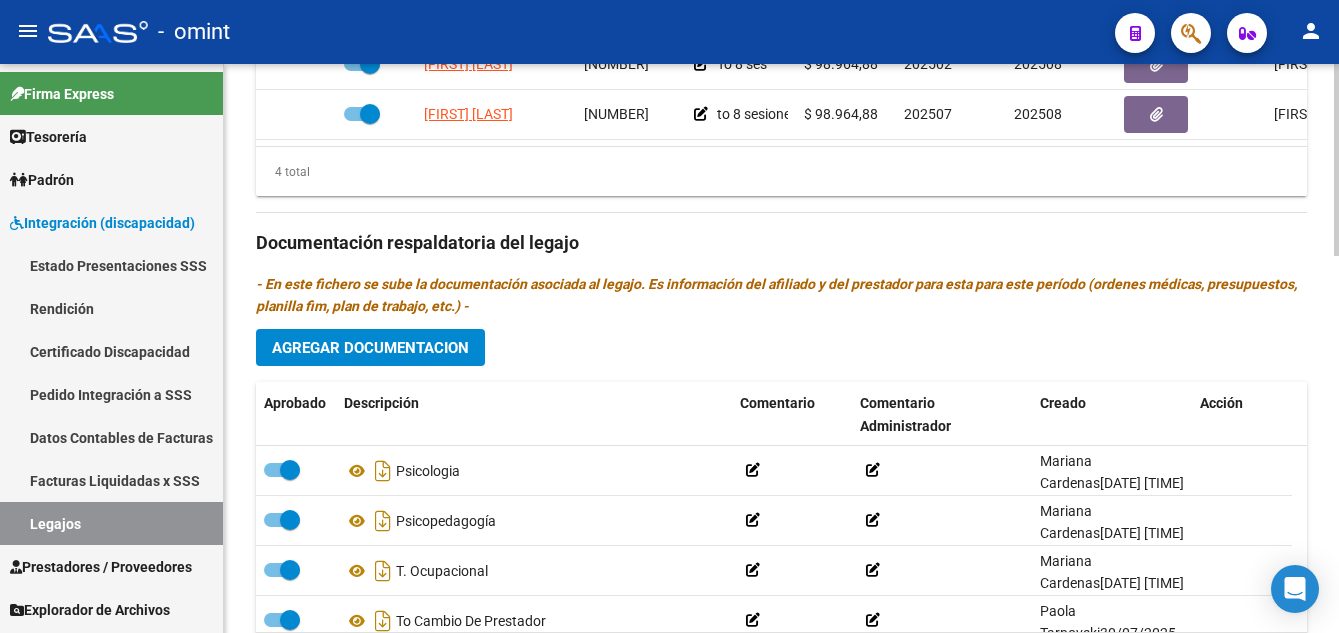 scroll, scrollTop: 900, scrollLeft: 0, axis: vertical 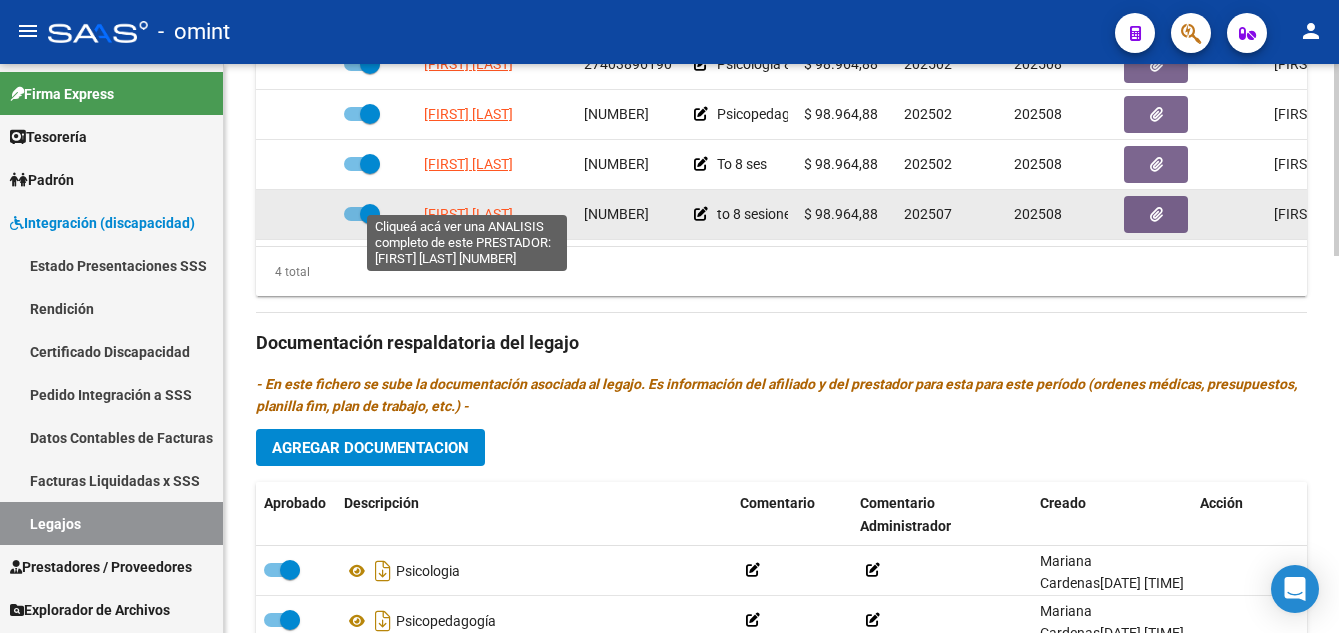 click on "[FIRST] [LAST]" 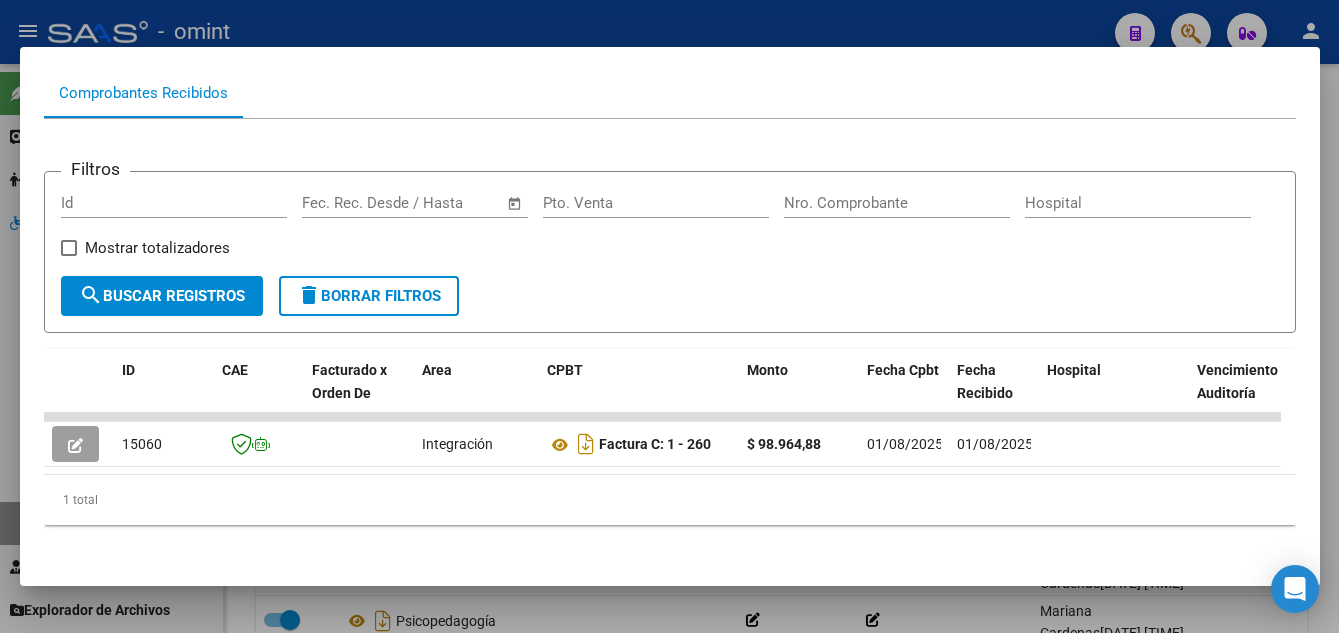 scroll, scrollTop: 228, scrollLeft: 0, axis: vertical 